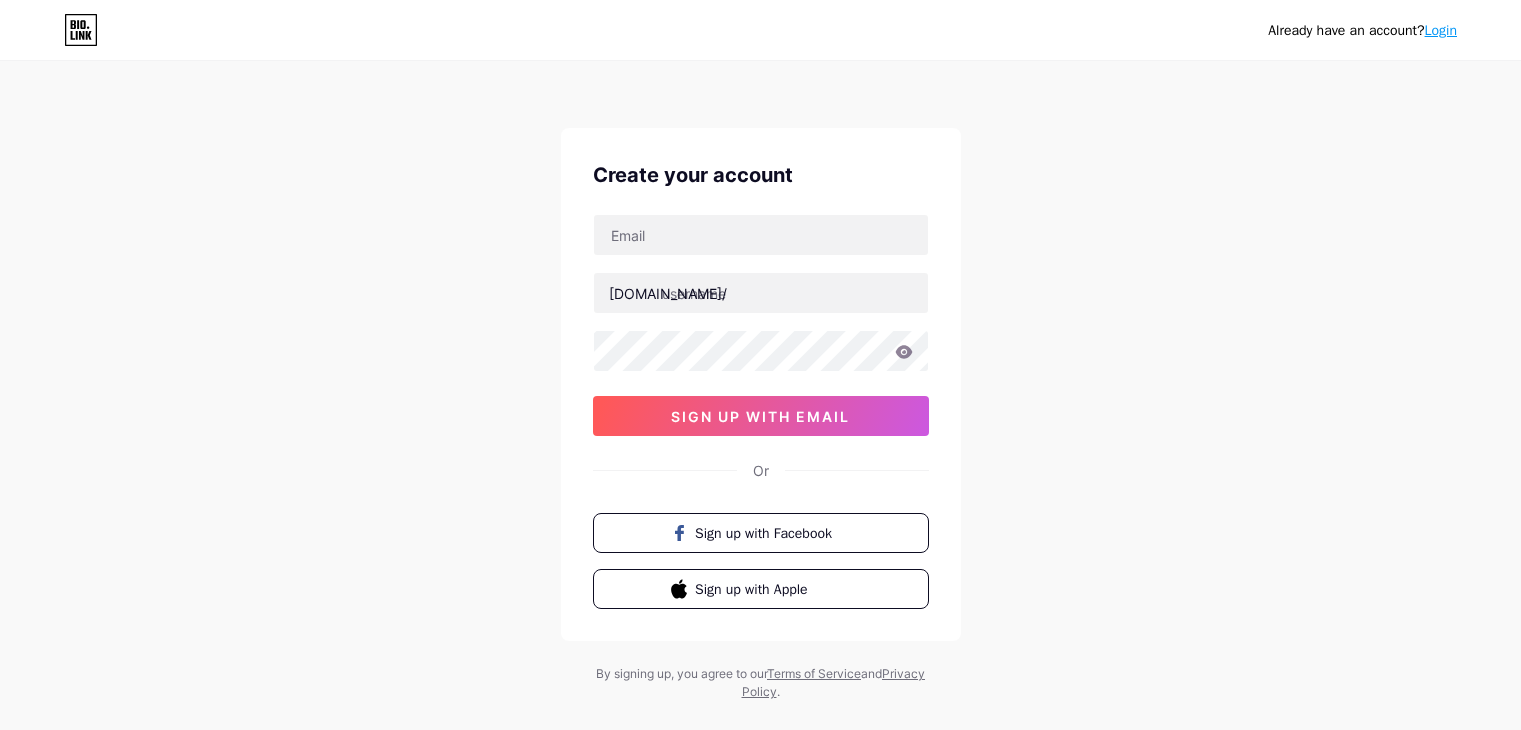 scroll, scrollTop: 0, scrollLeft: 0, axis: both 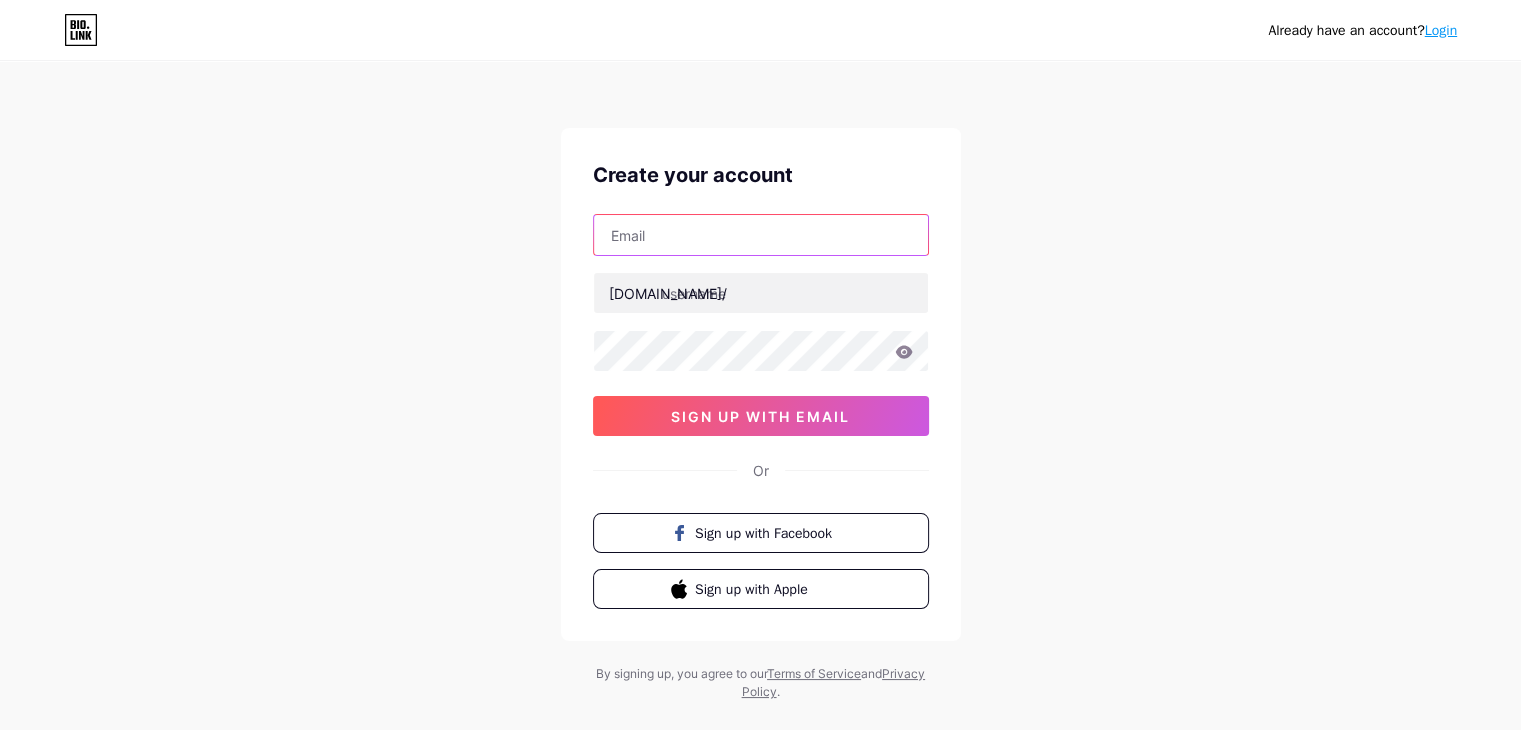 click at bounding box center [761, 235] 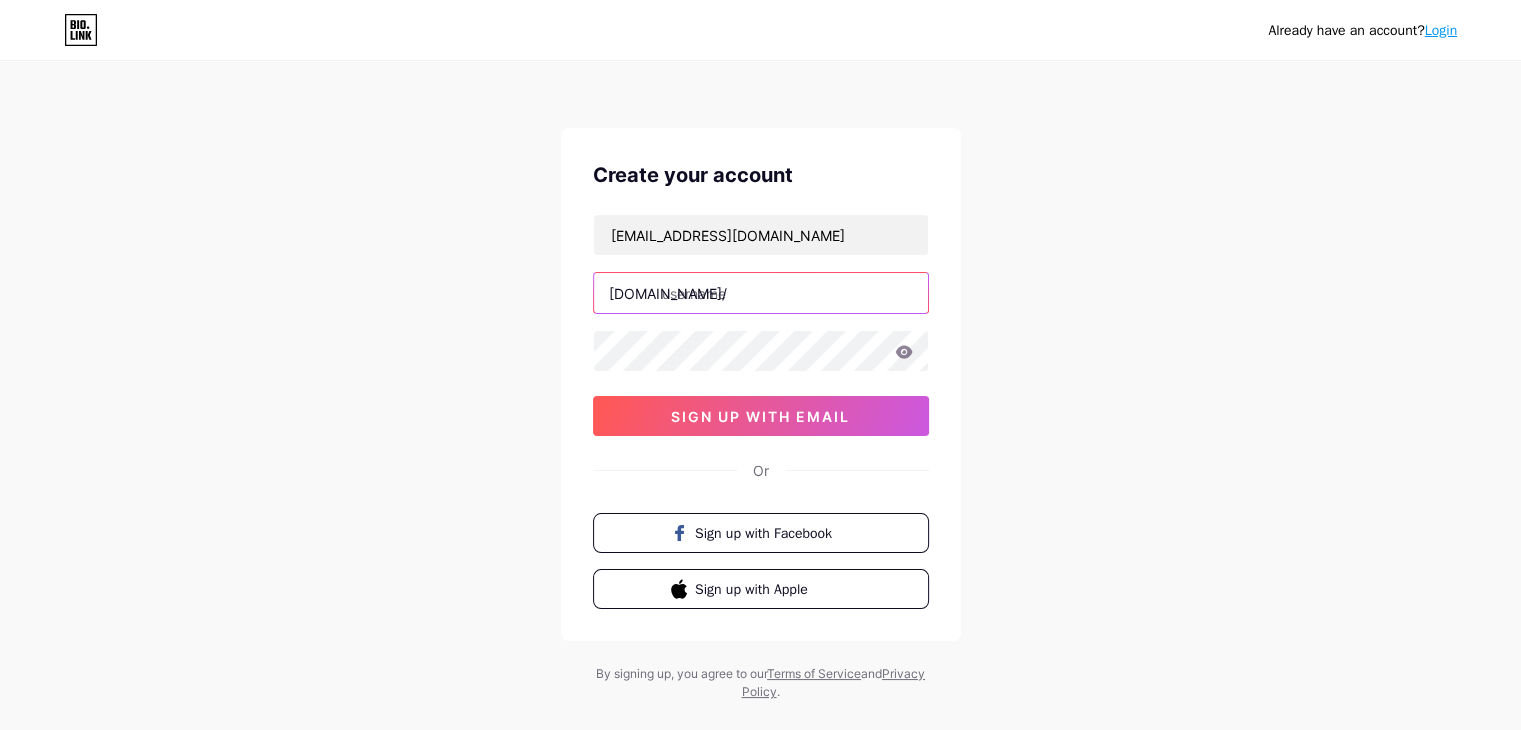 click at bounding box center [761, 293] 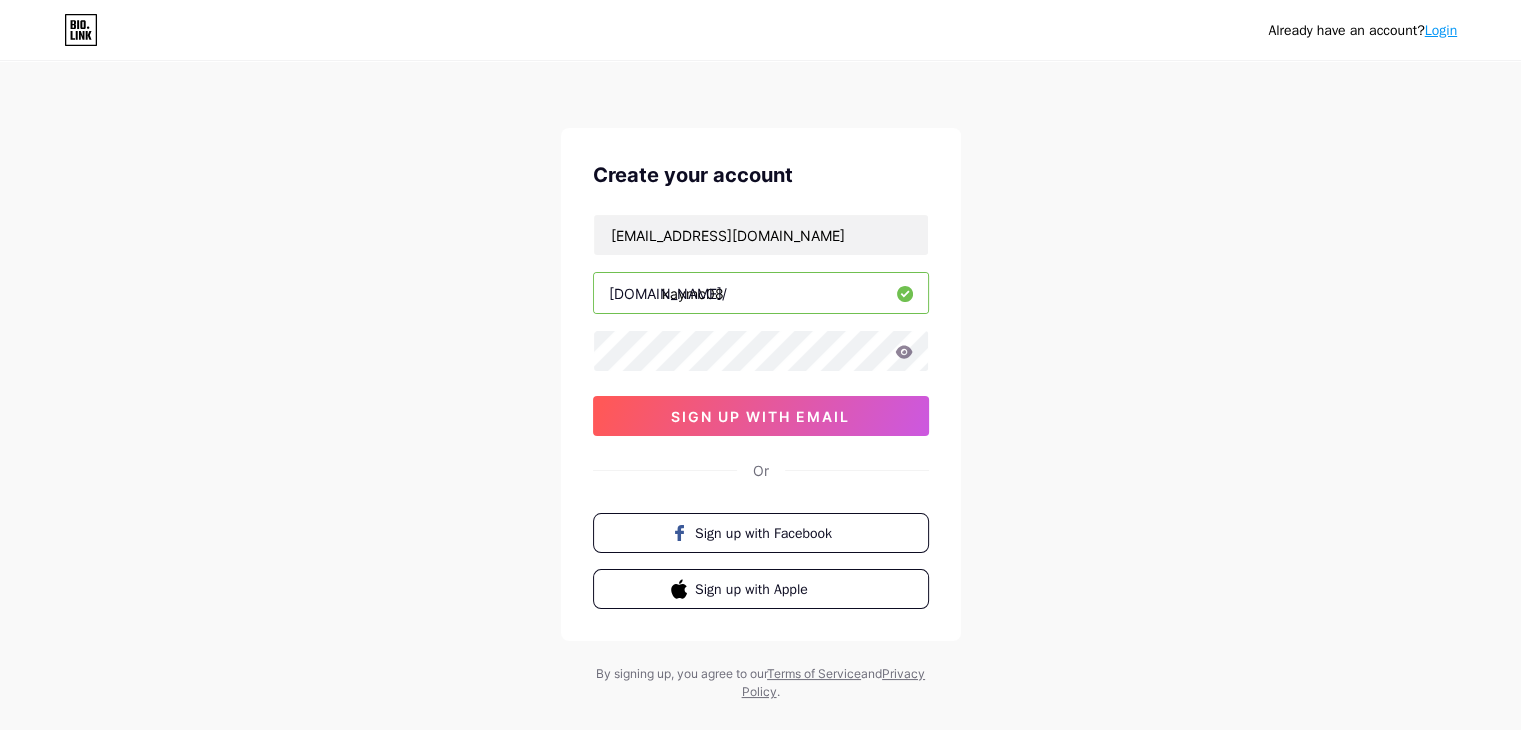 type on "kaymc08" 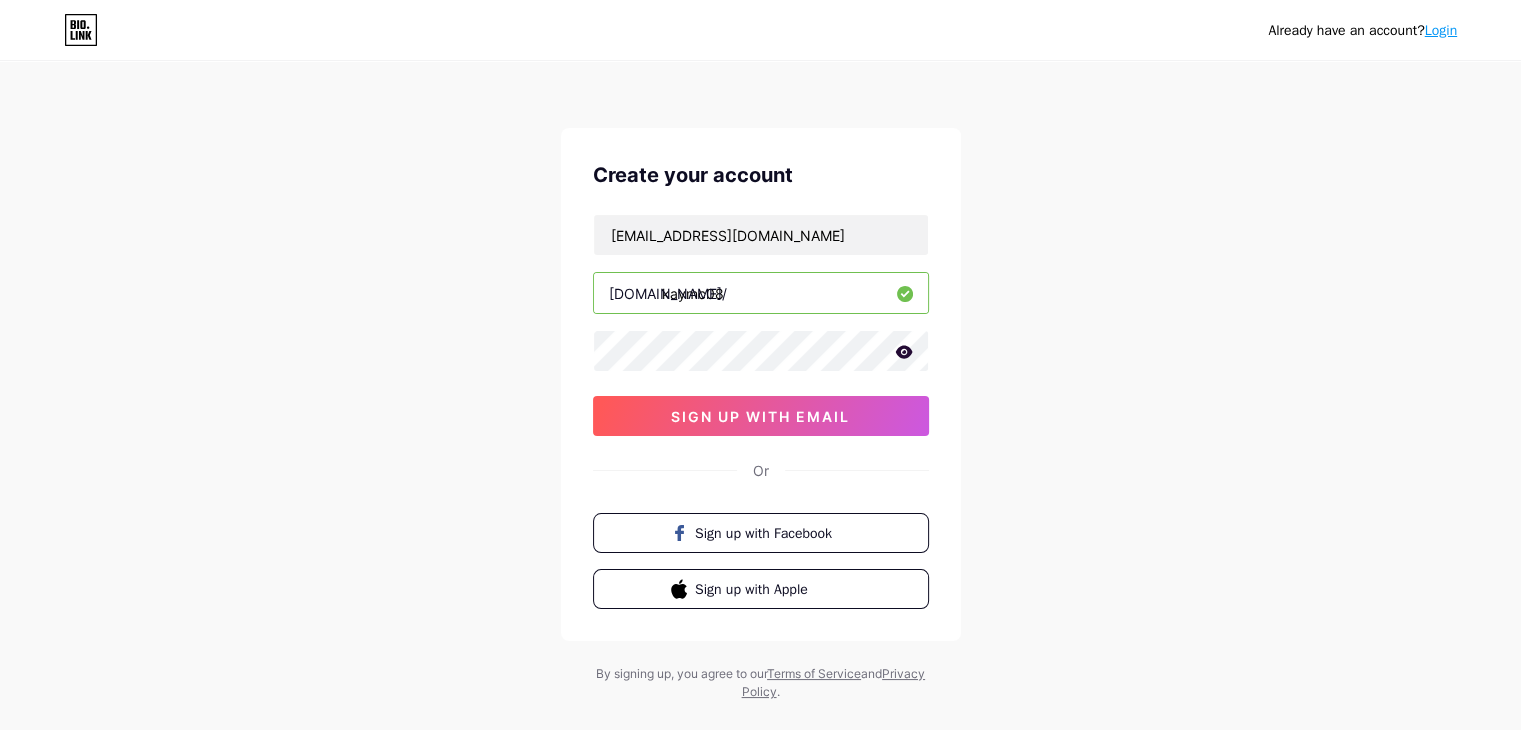 click 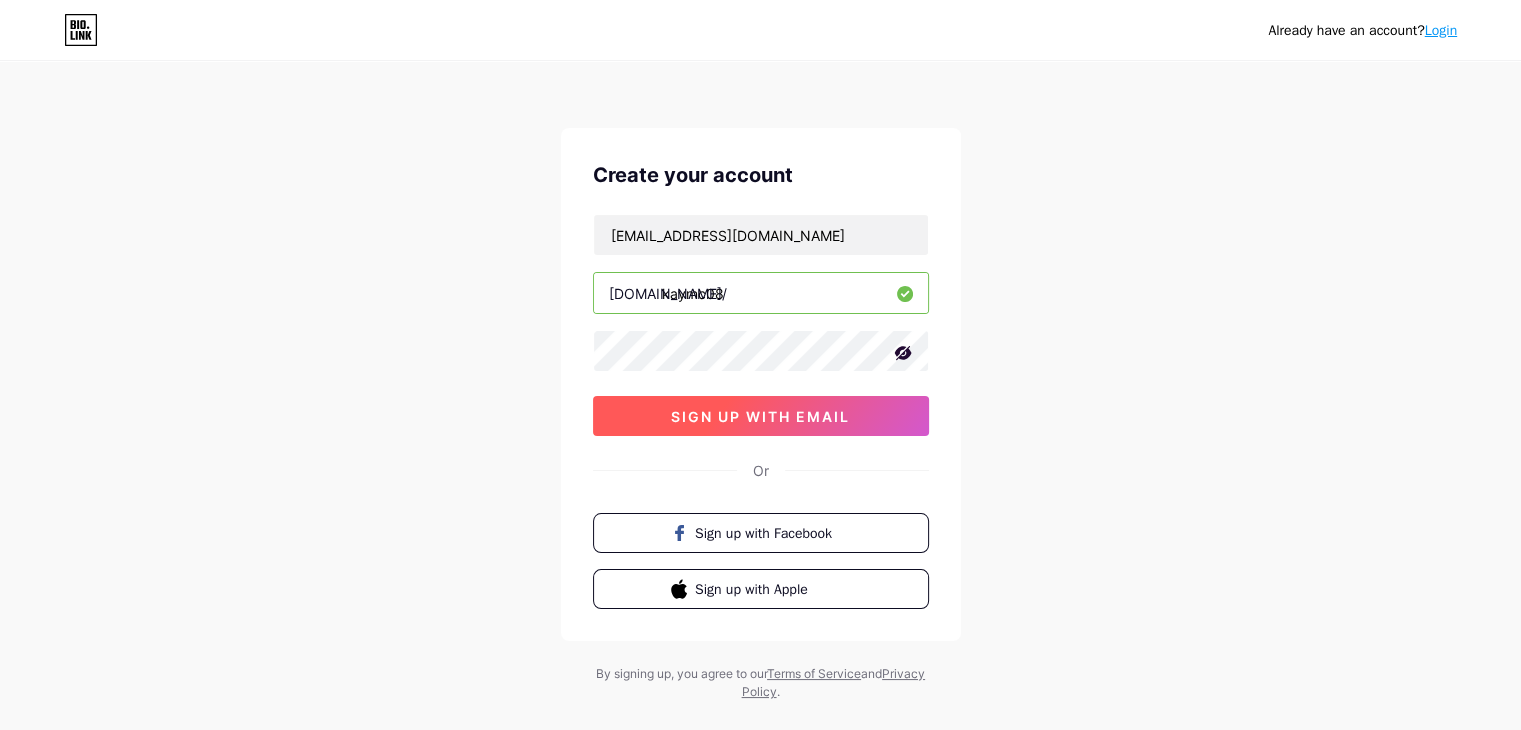click on "sign up with email" at bounding box center [761, 416] 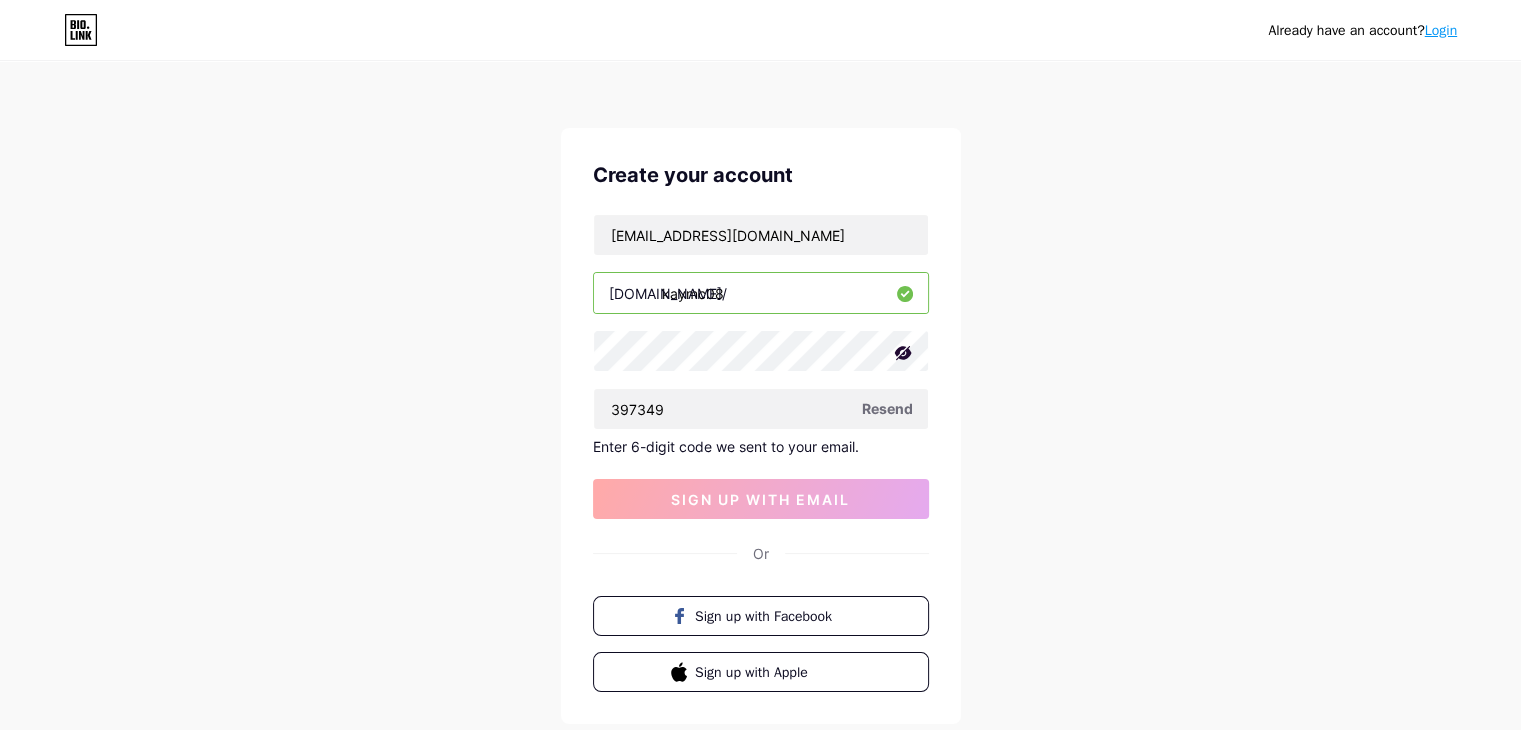 type on "397349" 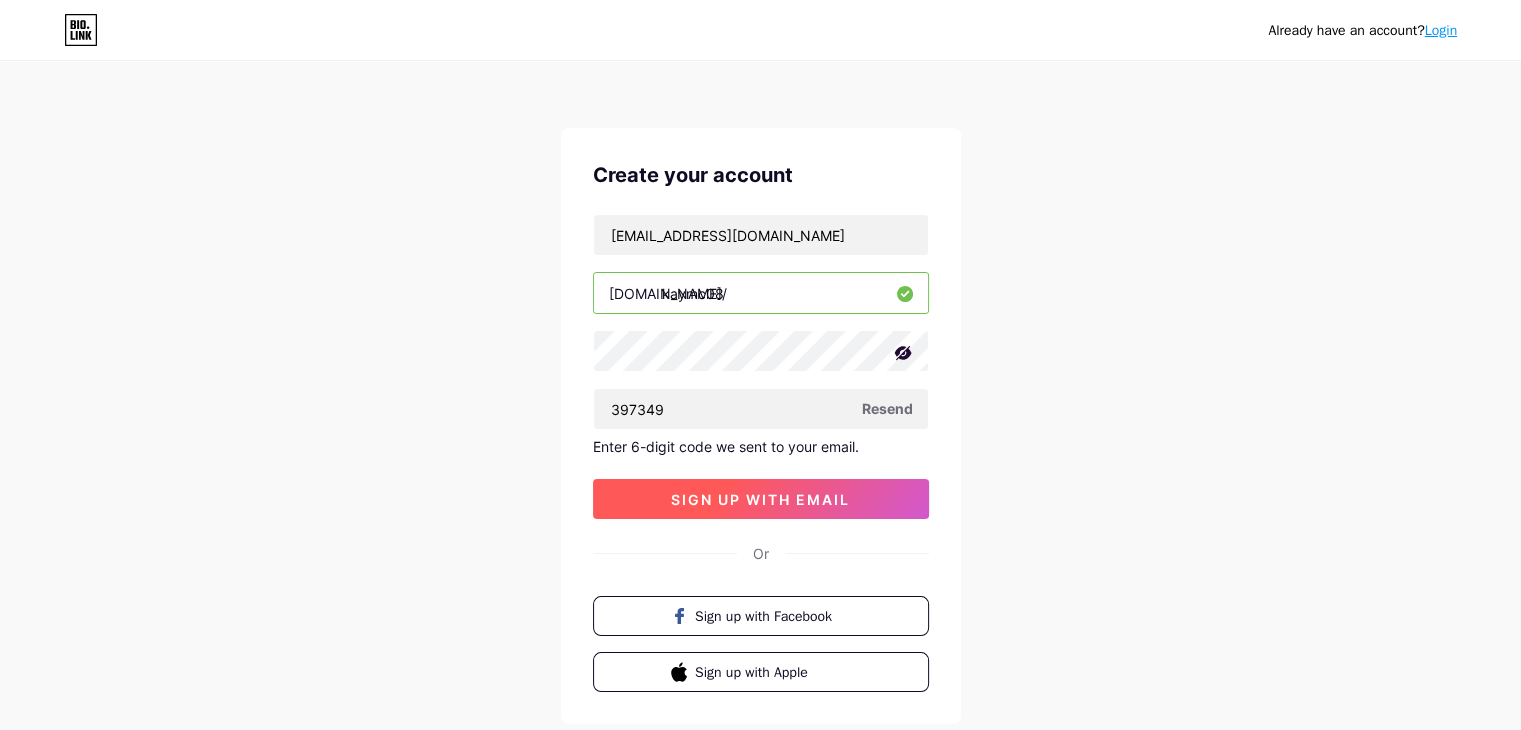 click on "sign up with email" at bounding box center [761, 499] 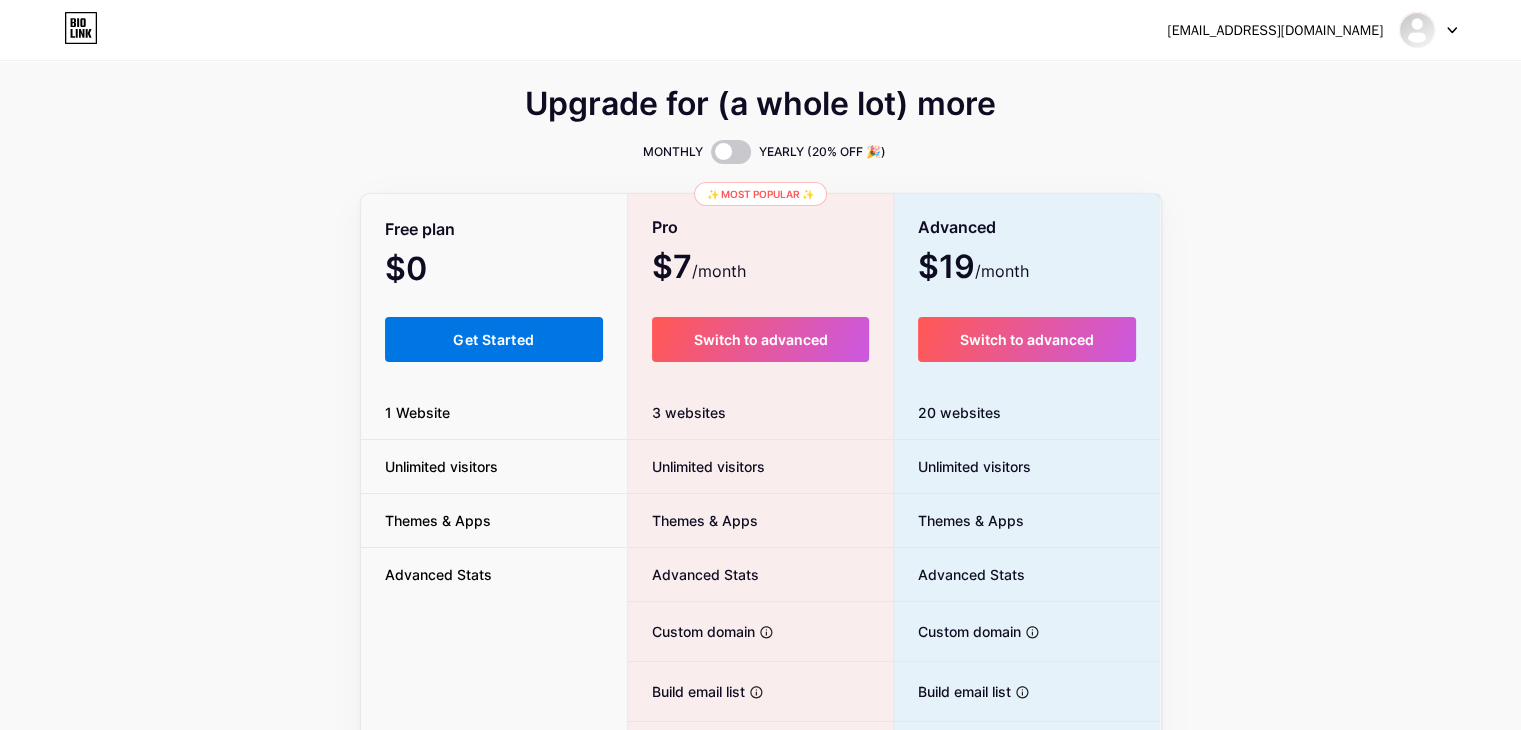 click on "Get Started" at bounding box center [494, 339] 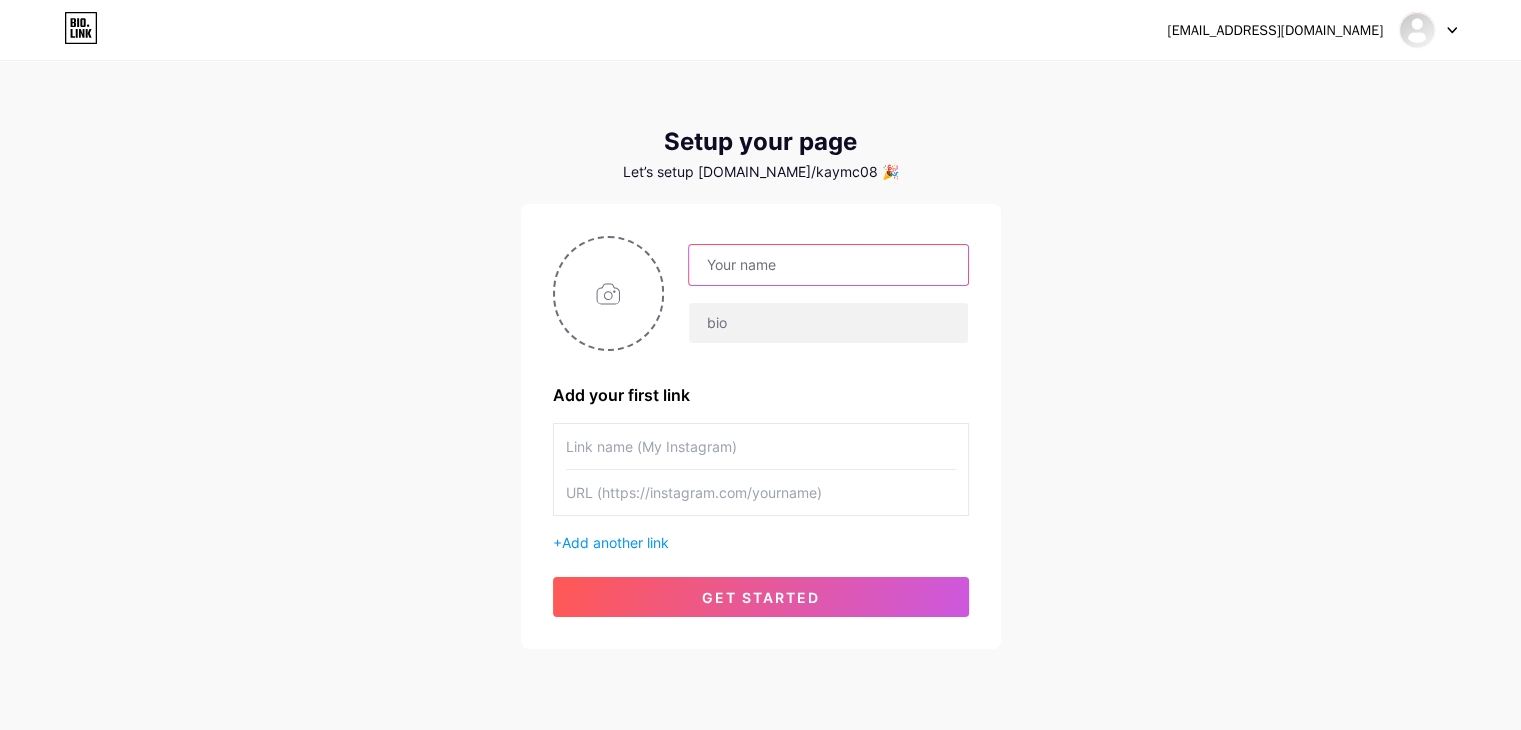 click at bounding box center (828, 265) 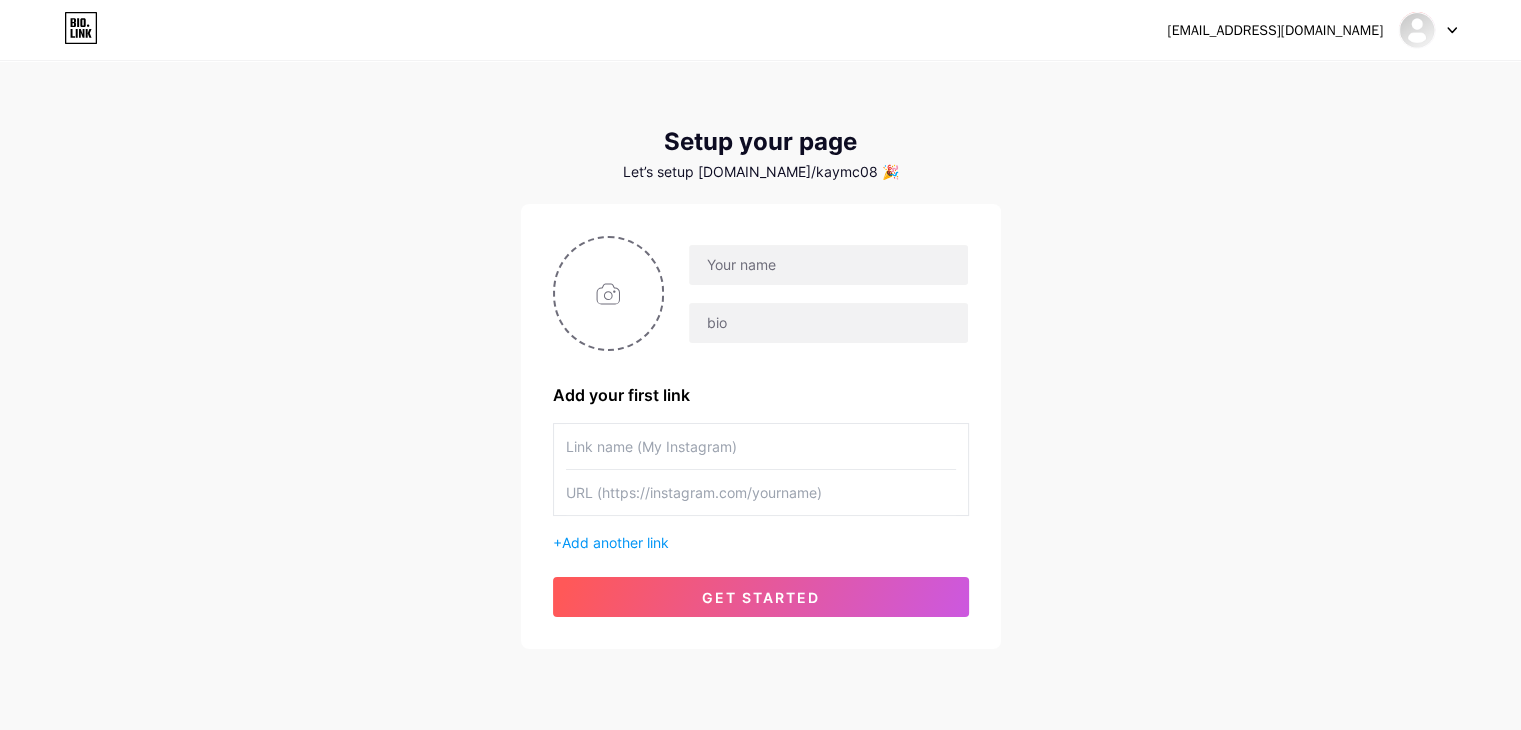 click on "[EMAIL_ADDRESS][DOMAIN_NAME]           Dashboard     Logout   Setup your page   Let’s setup [DOMAIN_NAME]/kaymc08 🎉                       Add your first link
+  Add another link     get started" at bounding box center [760, 356] 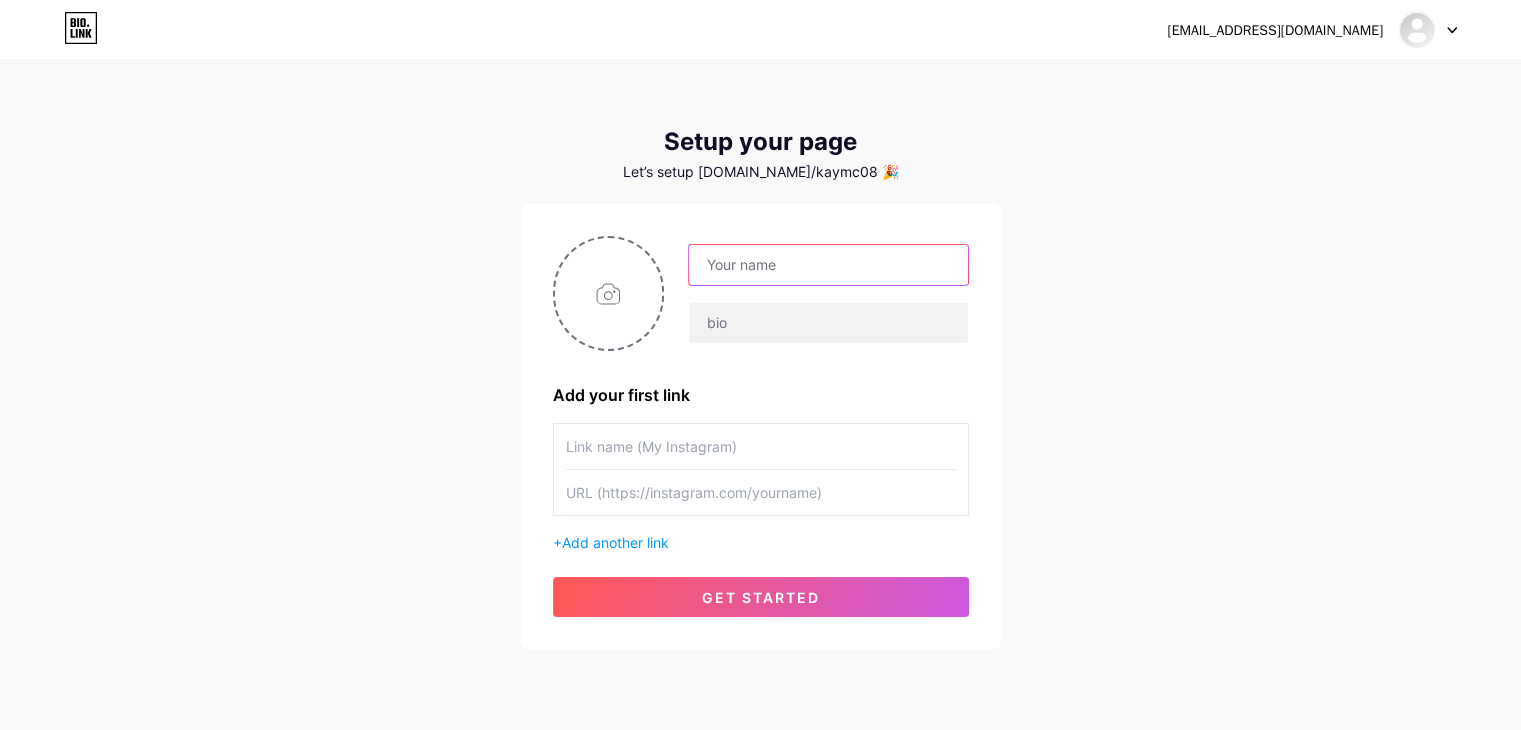 click at bounding box center [828, 265] 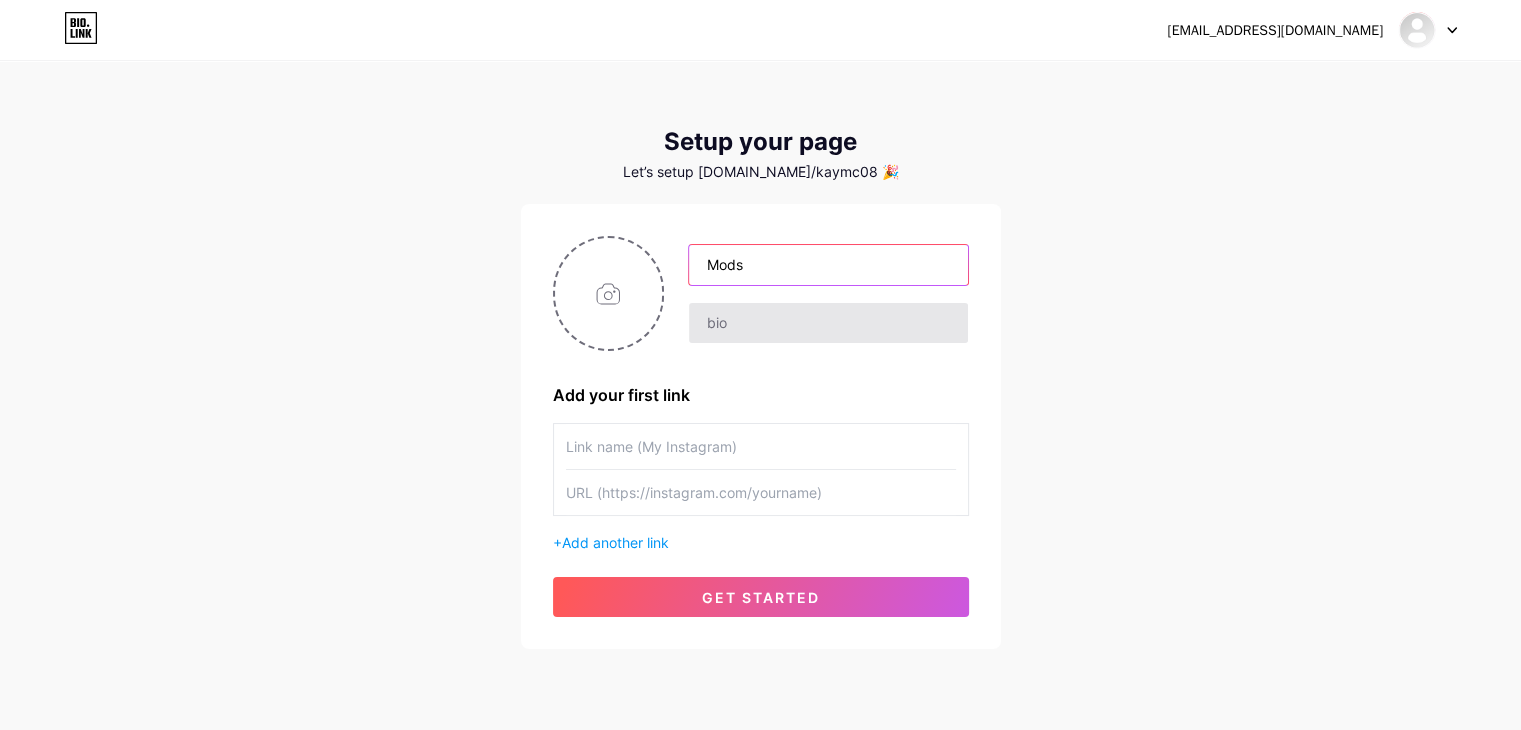 type on "Mods" 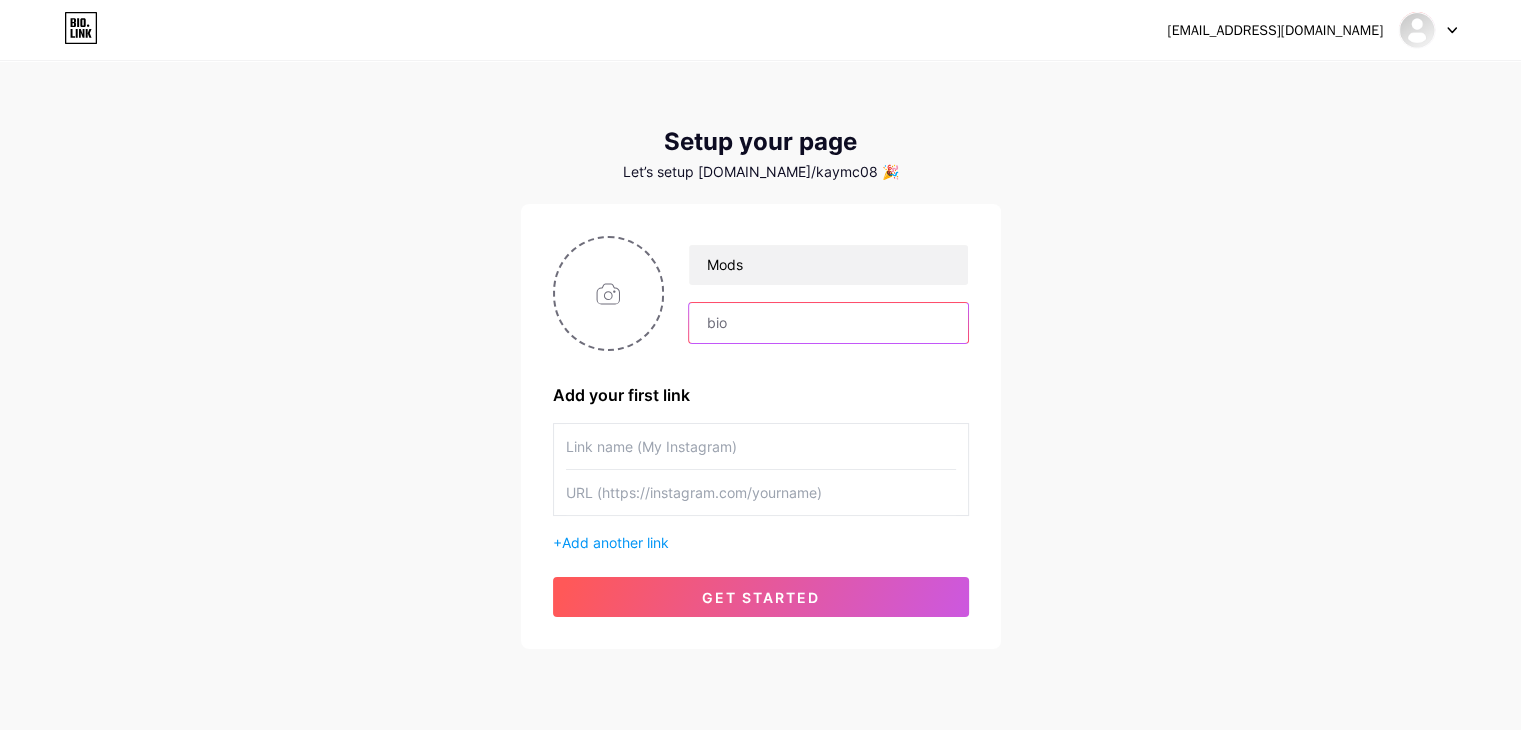 click at bounding box center [828, 323] 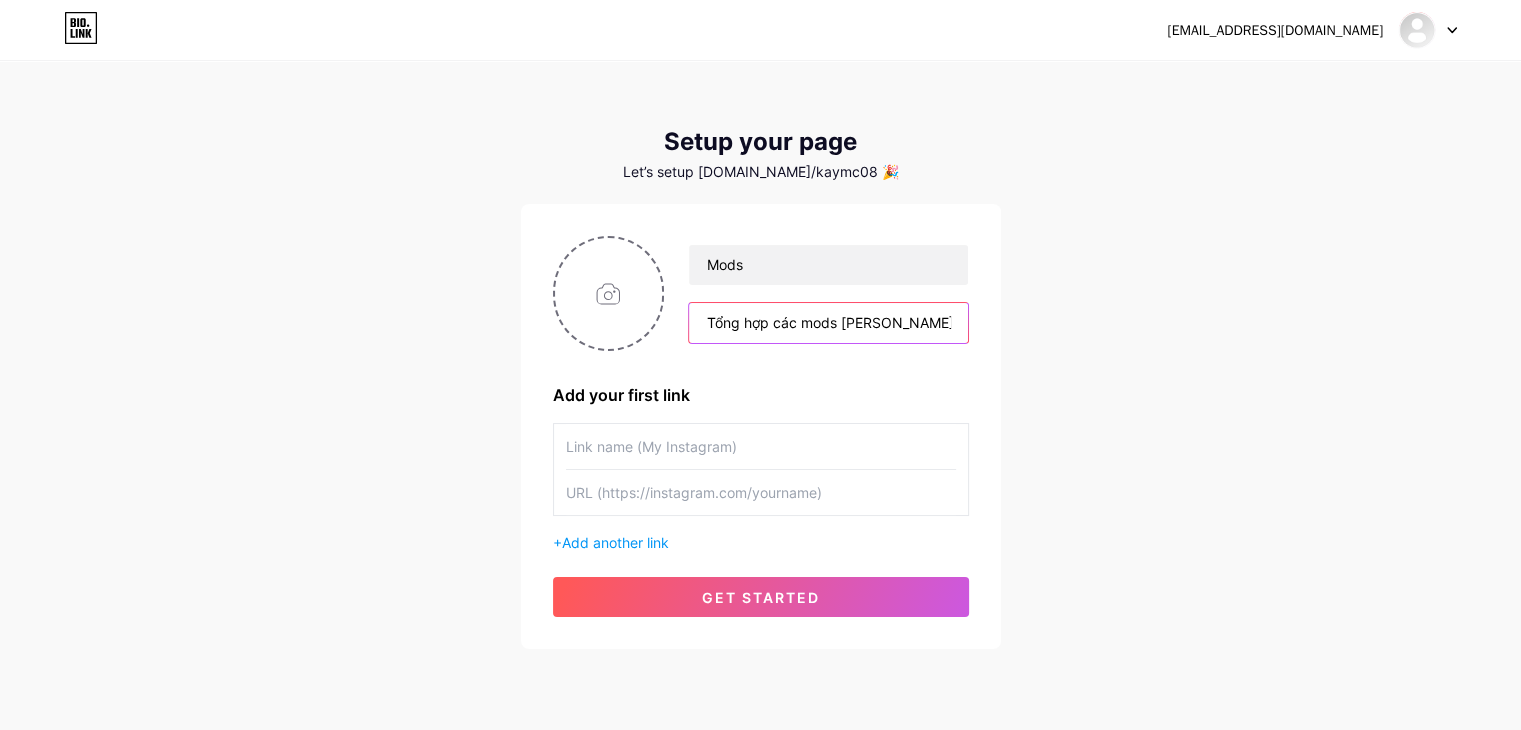 type on "Tổng hợp các mods mình dùng java" 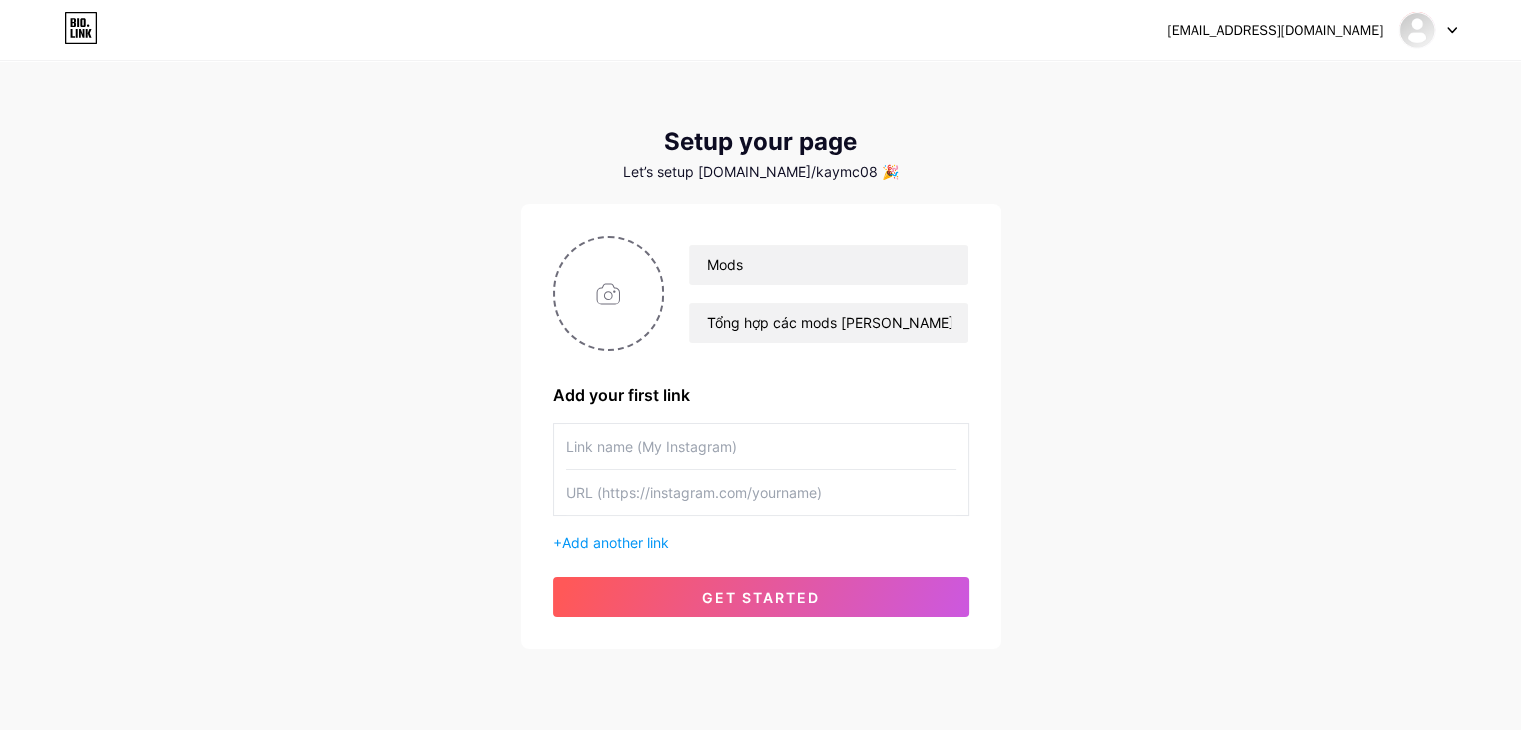 click at bounding box center (761, 492) 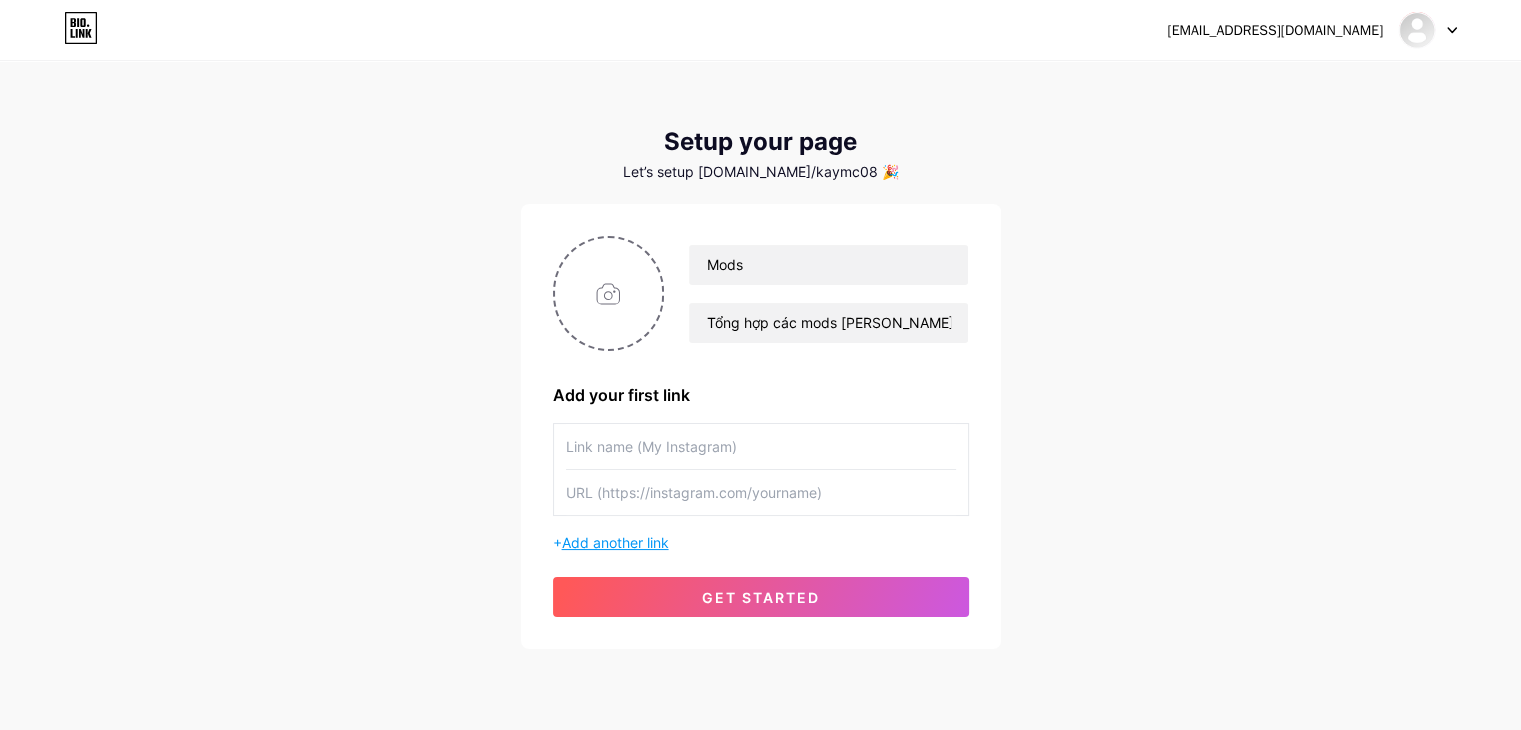 click on "Add another link" at bounding box center (615, 542) 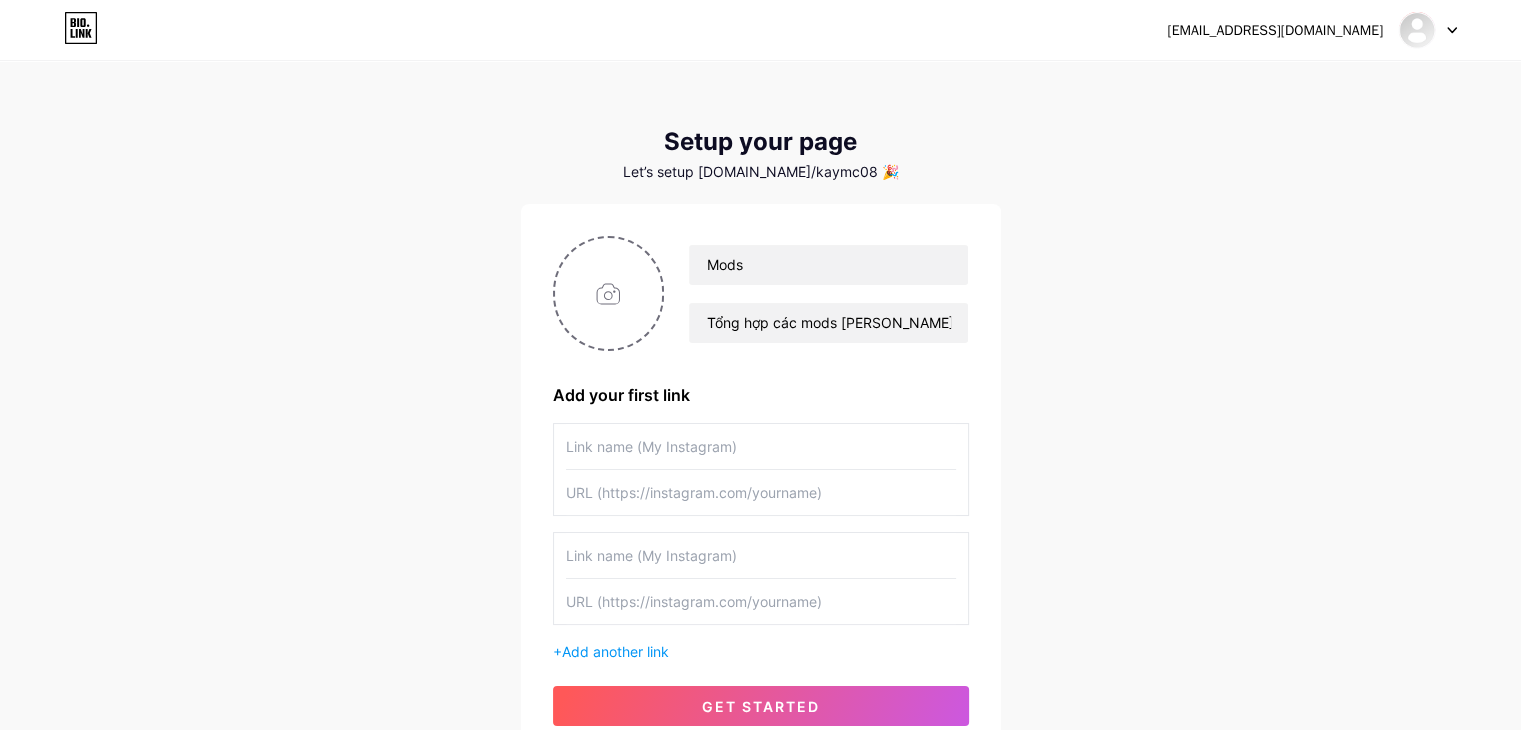 click at bounding box center (761, 555) 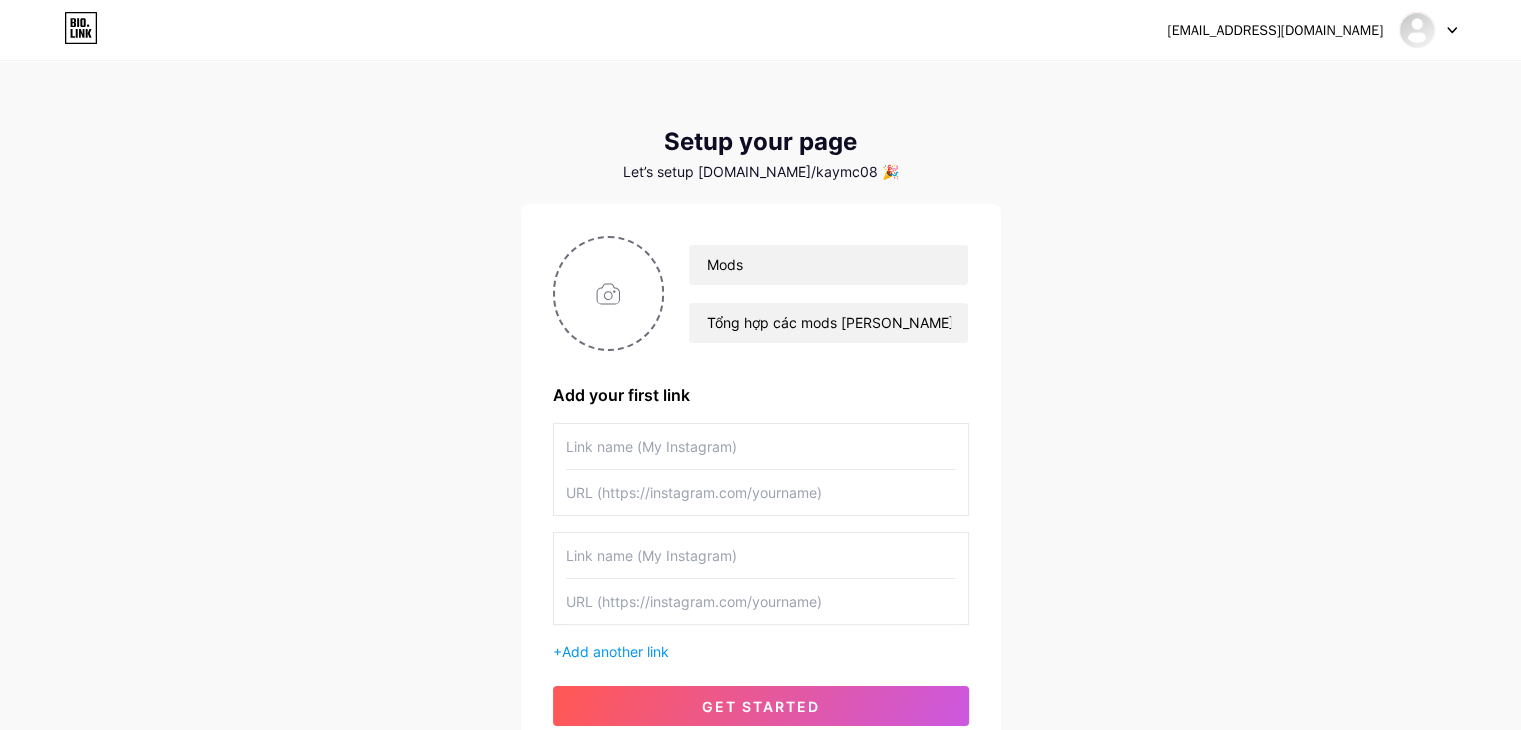 click on "+  Add another link" at bounding box center (761, 651) 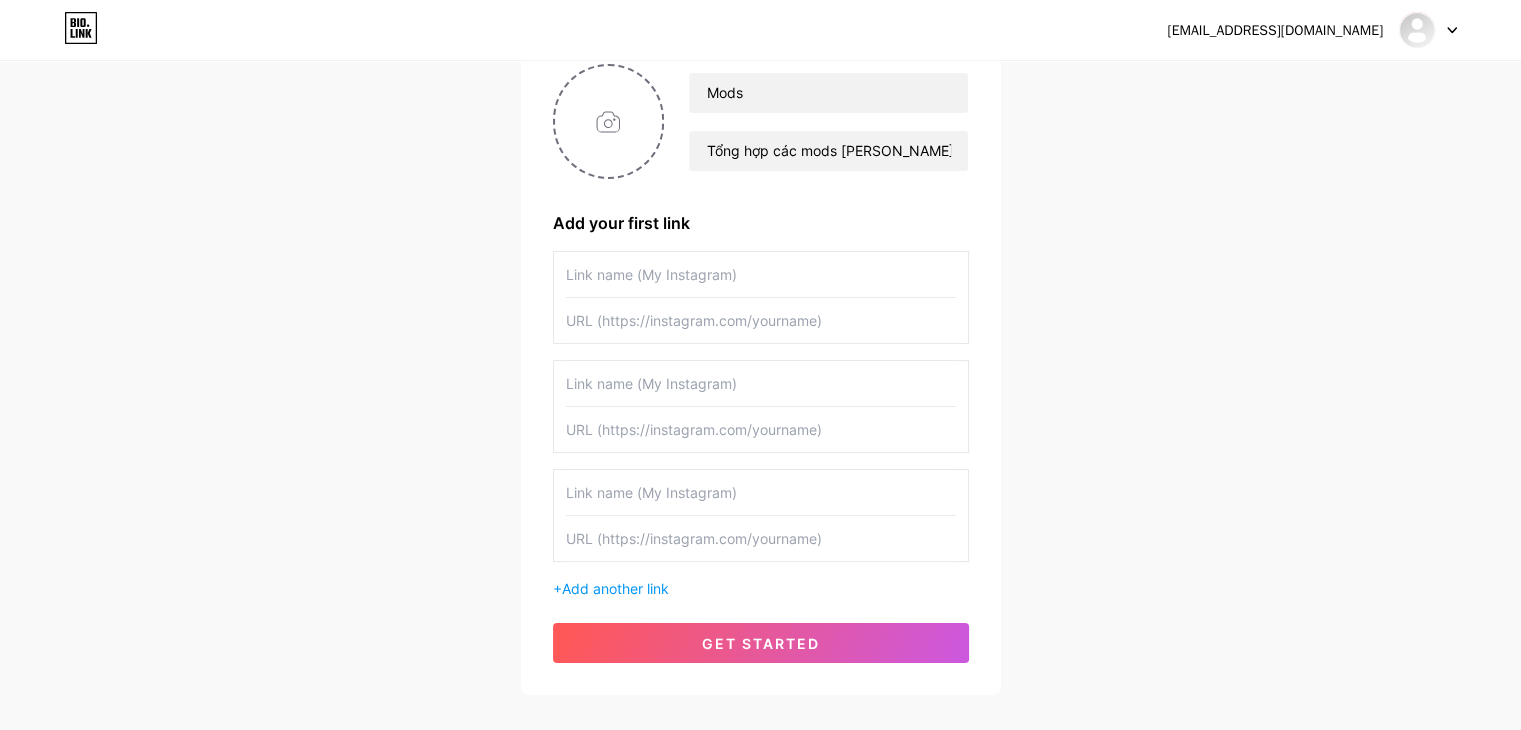 scroll, scrollTop: 80, scrollLeft: 0, axis: vertical 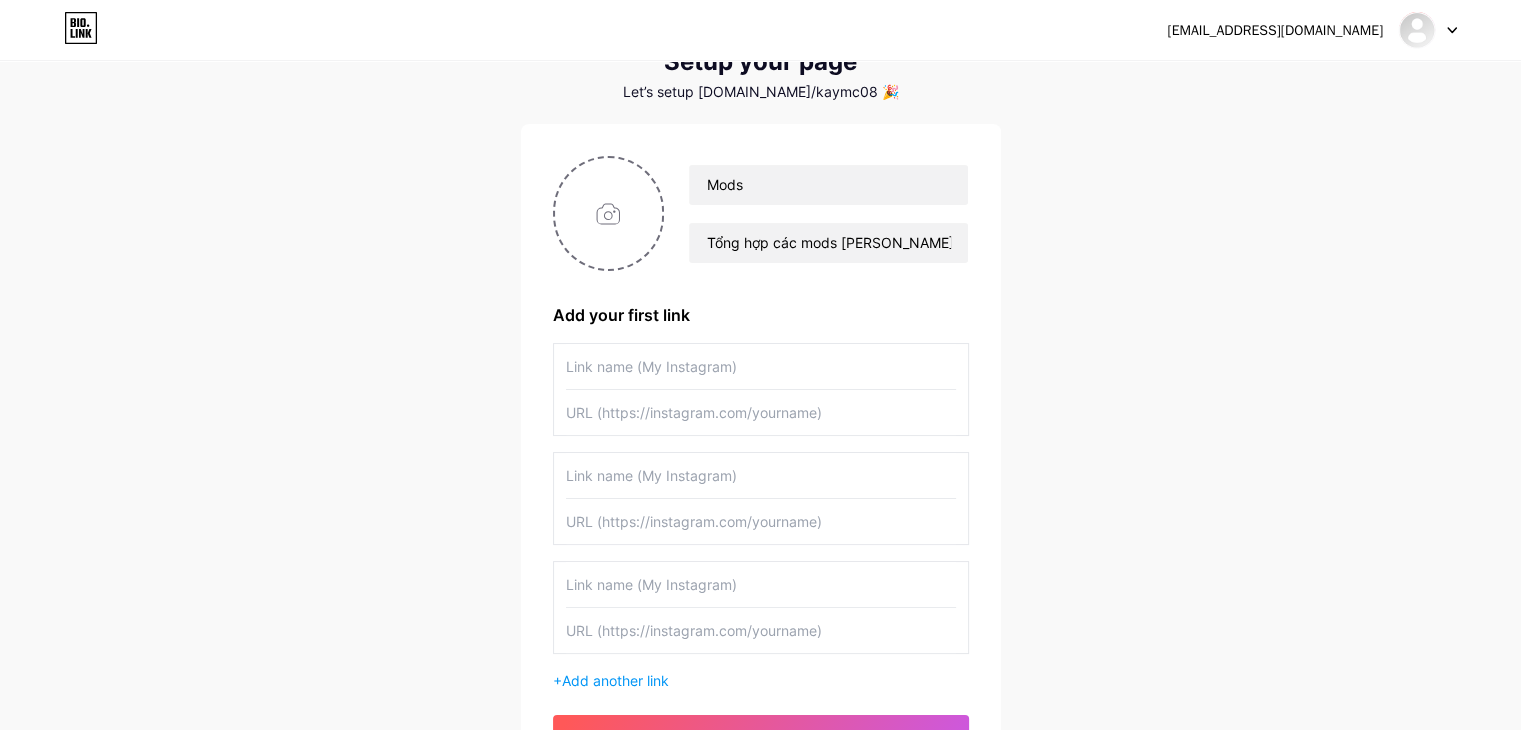 click at bounding box center [761, 366] 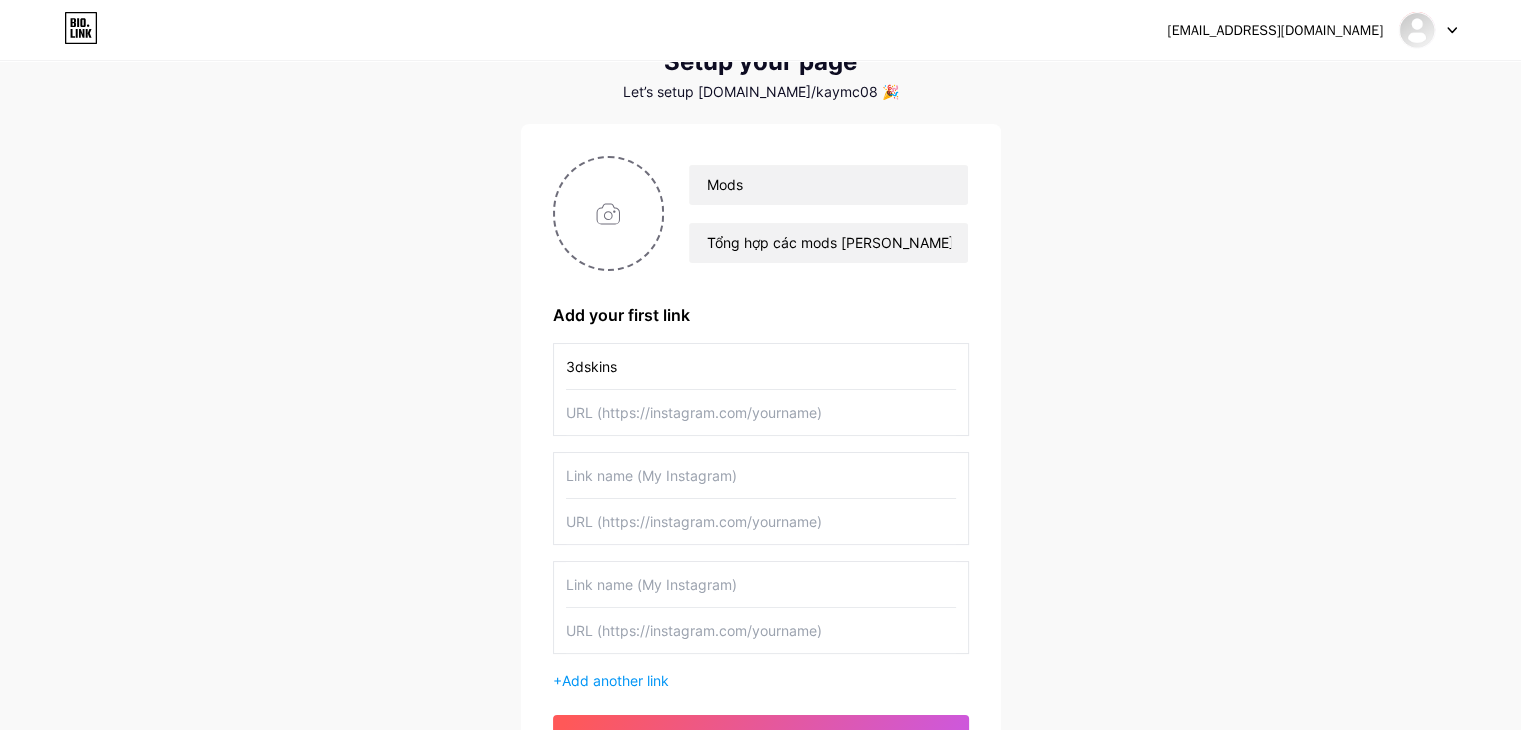 type on "3dskins" 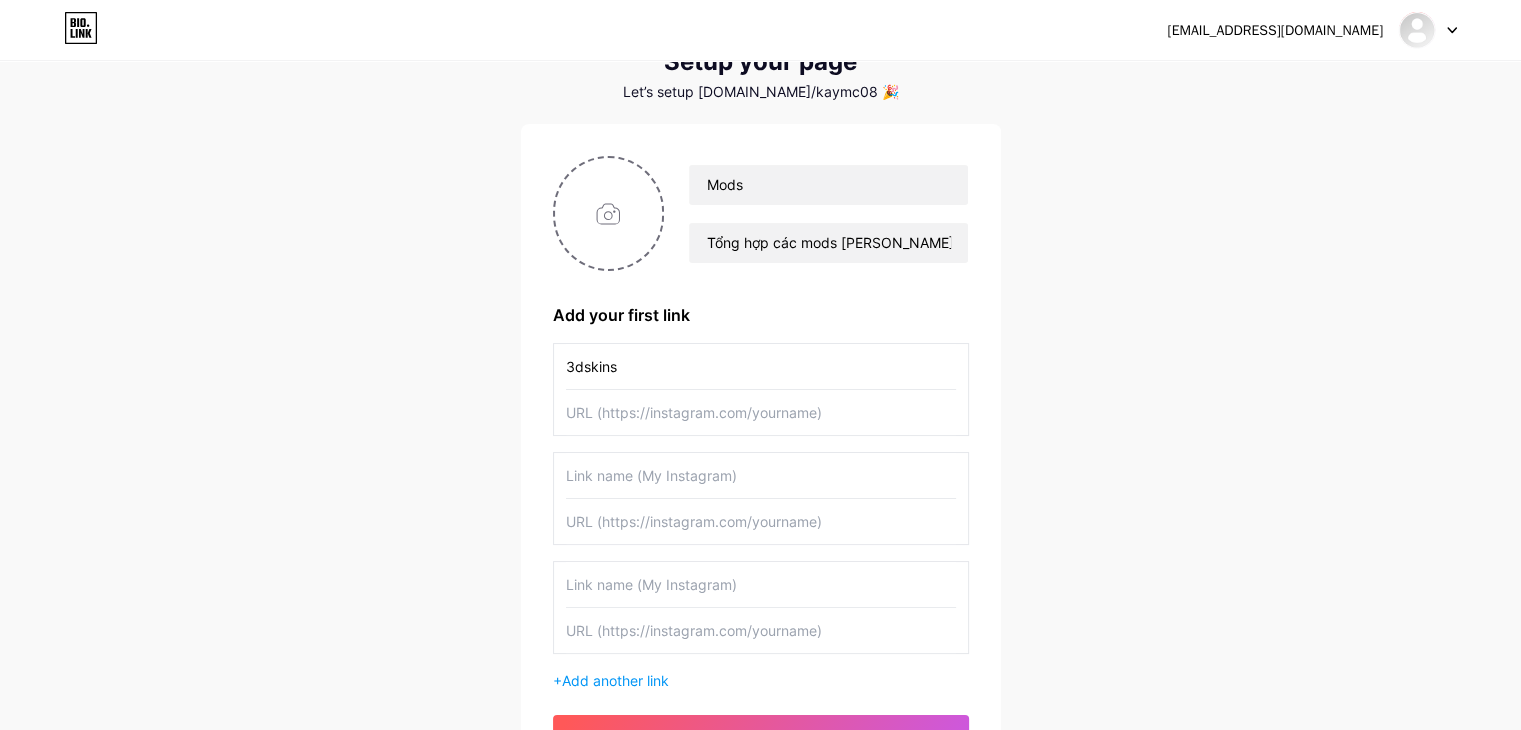click at bounding box center (761, 412) 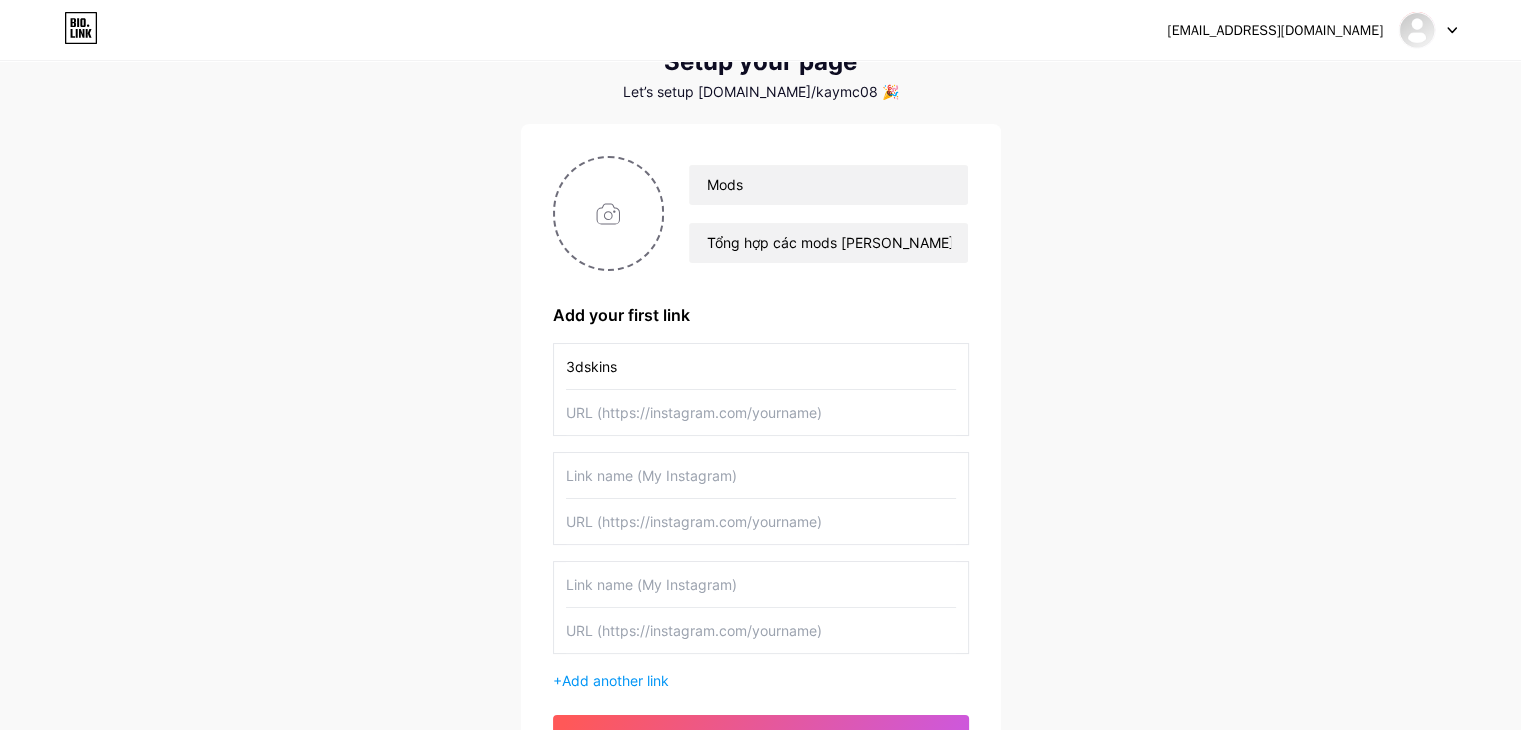 paste on "[URL][DOMAIN_NAME]" 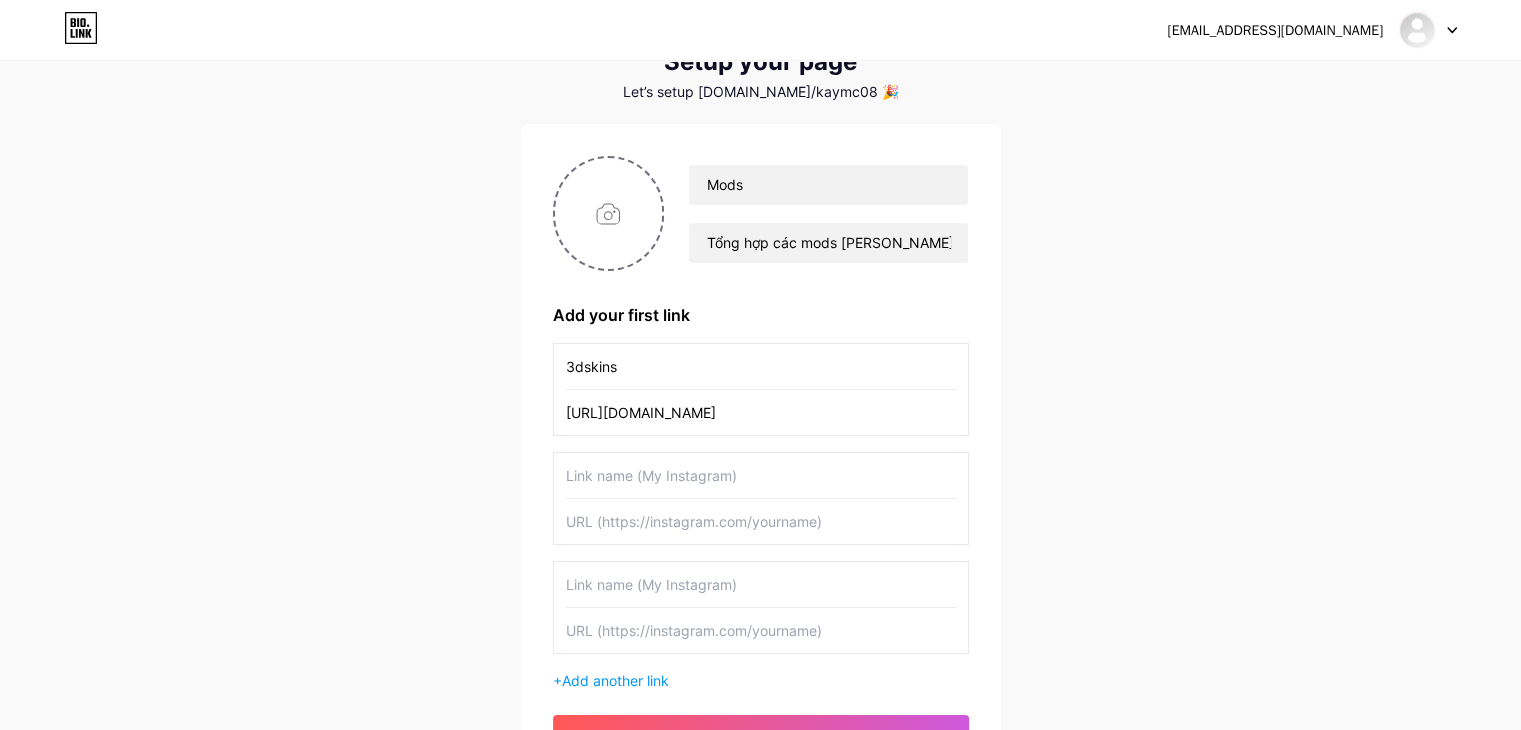 type on "[URL][DOMAIN_NAME]" 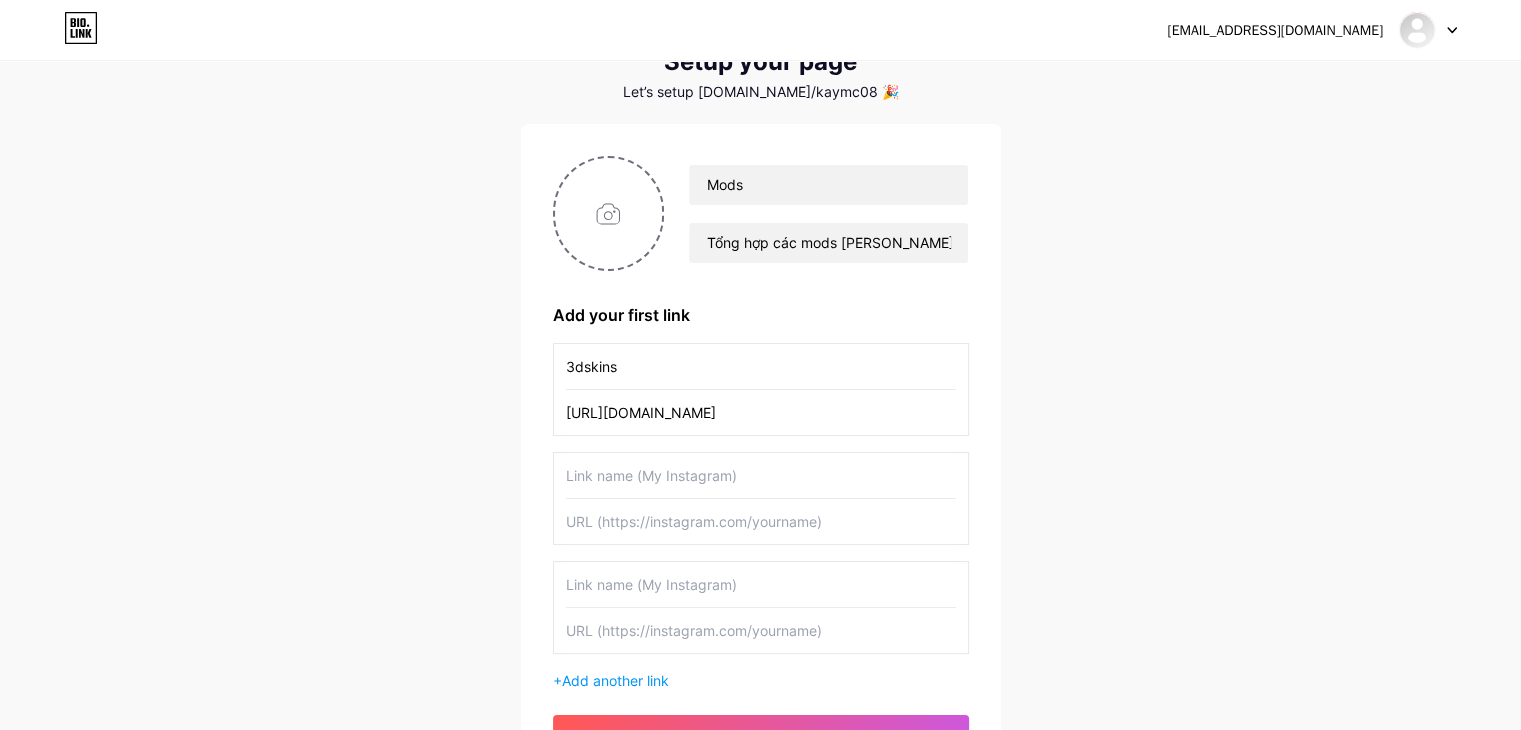 drag, startPoint x: 193, startPoint y: 354, endPoint x: 204, endPoint y: 347, distance: 13.038404 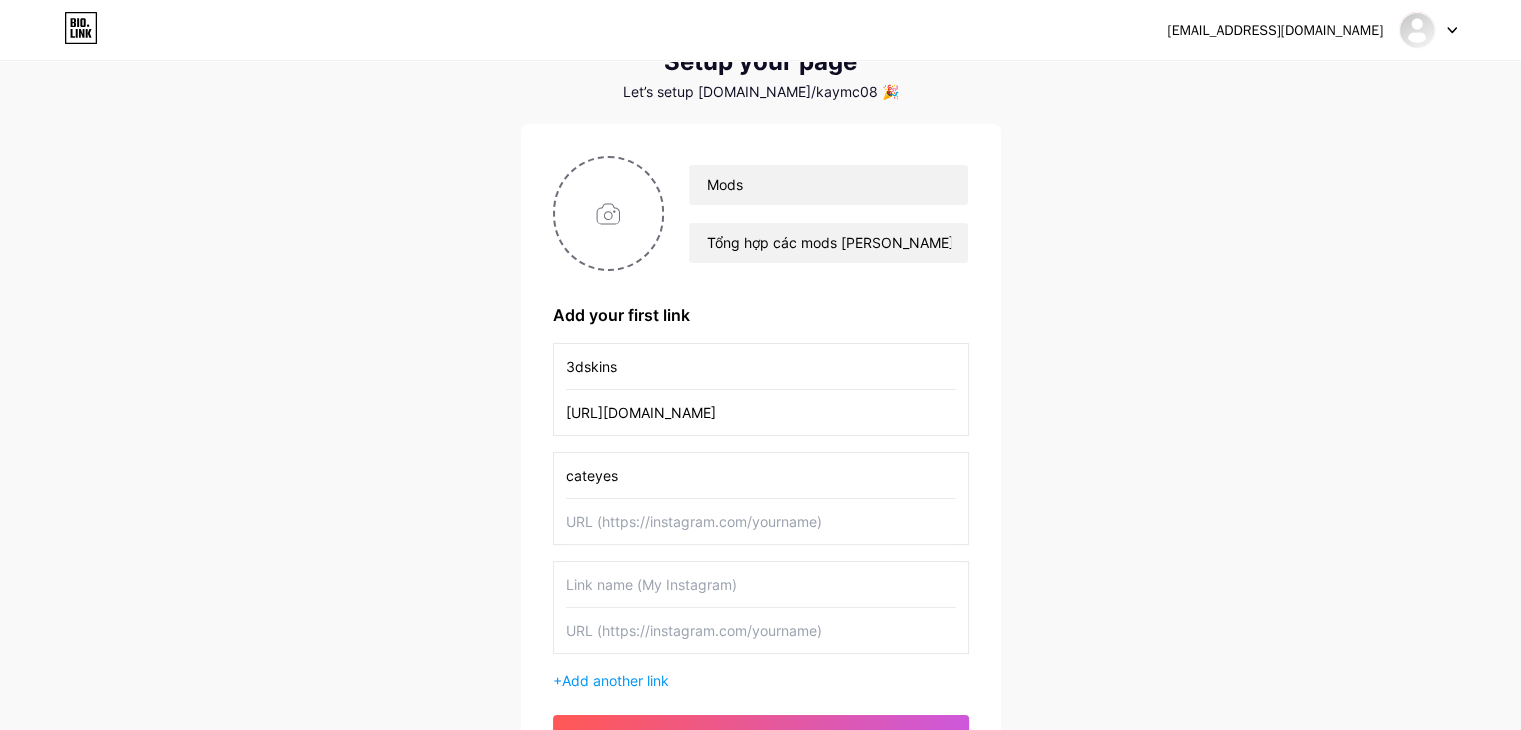type on "cateyes" 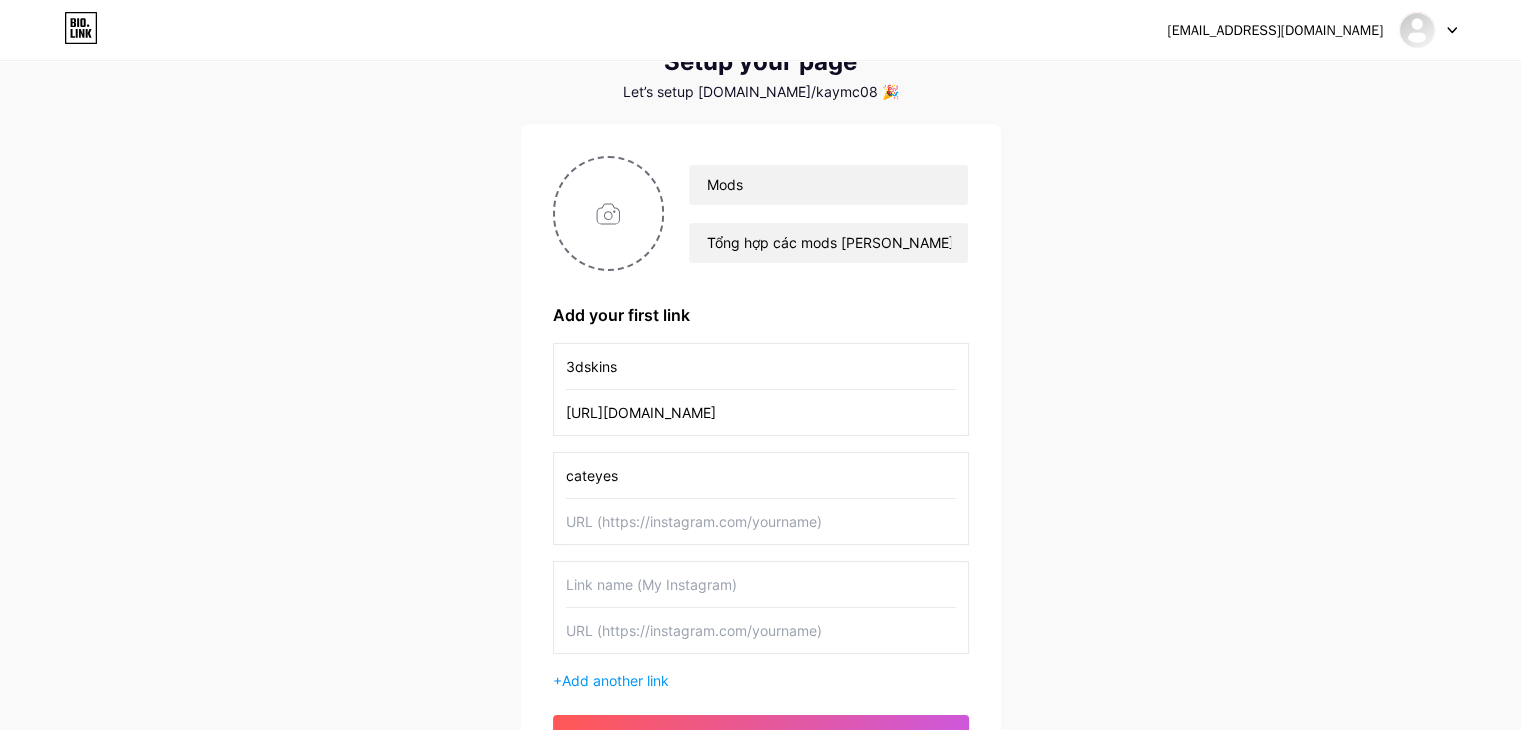 paste on "[URL][DOMAIN_NAME]" 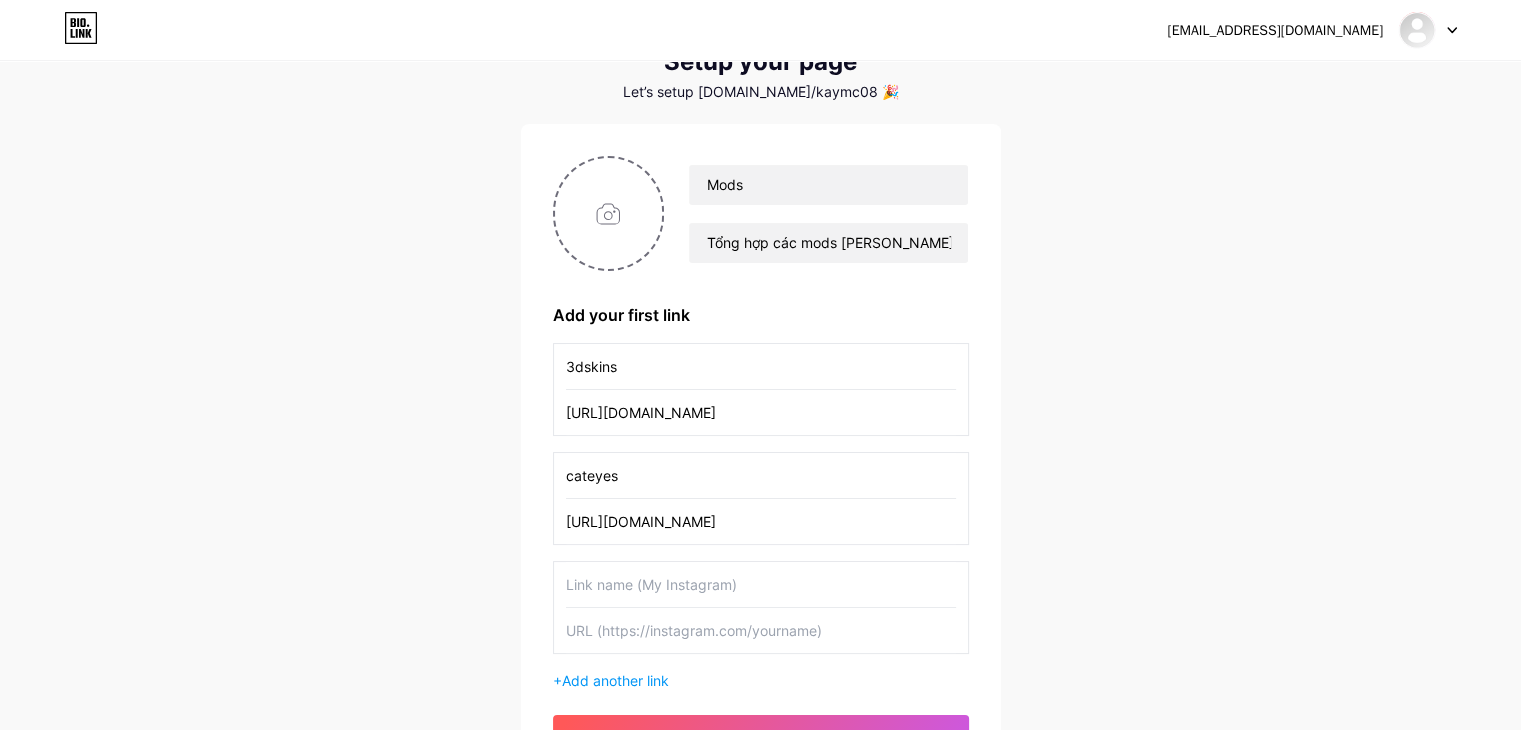 scroll, scrollTop: 0, scrollLeft: 264, axis: horizontal 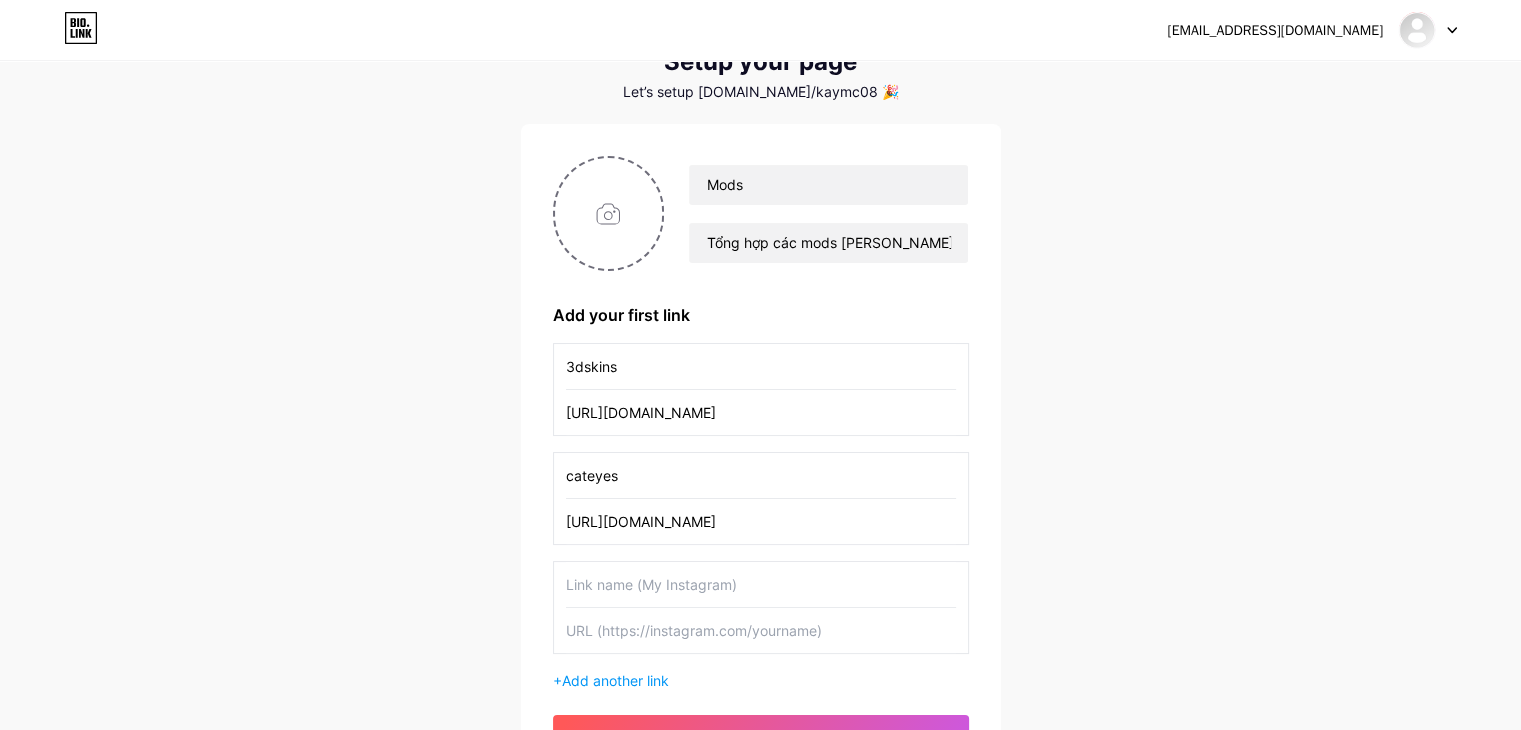 type on "[URL][DOMAIN_NAME]" 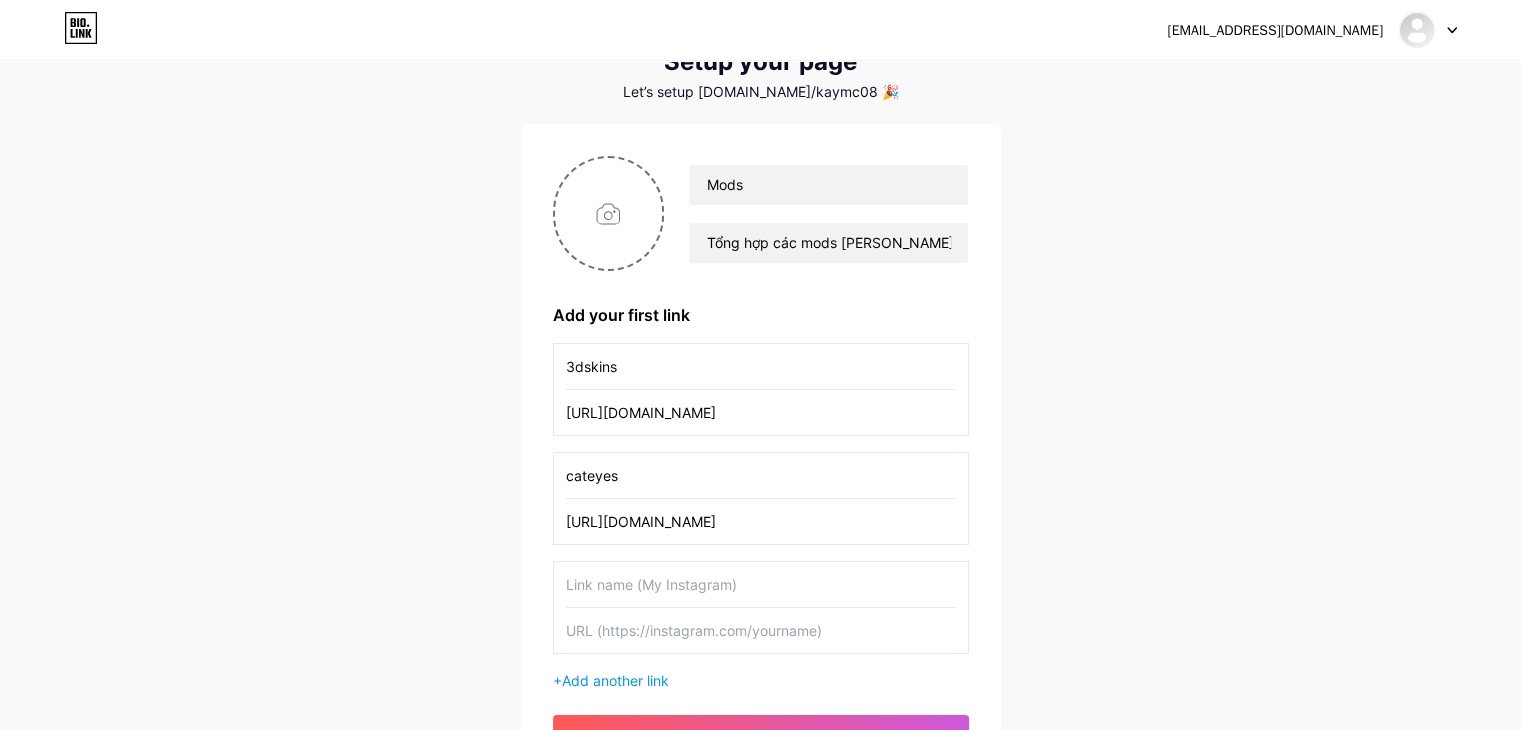 scroll, scrollTop: 0, scrollLeft: 0, axis: both 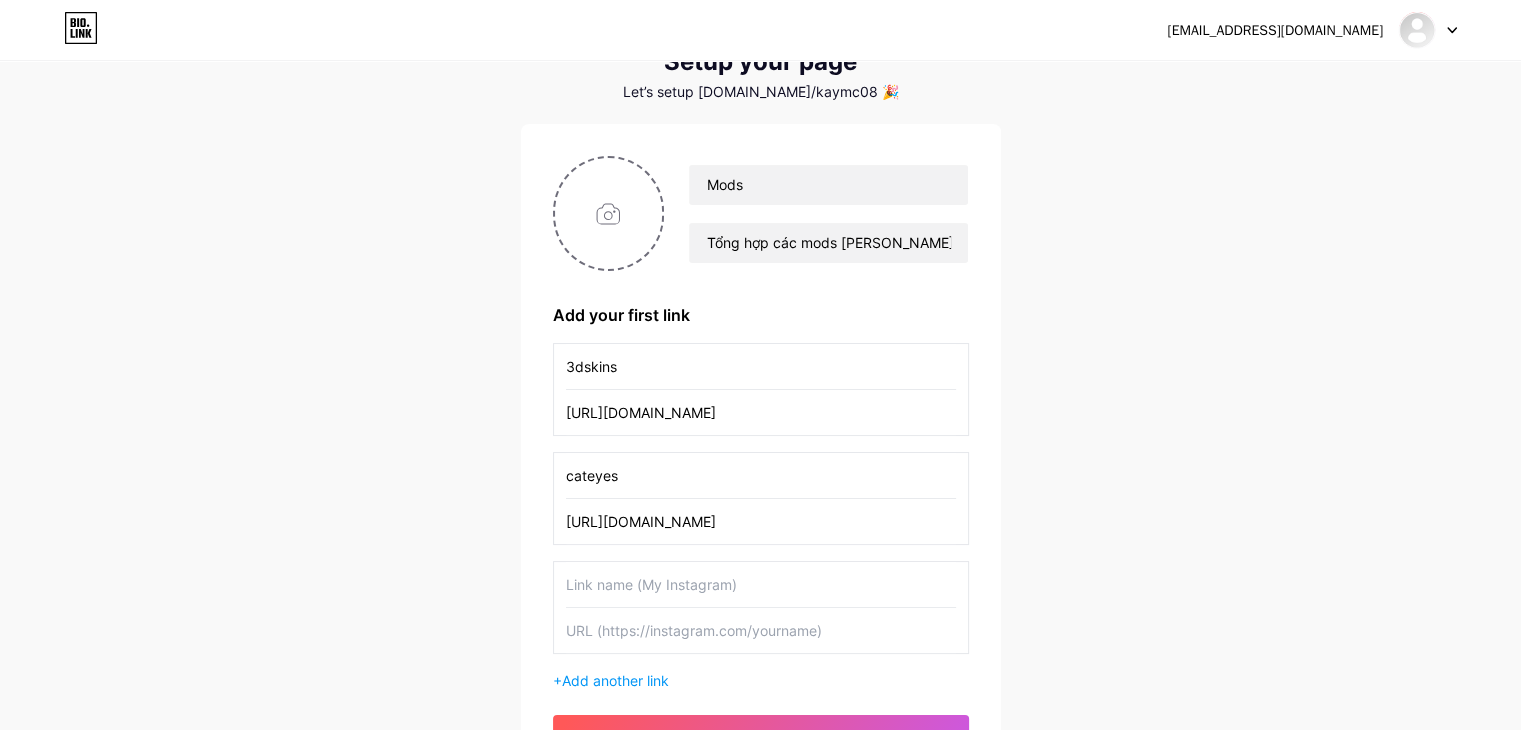 click at bounding box center (761, 584) 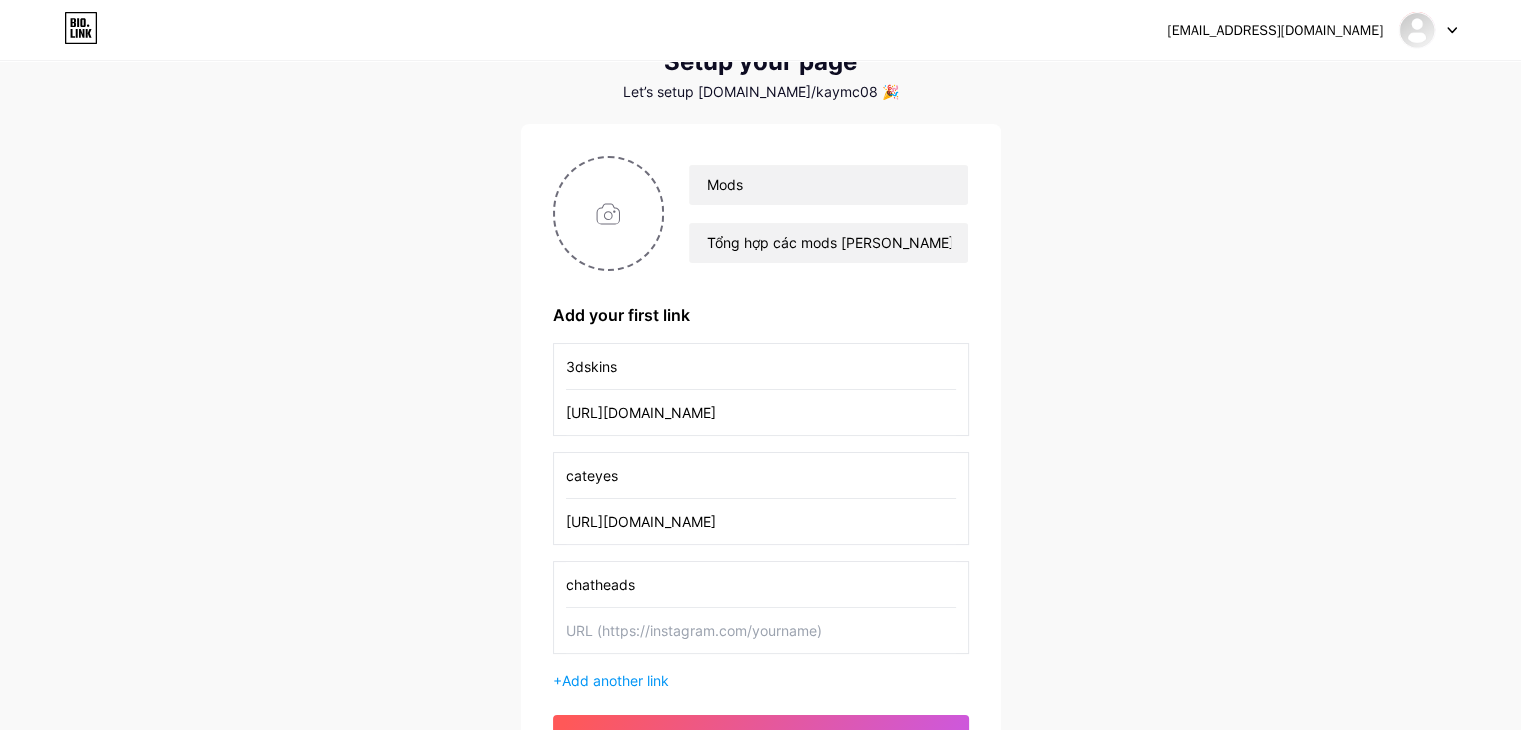 type on "chatheads" 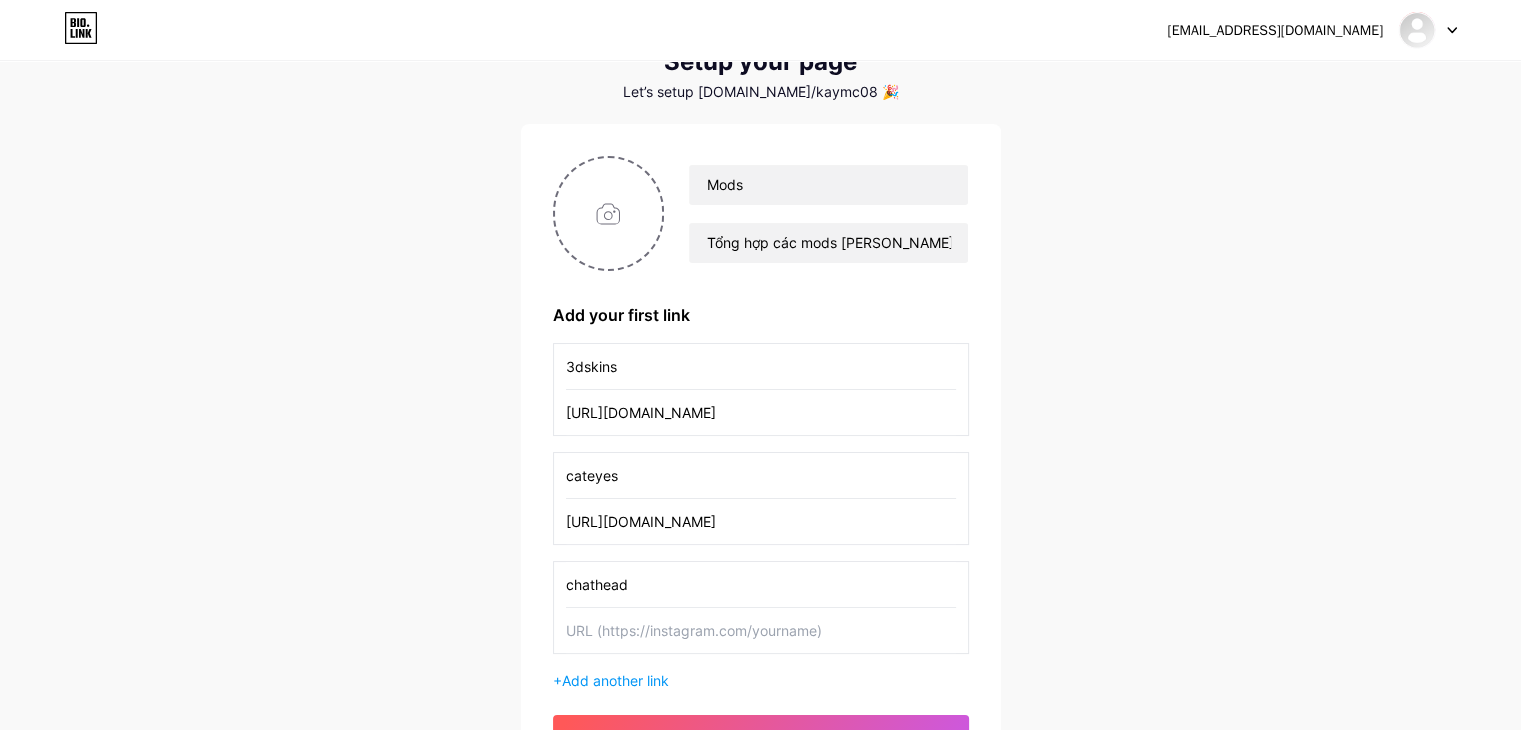 type on "chatheads" 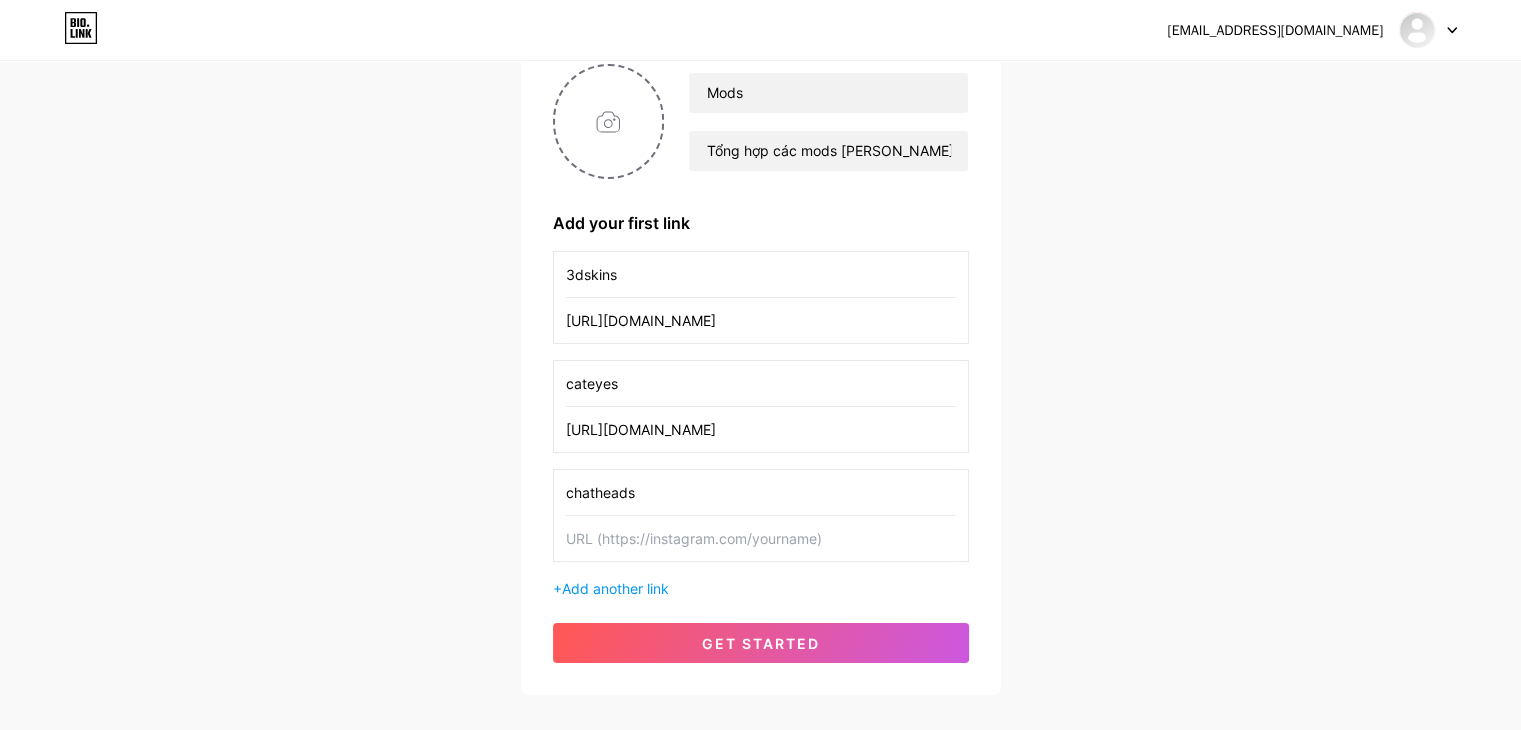 scroll, scrollTop: 180, scrollLeft: 0, axis: vertical 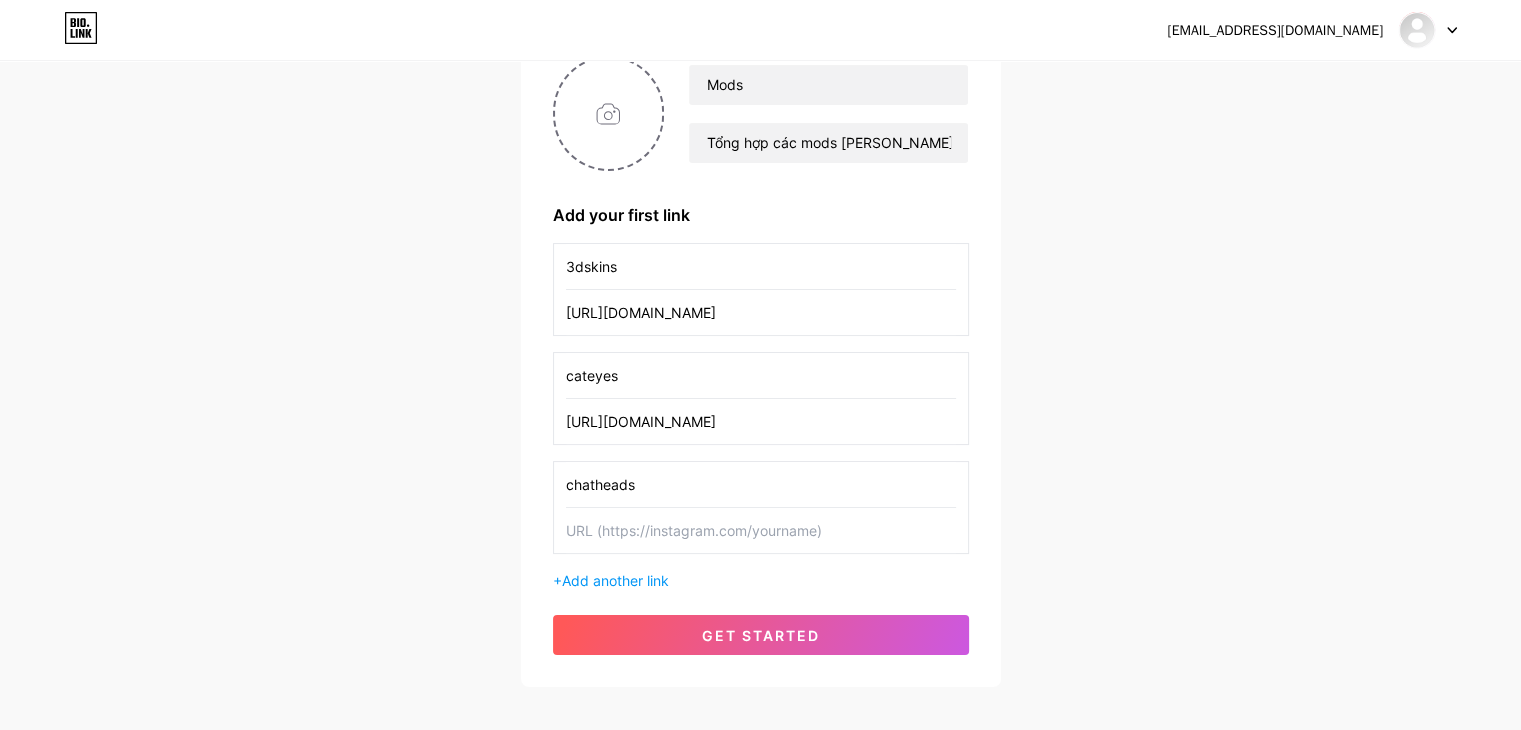 click at bounding box center (761, 530) 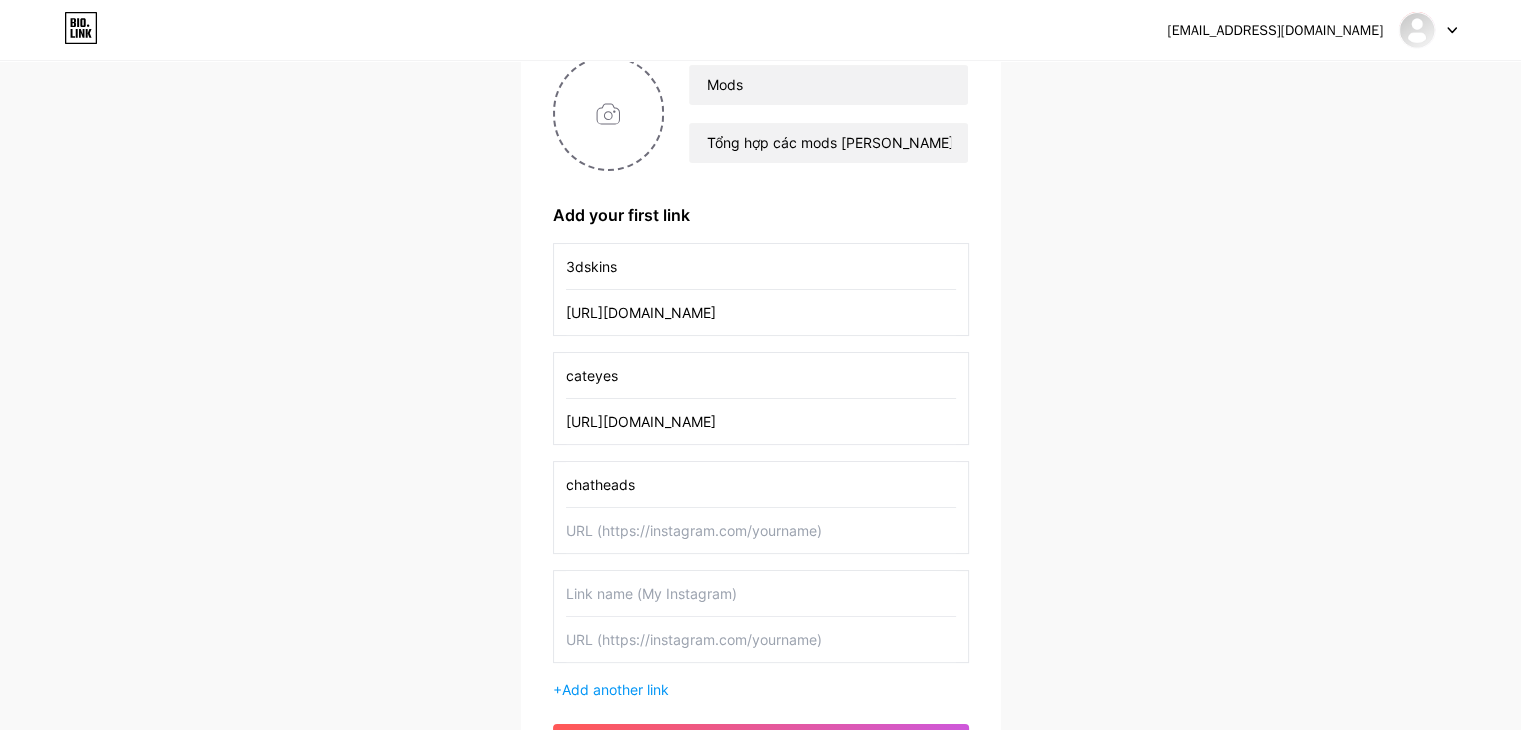 click at bounding box center [761, 530] 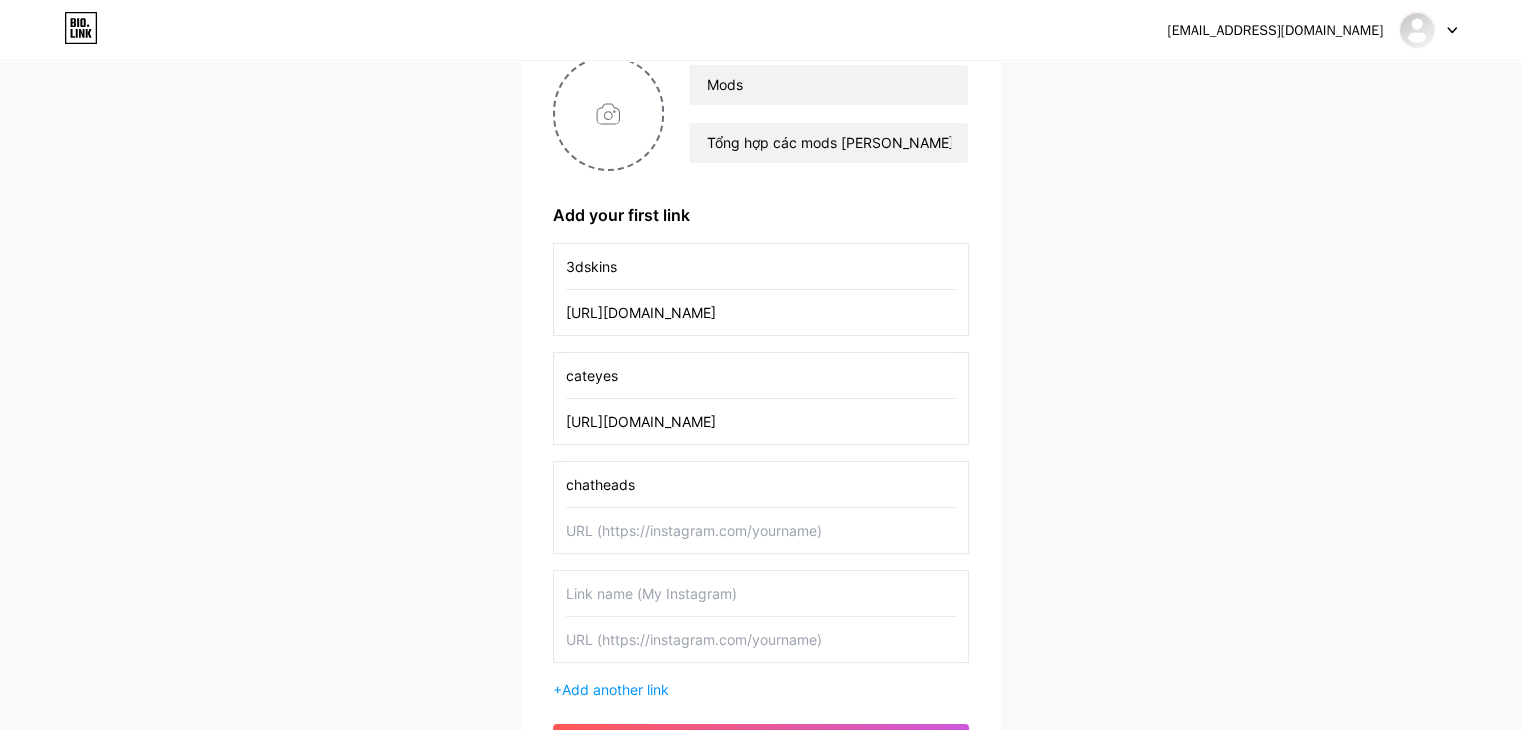 paste on "[URL][DOMAIN_NAME]" 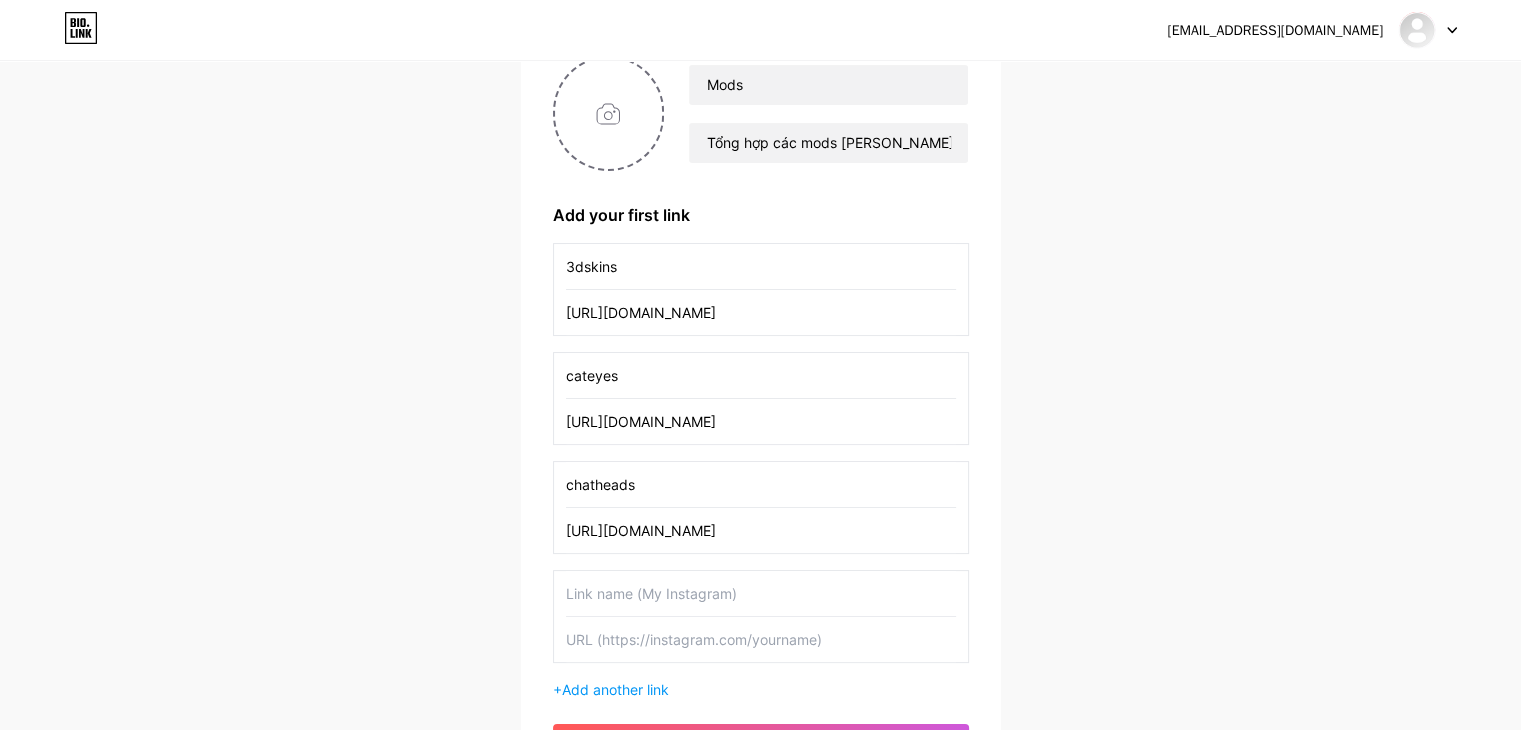 type on "[URL][DOMAIN_NAME]" 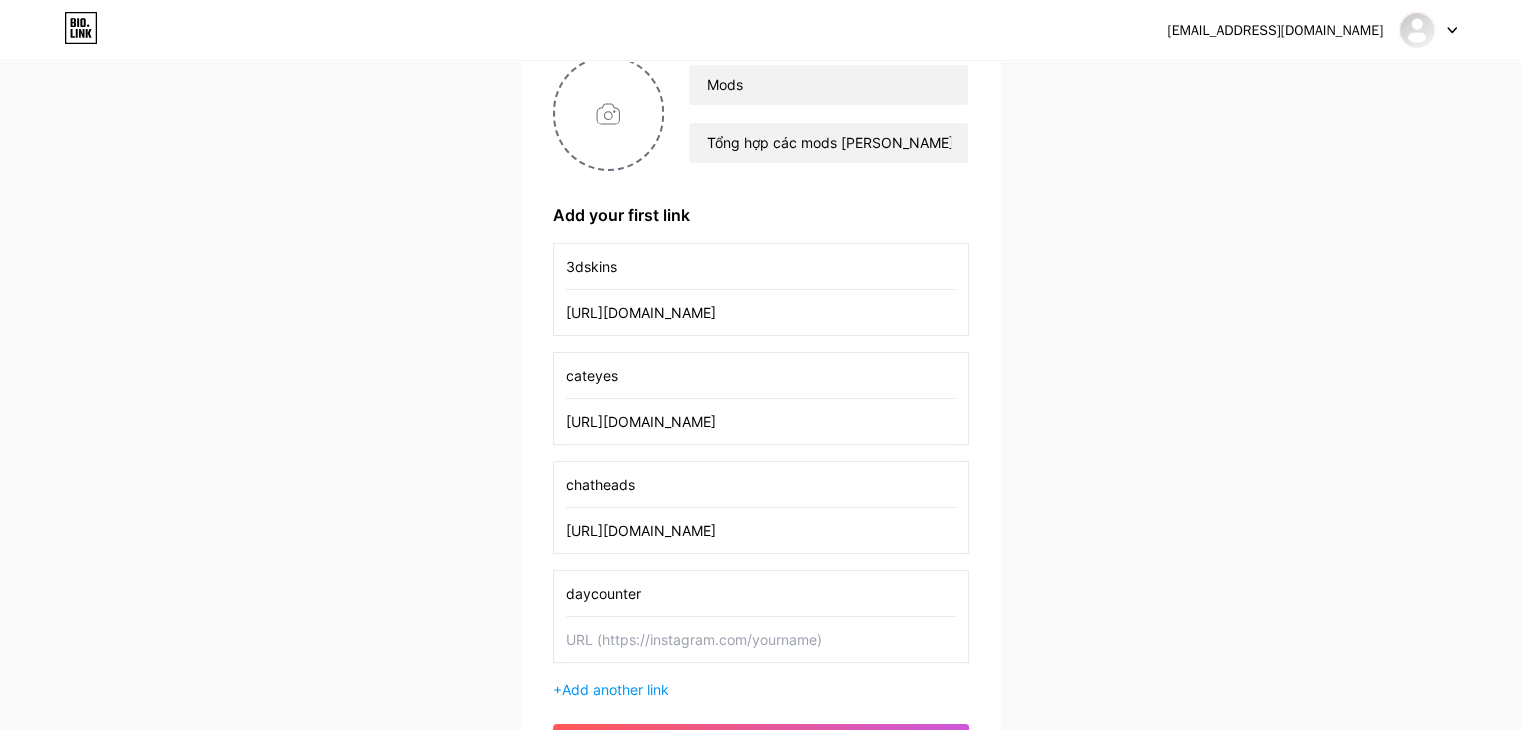 type on "daycounter" 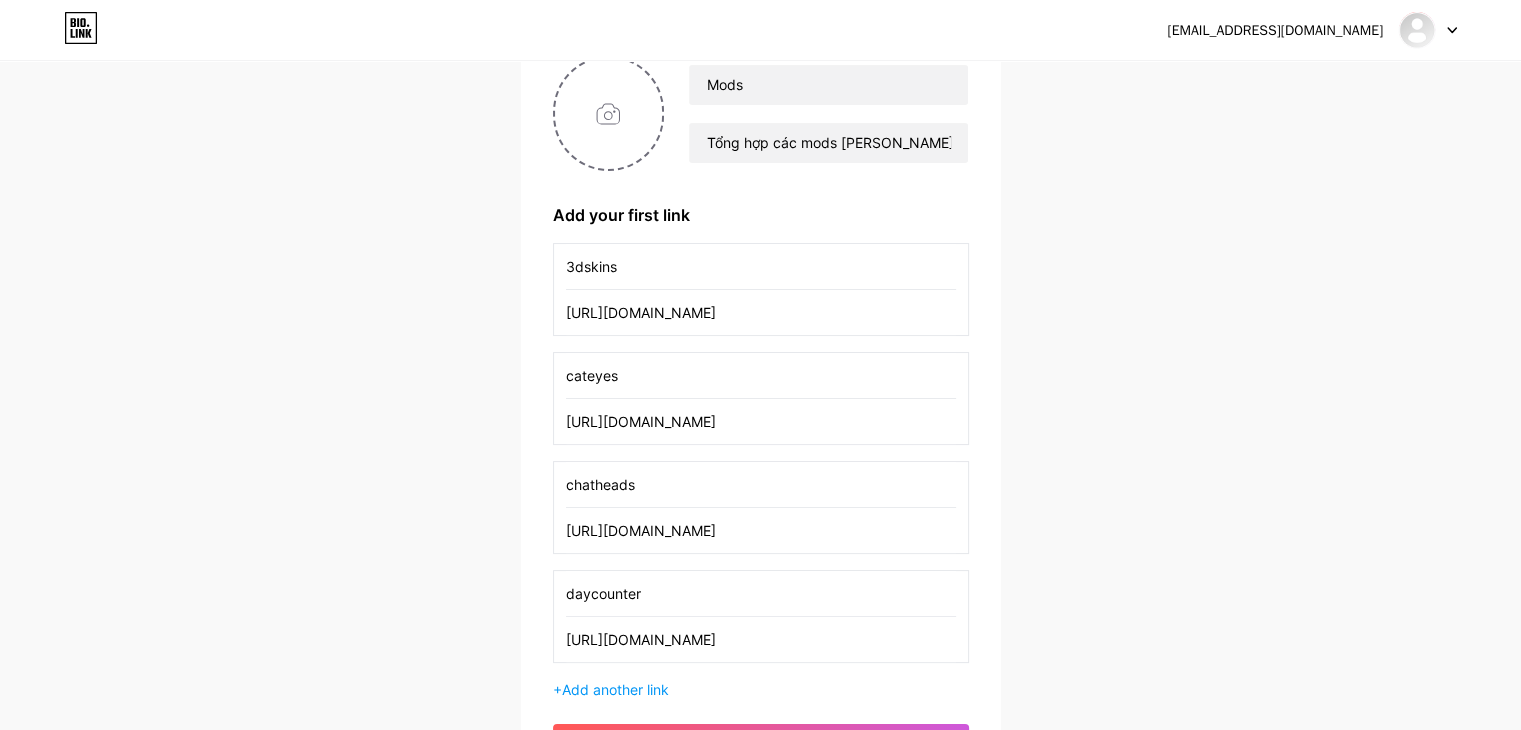 type on "[URL][DOMAIN_NAME]" 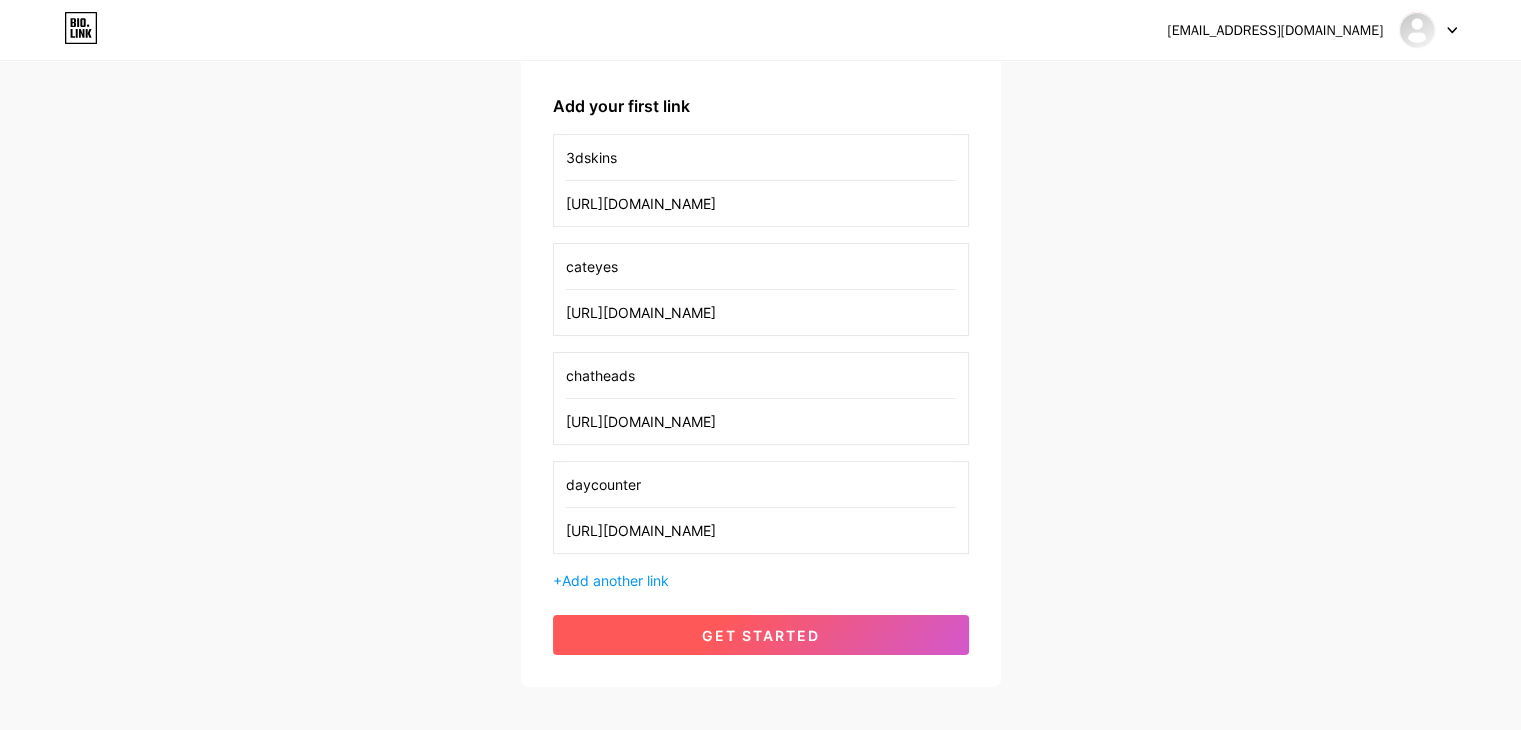 scroll, scrollTop: 288, scrollLeft: 0, axis: vertical 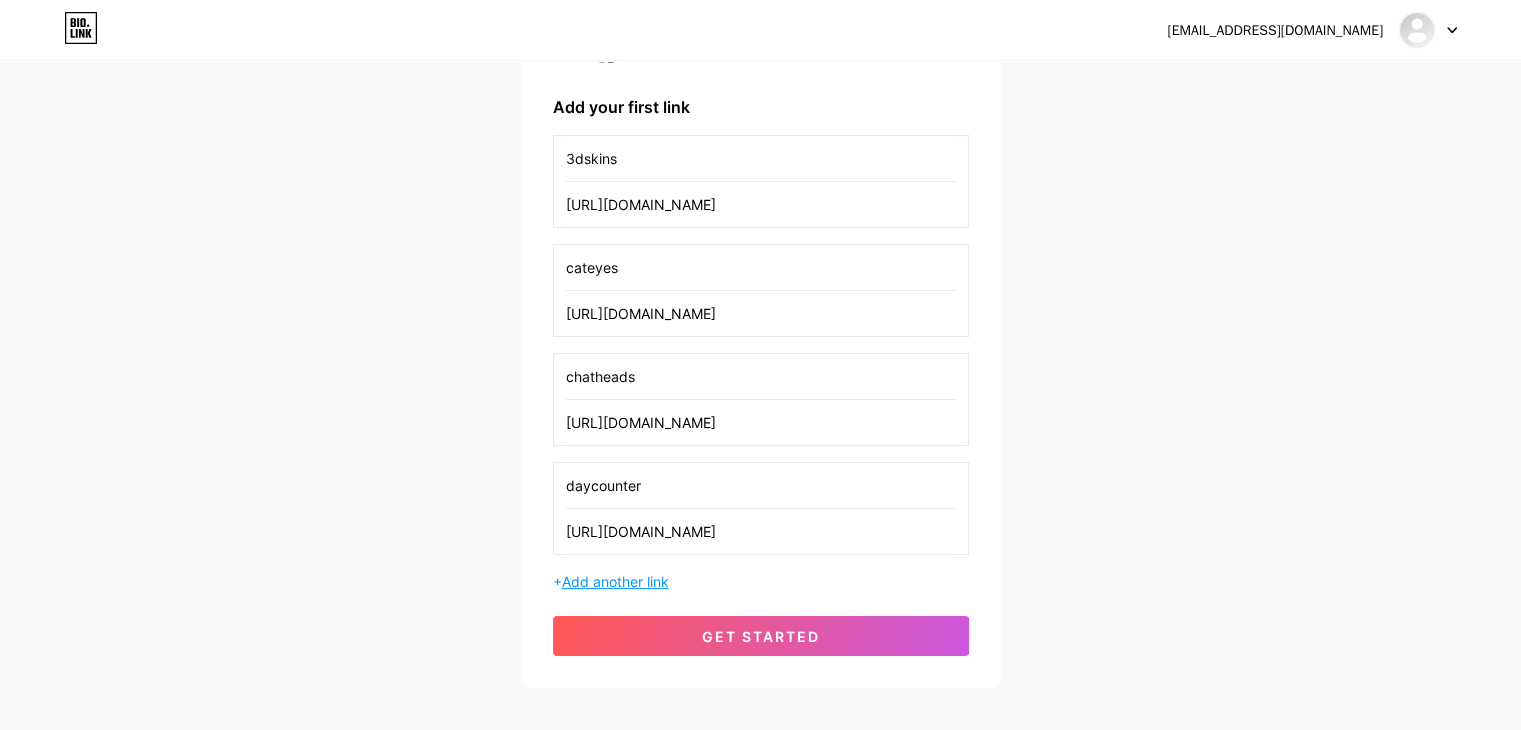 click on "Add another link" at bounding box center (615, 581) 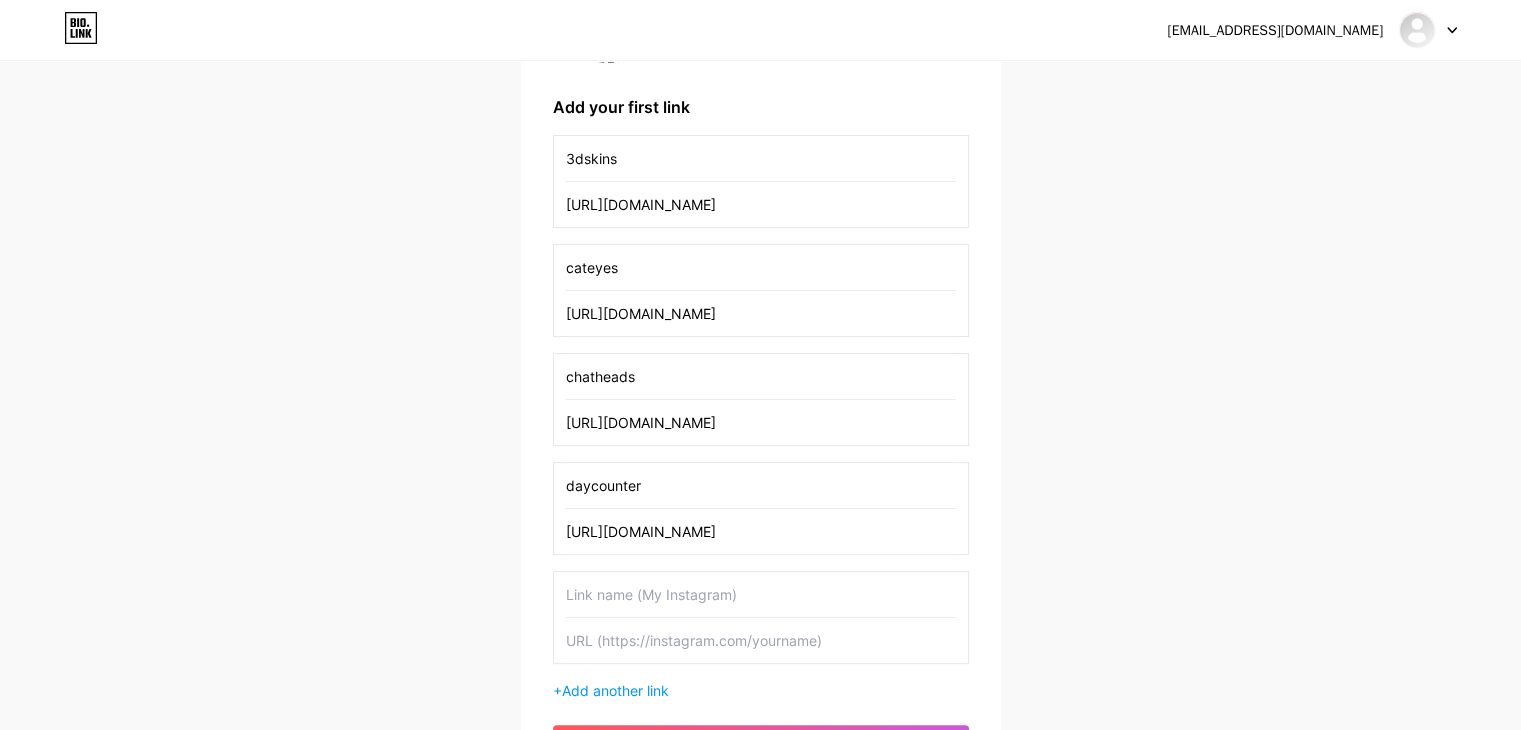 click at bounding box center (761, 594) 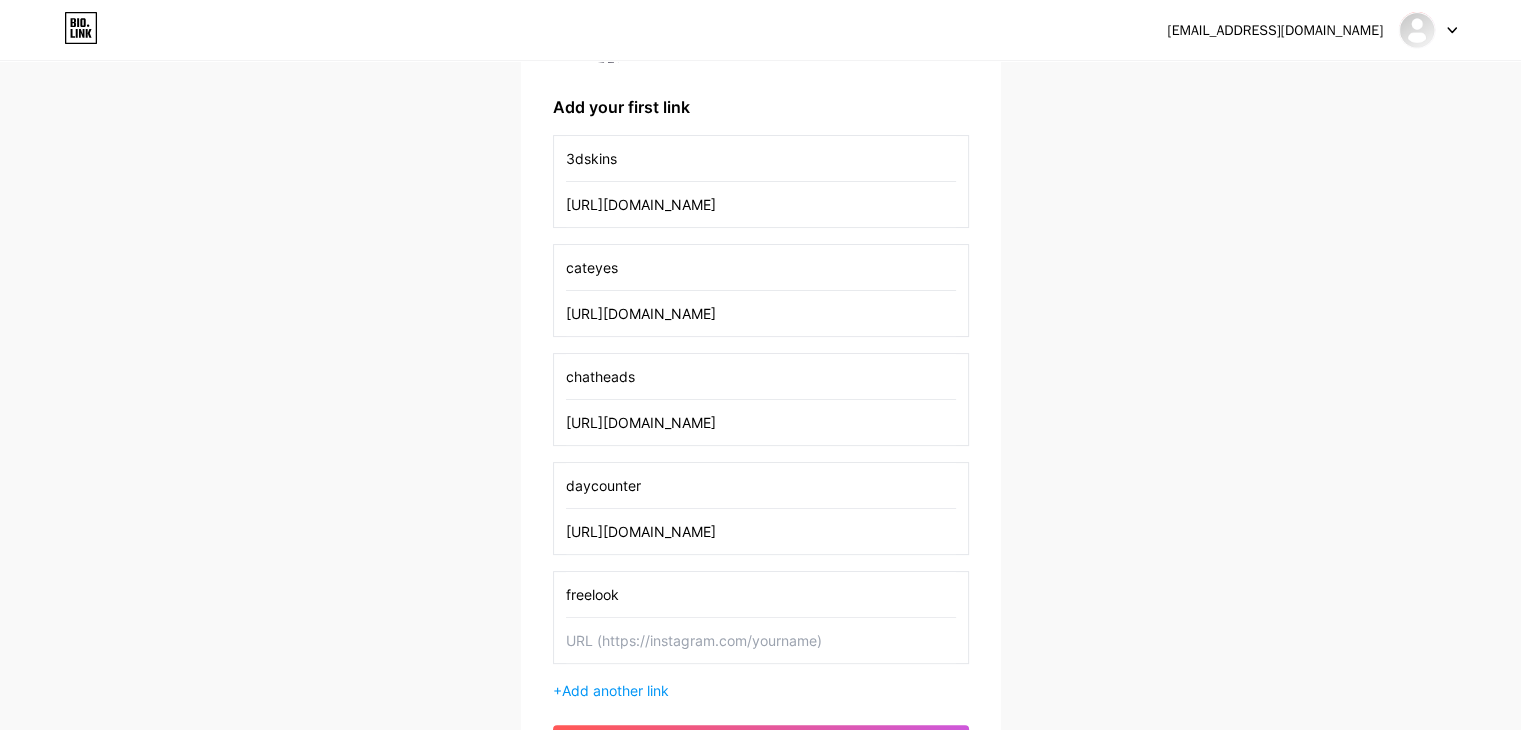 type on "freelook" 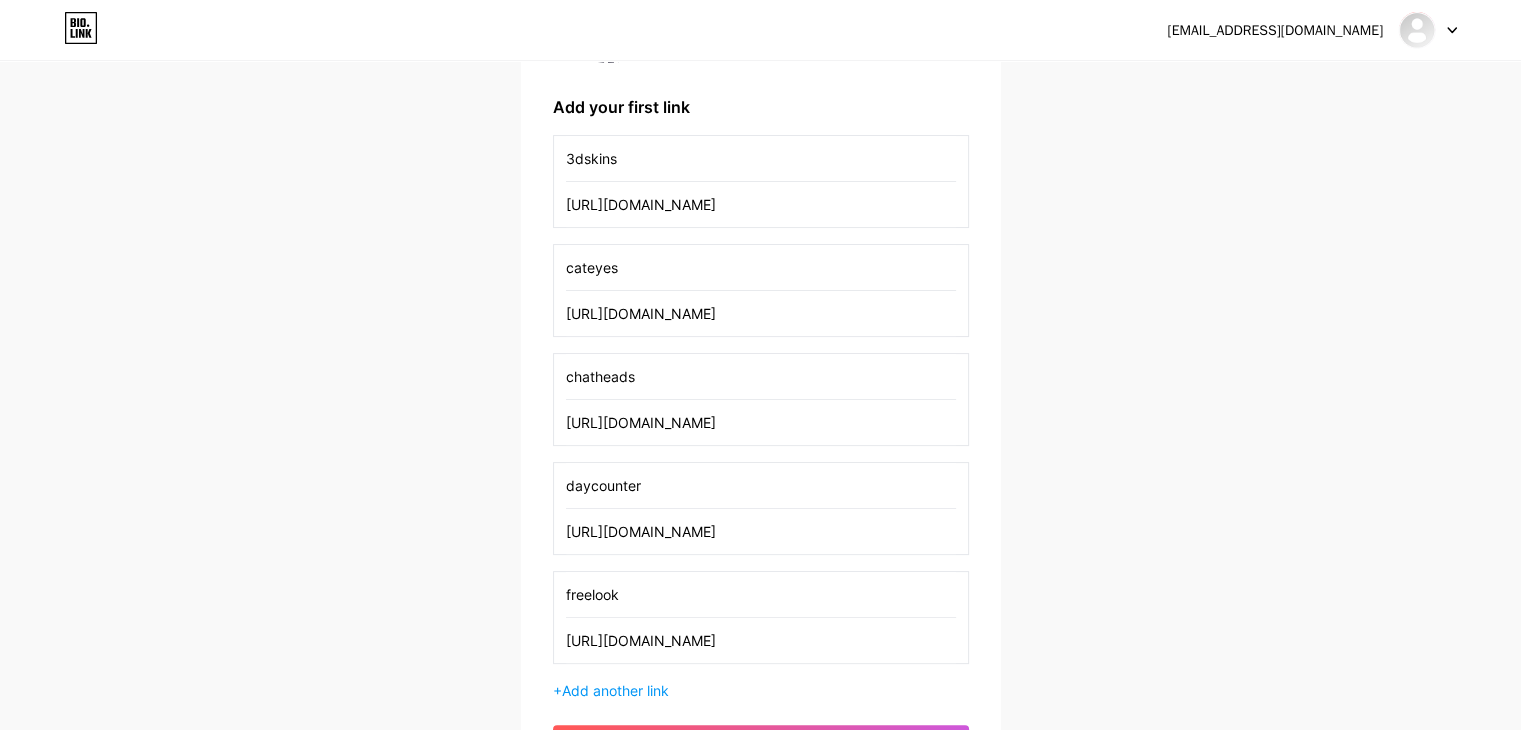 type on "[URL][DOMAIN_NAME]" 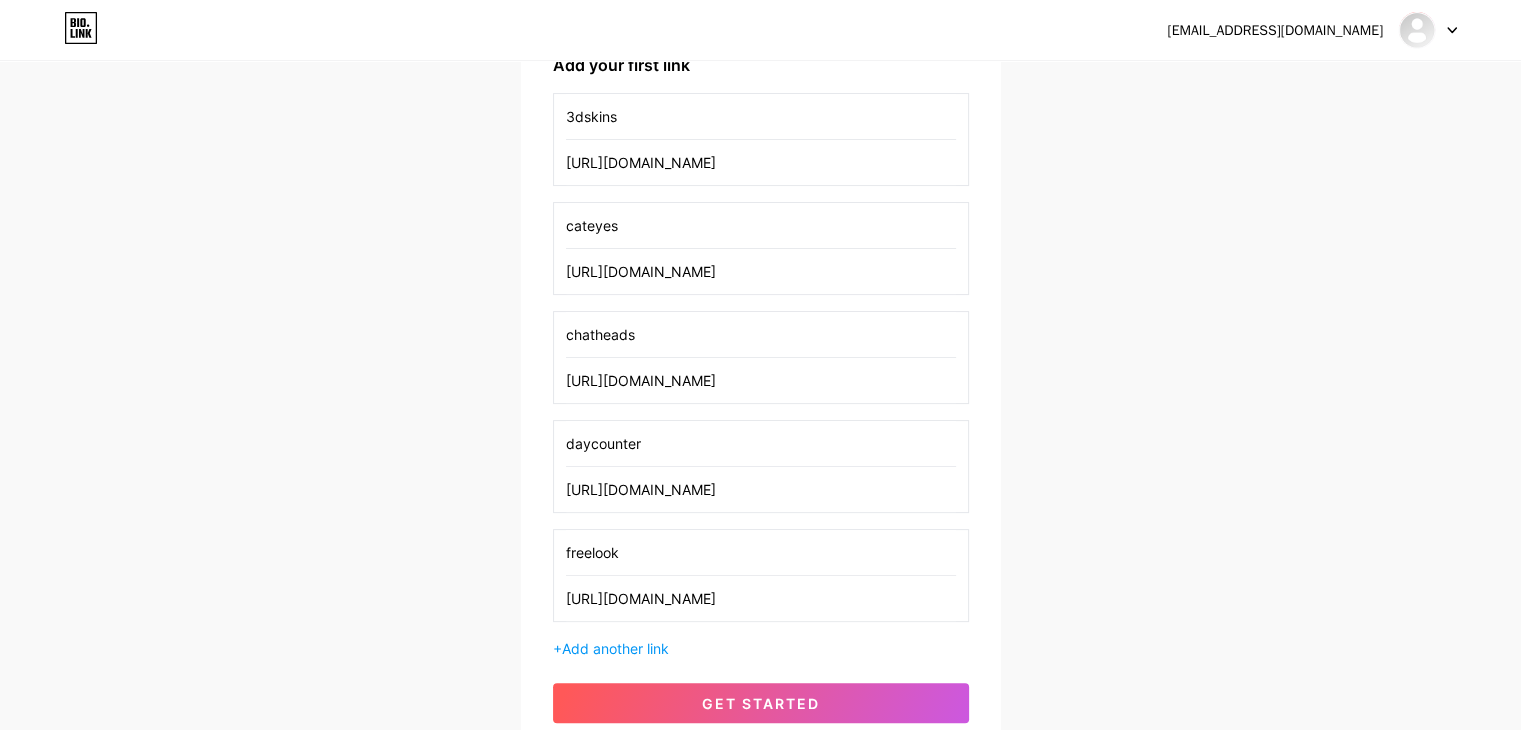 scroll, scrollTop: 388, scrollLeft: 0, axis: vertical 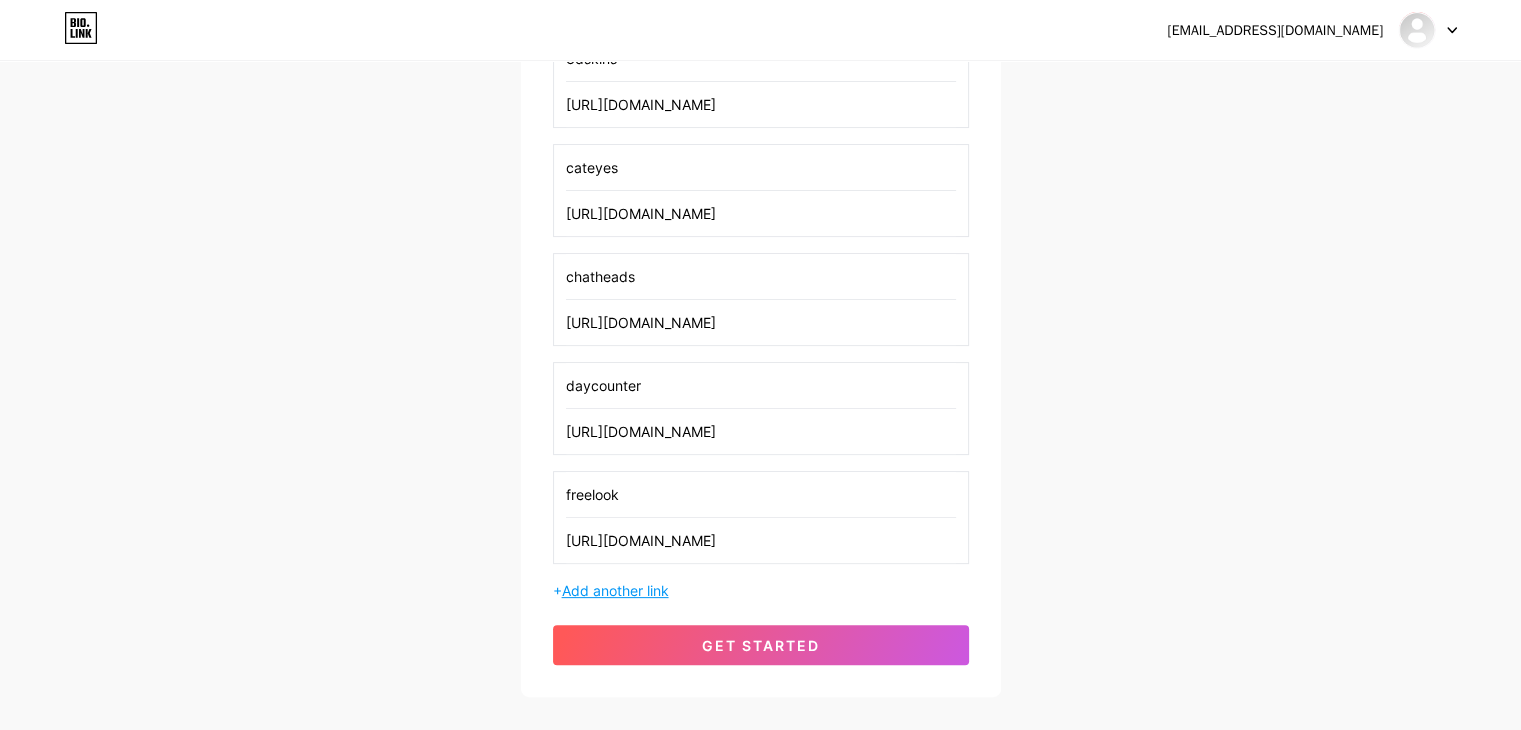 click on "Add another link" at bounding box center [615, 590] 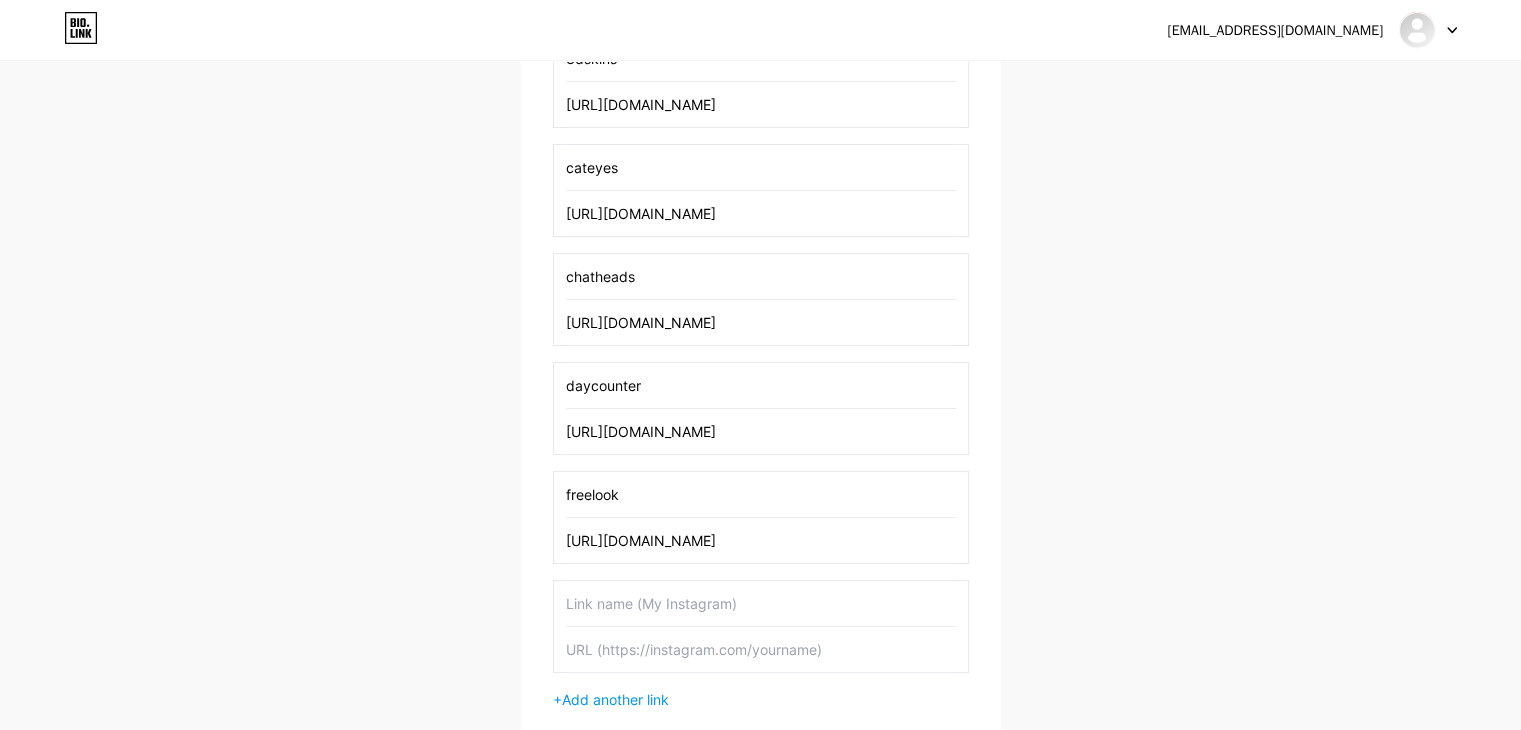 click at bounding box center [761, 603] 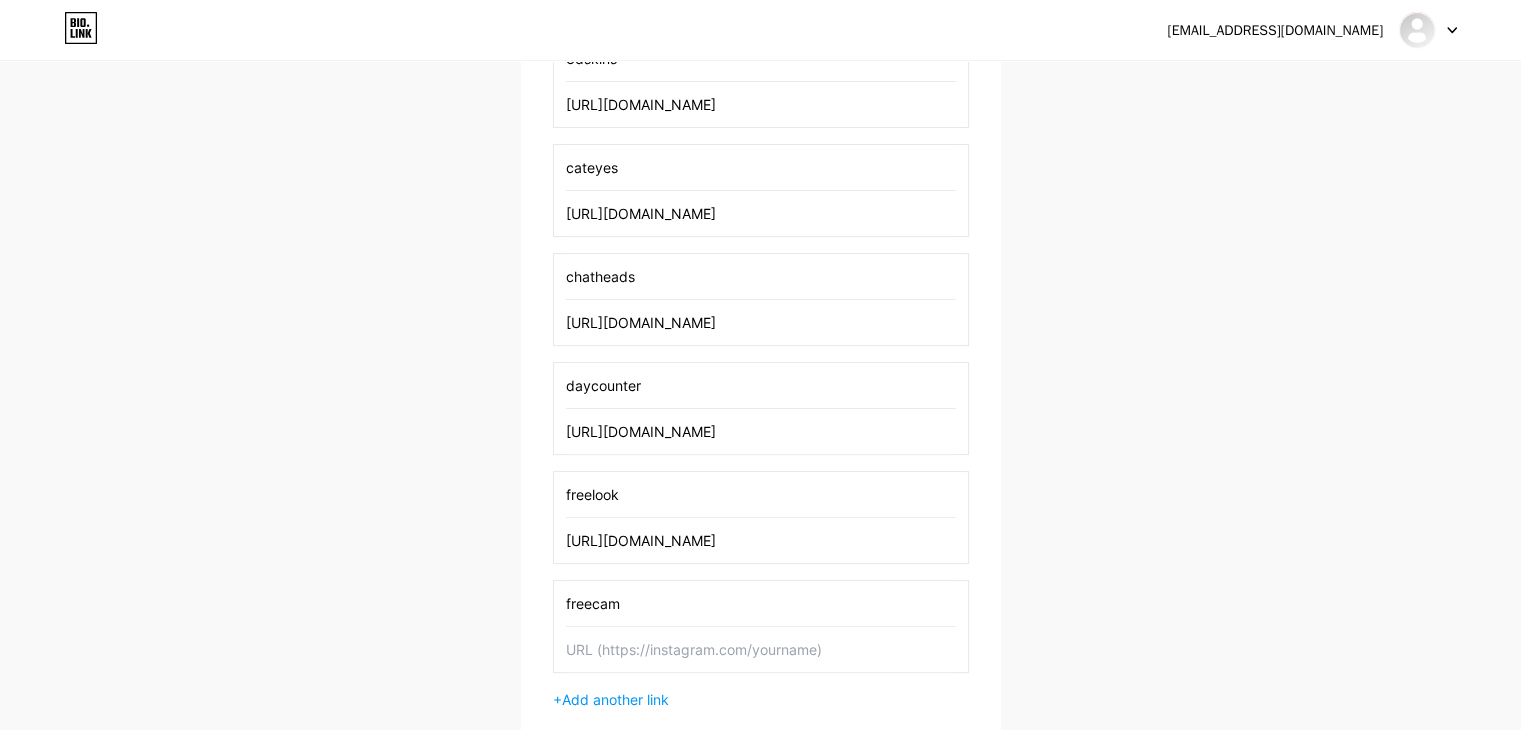 type on "freecam" 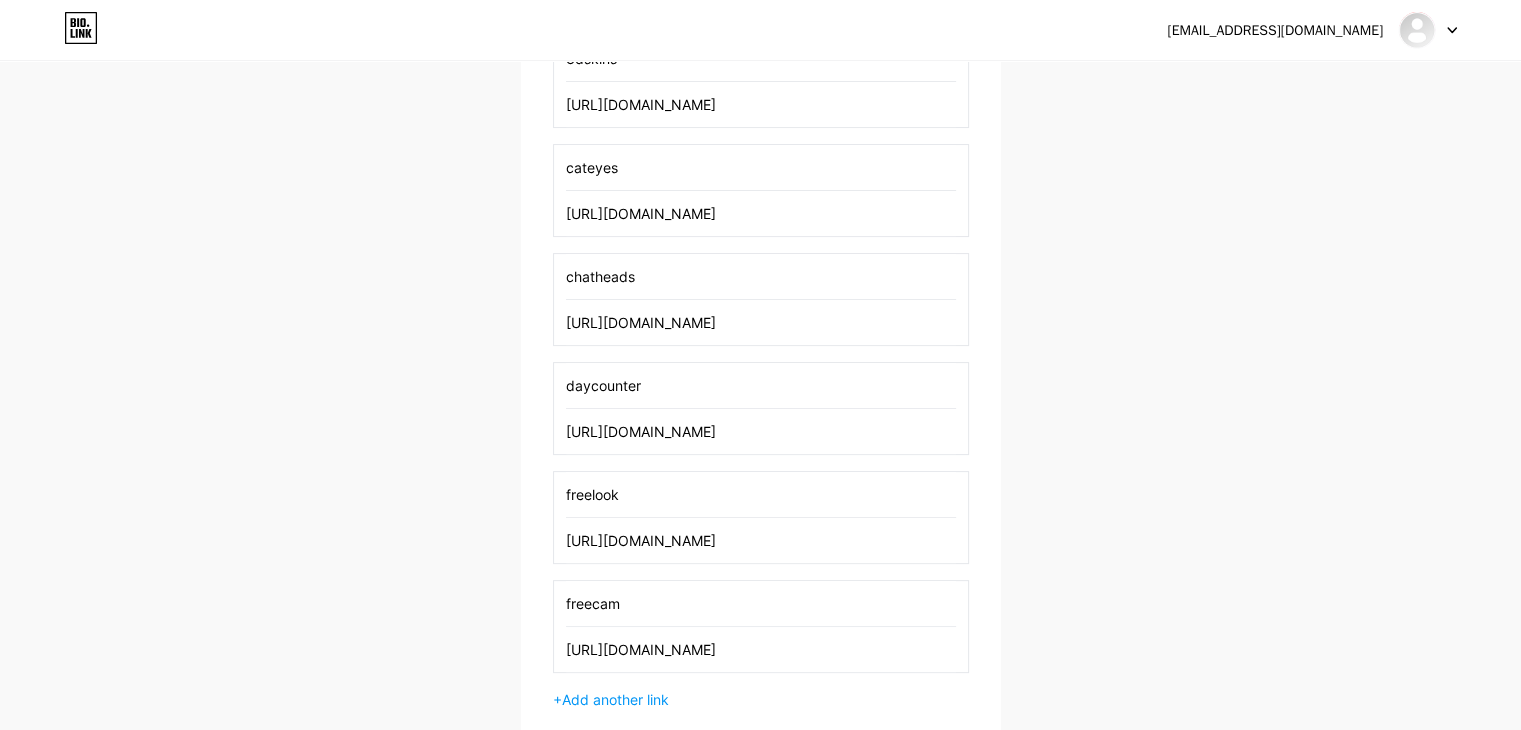 type on "[URL][DOMAIN_NAME]" 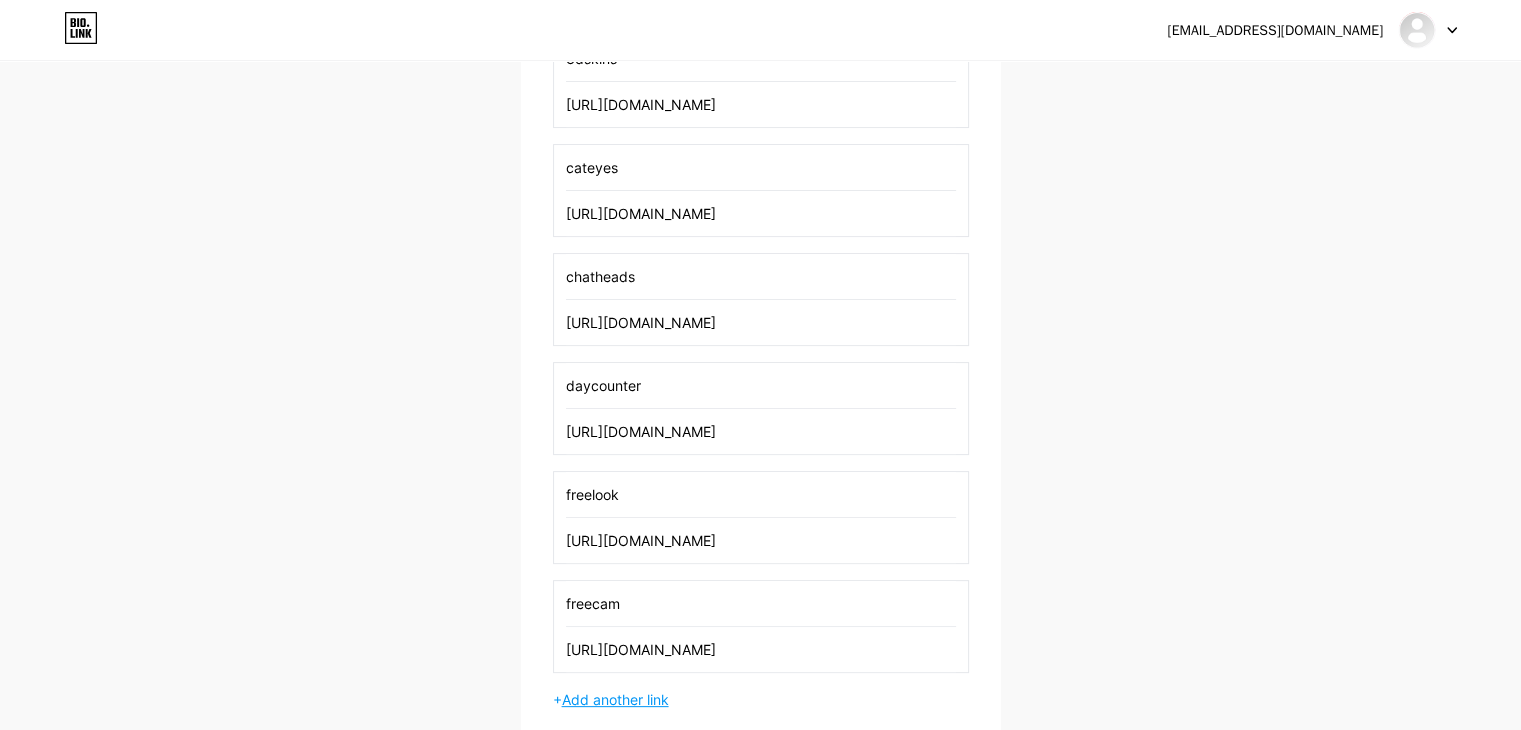 click on "Add another link" at bounding box center (615, 699) 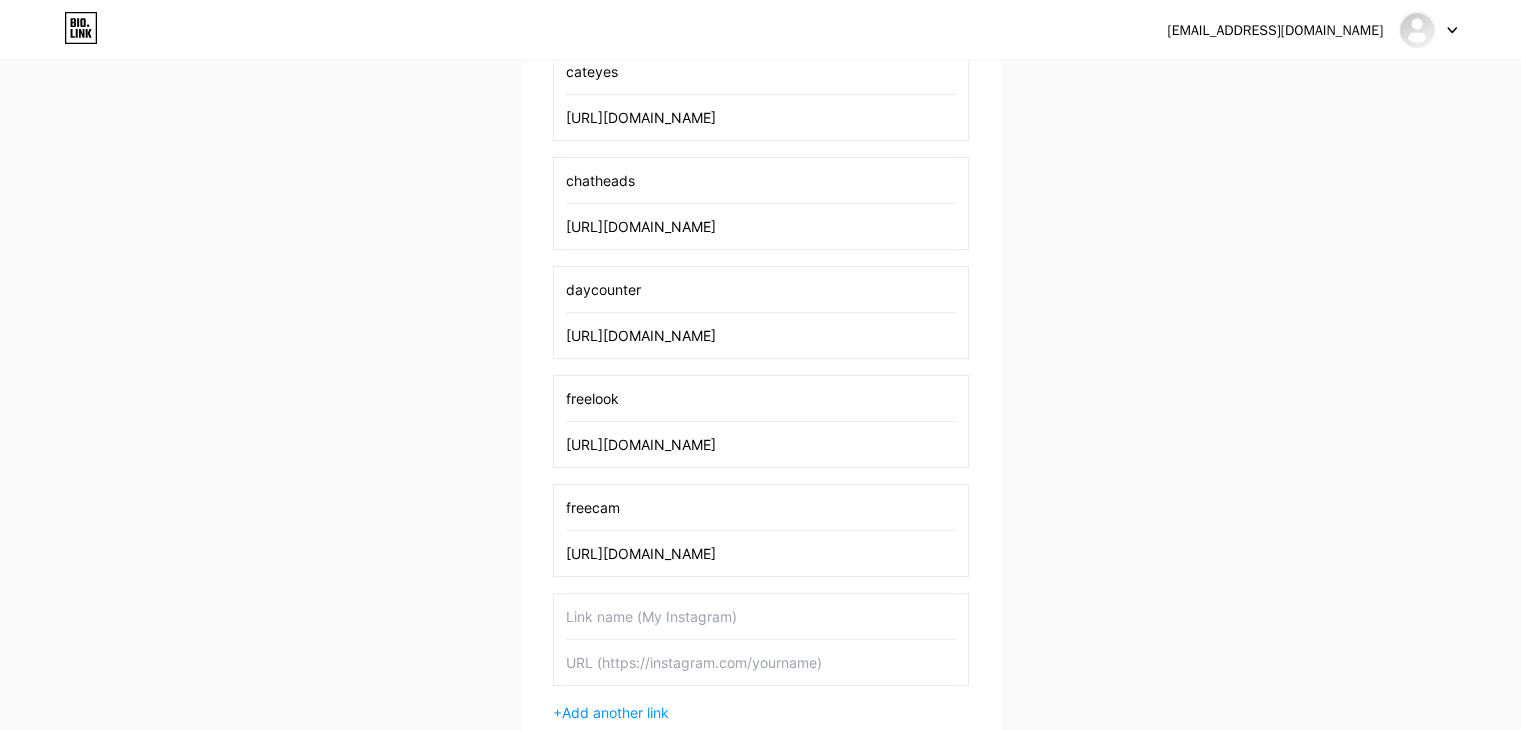 scroll, scrollTop: 488, scrollLeft: 0, axis: vertical 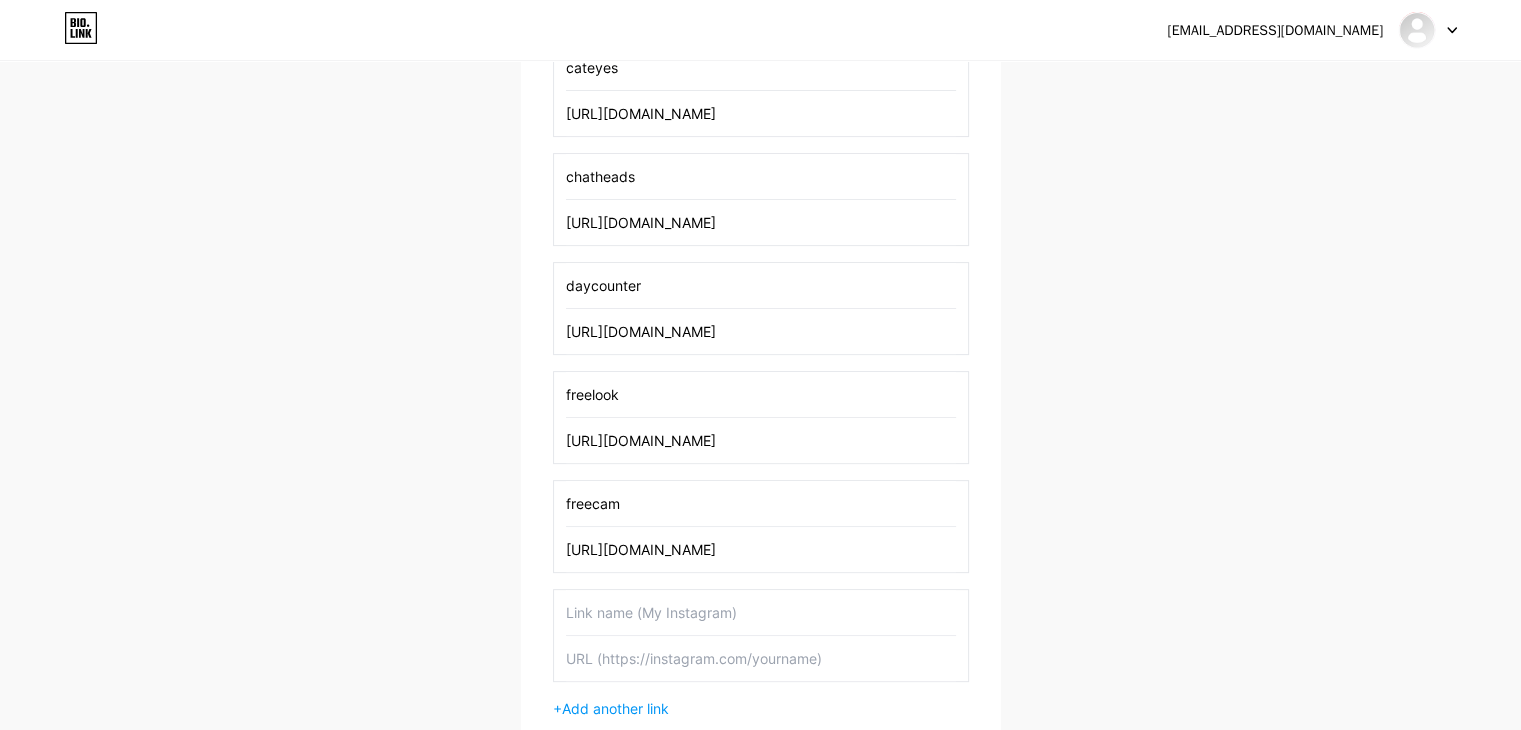 drag, startPoint x: 122, startPoint y: 382, endPoint x: 141, endPoint y: 369, distance: 23.021729 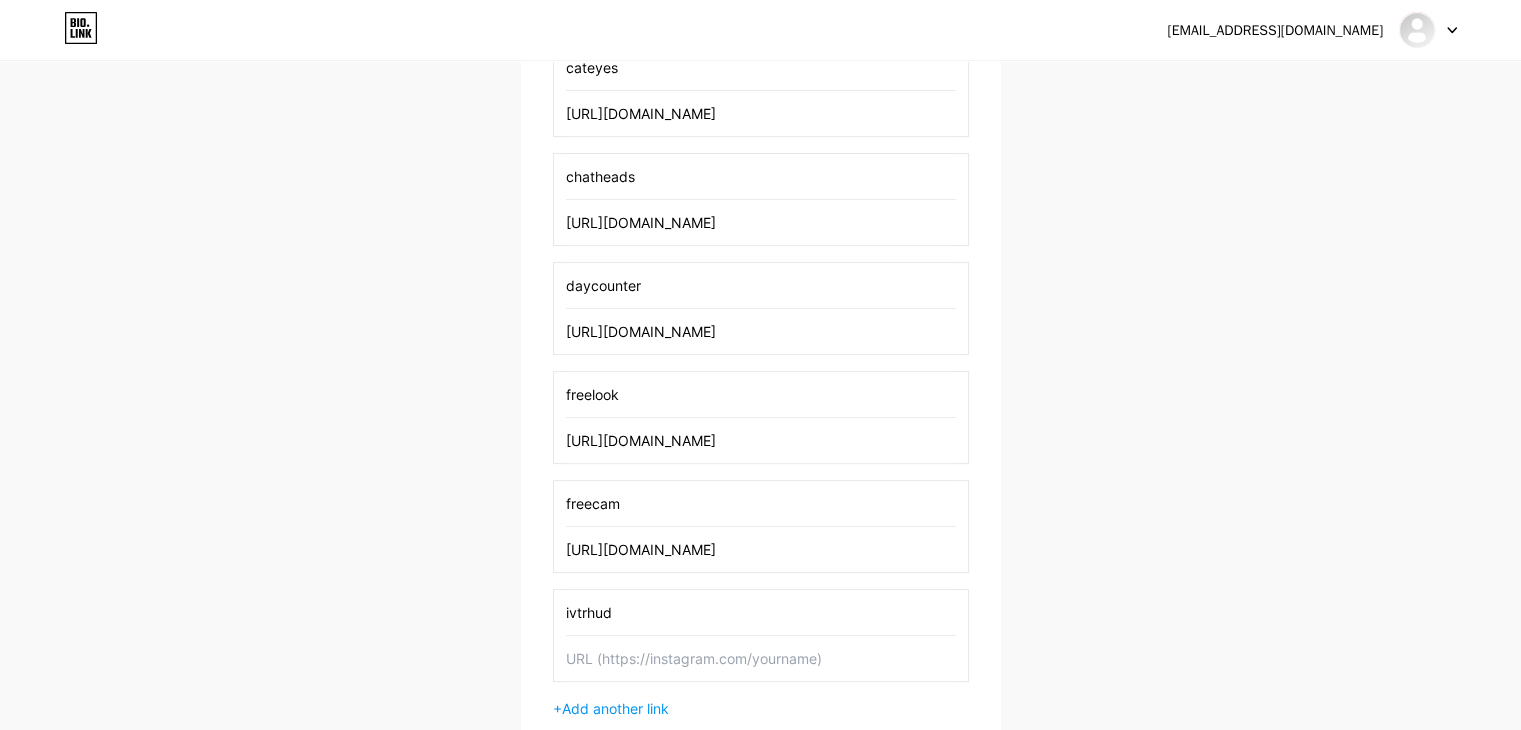 type on "ivtrhud" 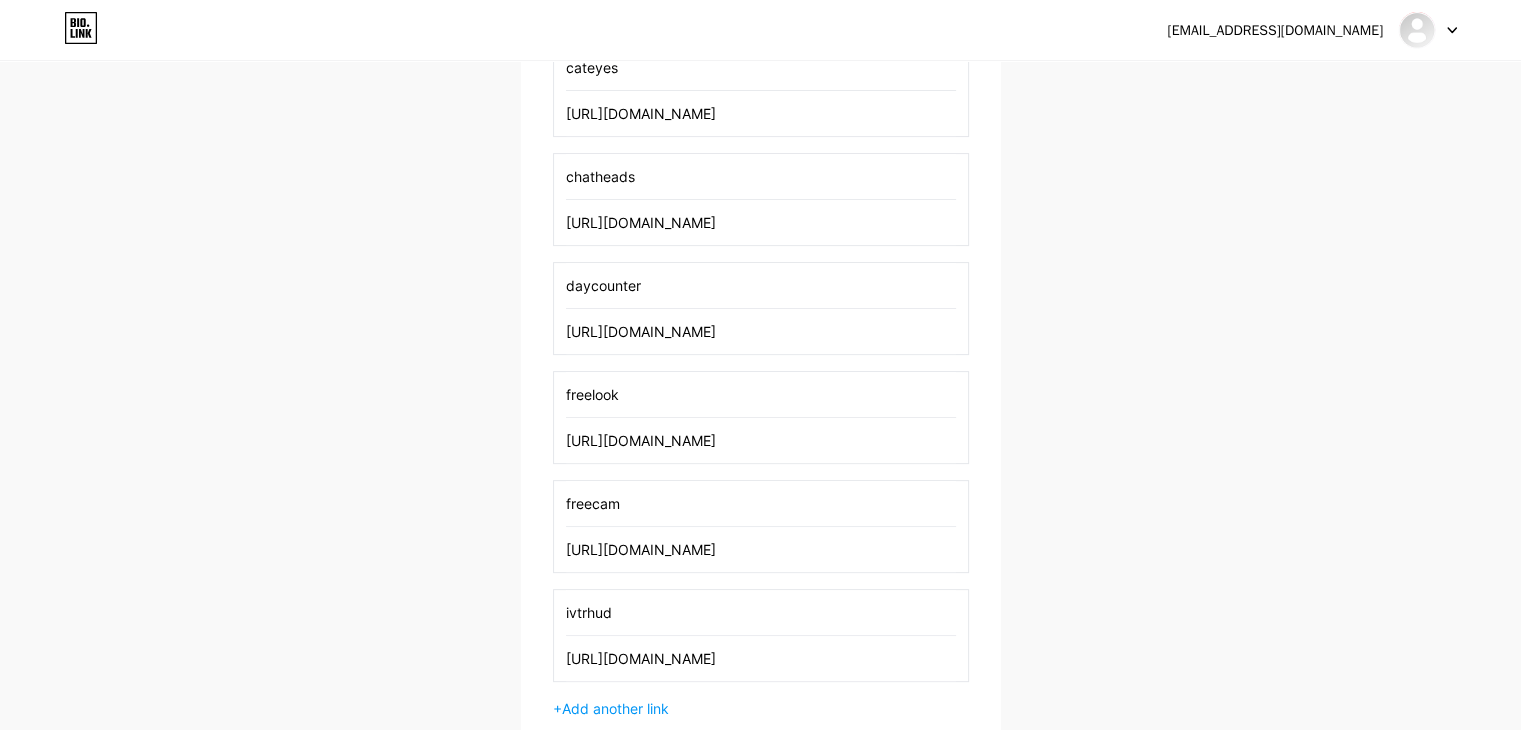 scroll, scrollTop: 0, scrollLeft: 170, axis: horizontal 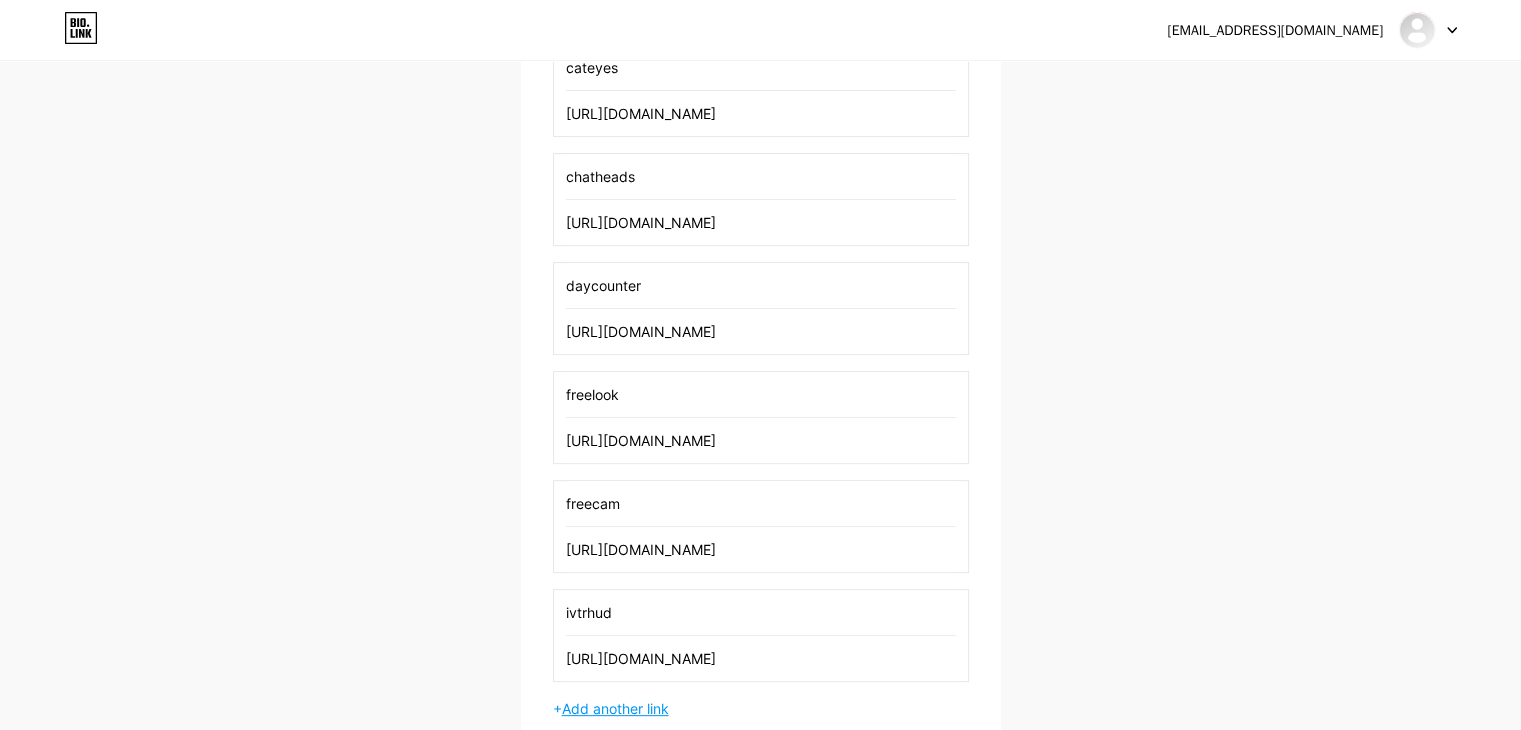 type on "[URL][DOMAIN_NAME]" 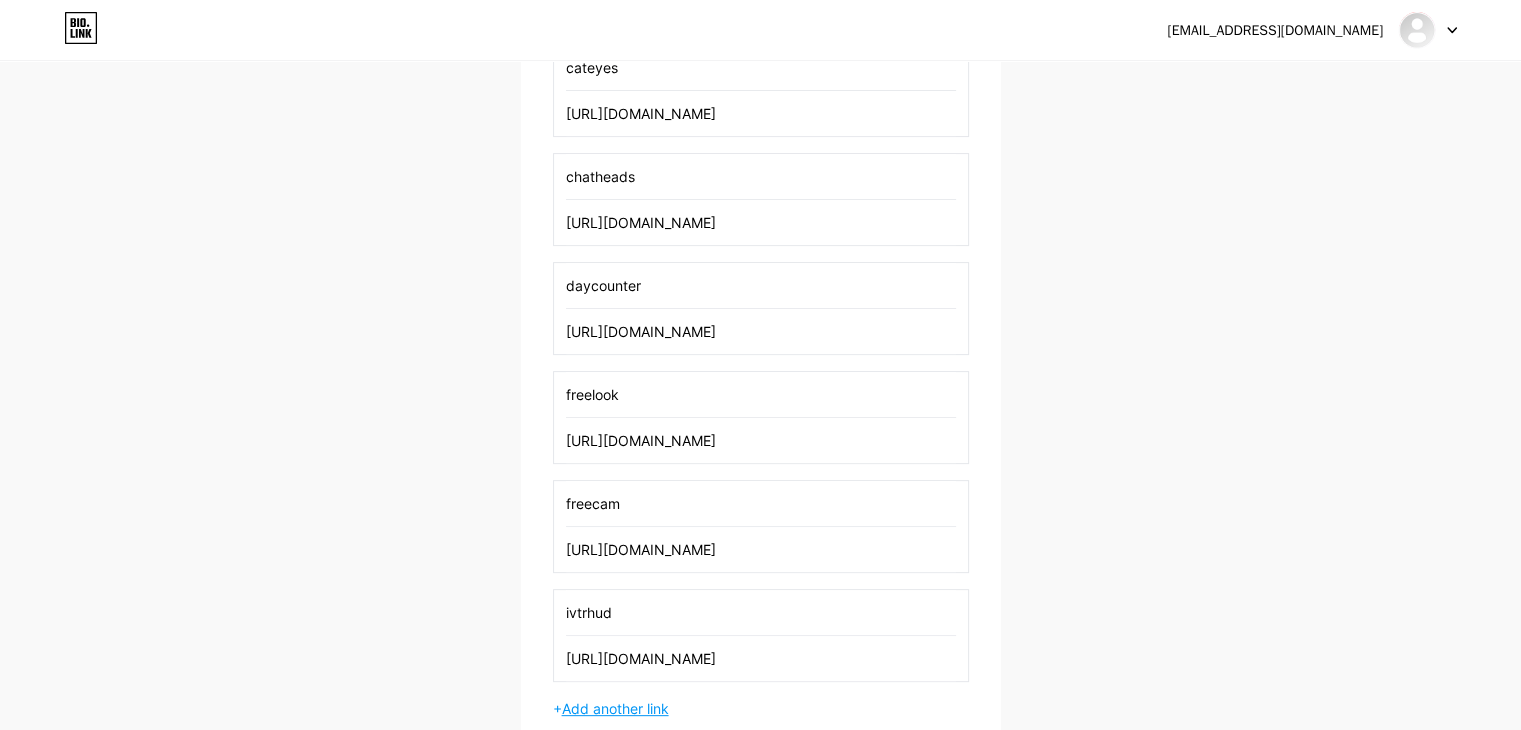 scroll, scrollTop: 0, scrollLeft: 0, axis: both 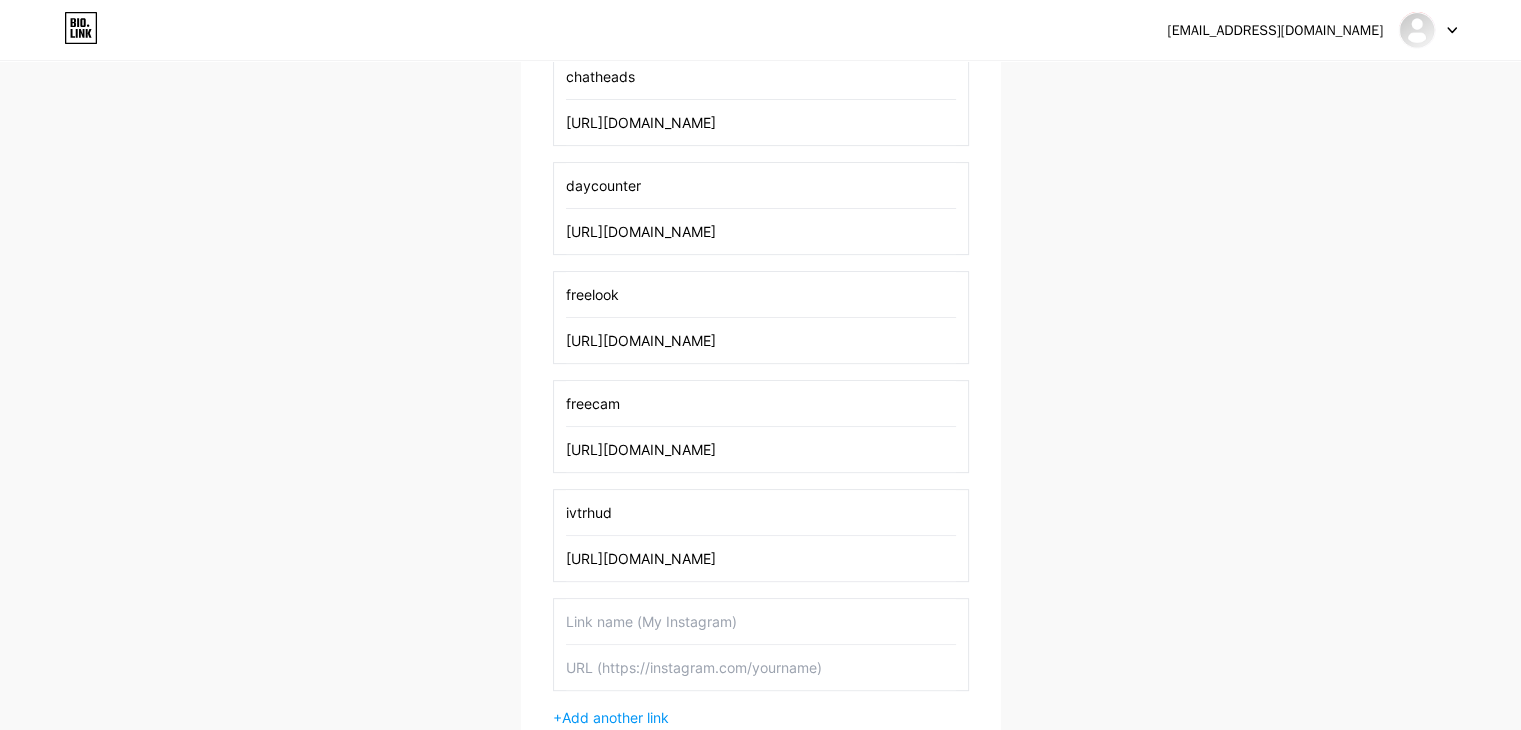 click at bounding box center (761, 621) 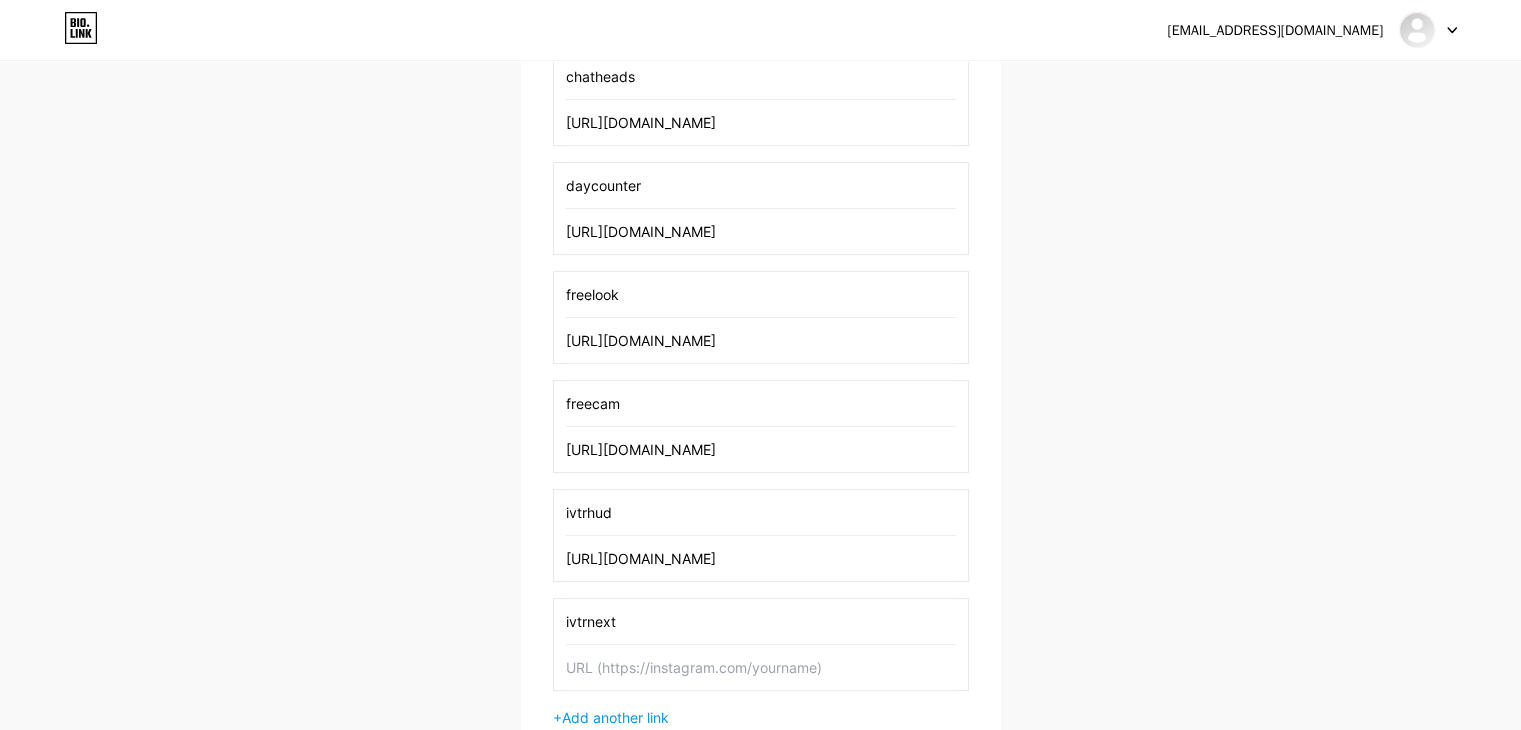 type on "ivtrnext" 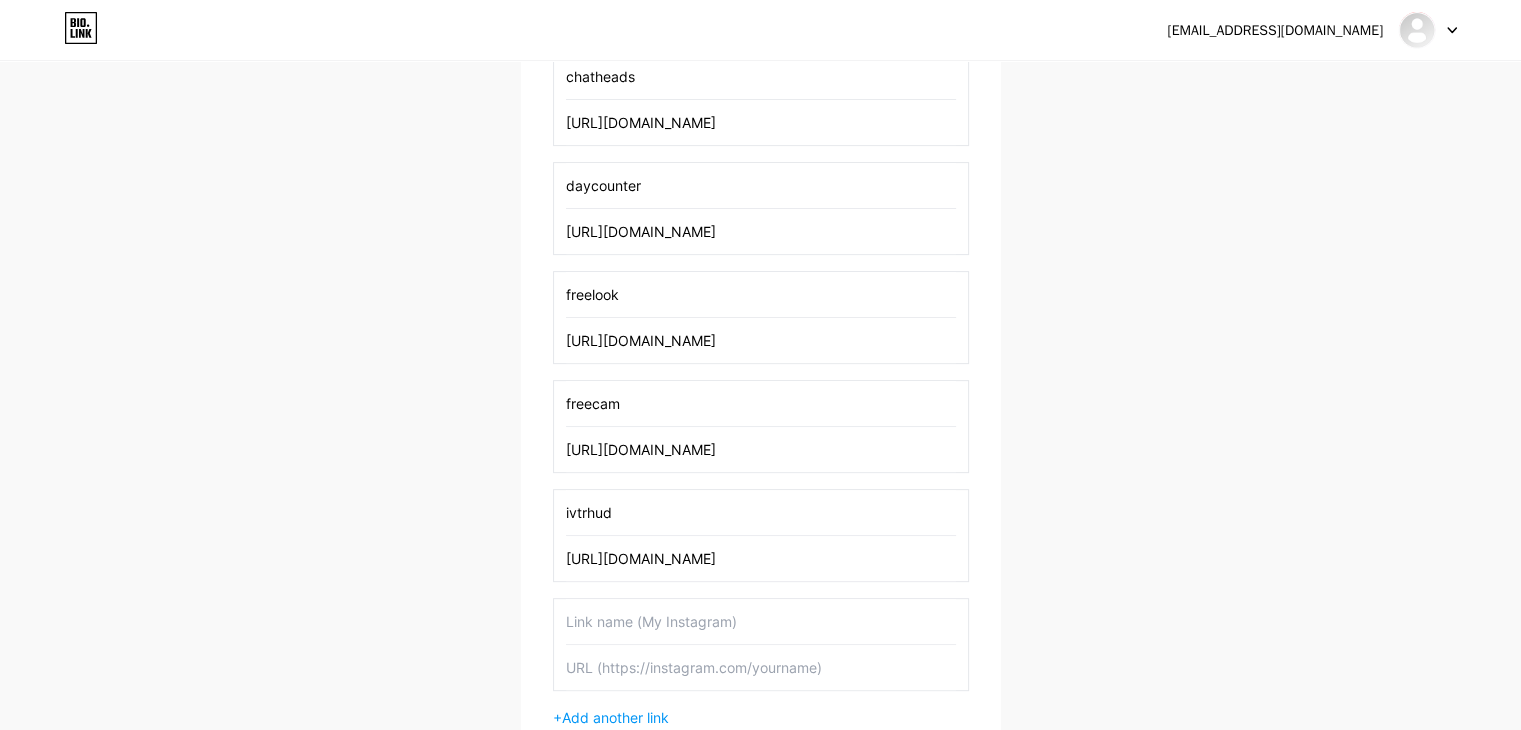 click on "dinhvietchinh1952cx@gmail.com           Dashboard     Logout   Setup your page   Let’s setup bio.link/kaymc08 🎉               Mods     Tổng hợp các mods mình dùng java     Add your first link   3dskins   https://modrinth.com/mod/3dskinlayers/versions   cateyes   https://www.curseforge.com/minecraft/mc-mods/cat-eyes-night-vision-toggle-mod/files/6663968   chatheads   https://modrinth.com/mod/chat-heads/version/dgbLFTG2   daycounter   https://modrinth.com/datapack/daycounter/version/1+mod   freelook   https://modrinth.com/mod/freelook/version/1.2.5   freecam   https://modrinth.com/mod/freecam/version/1.3.4+mc1.21.6   ivtrhud   https://www.curseforge.com/minecraft/mc-mods/inventory-hud-forge/files/6669750
+  Add another link     get started" at bounding box center [760, 150] 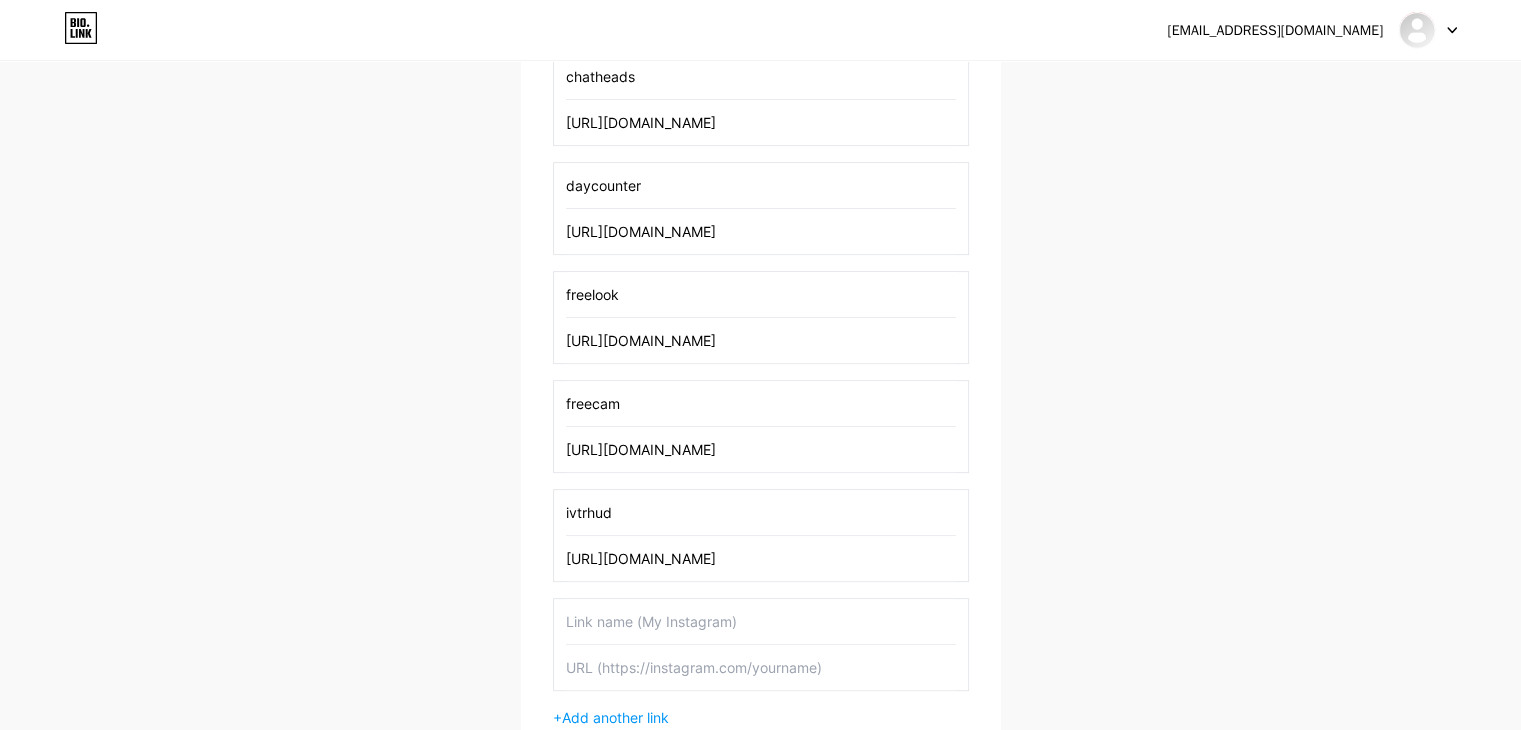click on "dinhvietchinh1952cx@gmail.com           Dashboard     Logout   Setup your page   Let’s setup bio.link/kaymc08 🎉               Mods     Tổng hợp các mods mình dùng java     Add your first link   3dskins   https://modrinth.com/mod/3dskinlayers/versions   cateyes   https://www.curseforge.com/minecraft/mc-mods/cat-eyes-night-vision-toggle-mod/files/6663968   chatheads   https://modrinth.com/mod/chat-heads/version/dgbLFTG2   daycounter   https://modrinth.com/datapack/daycounter/version/1+mod   freelook   https://modrinth.com/mod/freelook/version/1.2.5   freecam   https://modrinth.com/mod/freecam/version/1.3.4+mc1.21.6   ivtrhud   https://www.curseforge.com/minecraft/mc-mods/inventory-hud-forge/files/6669750
+  Add another link     get started" at bounding box center (760, 150) 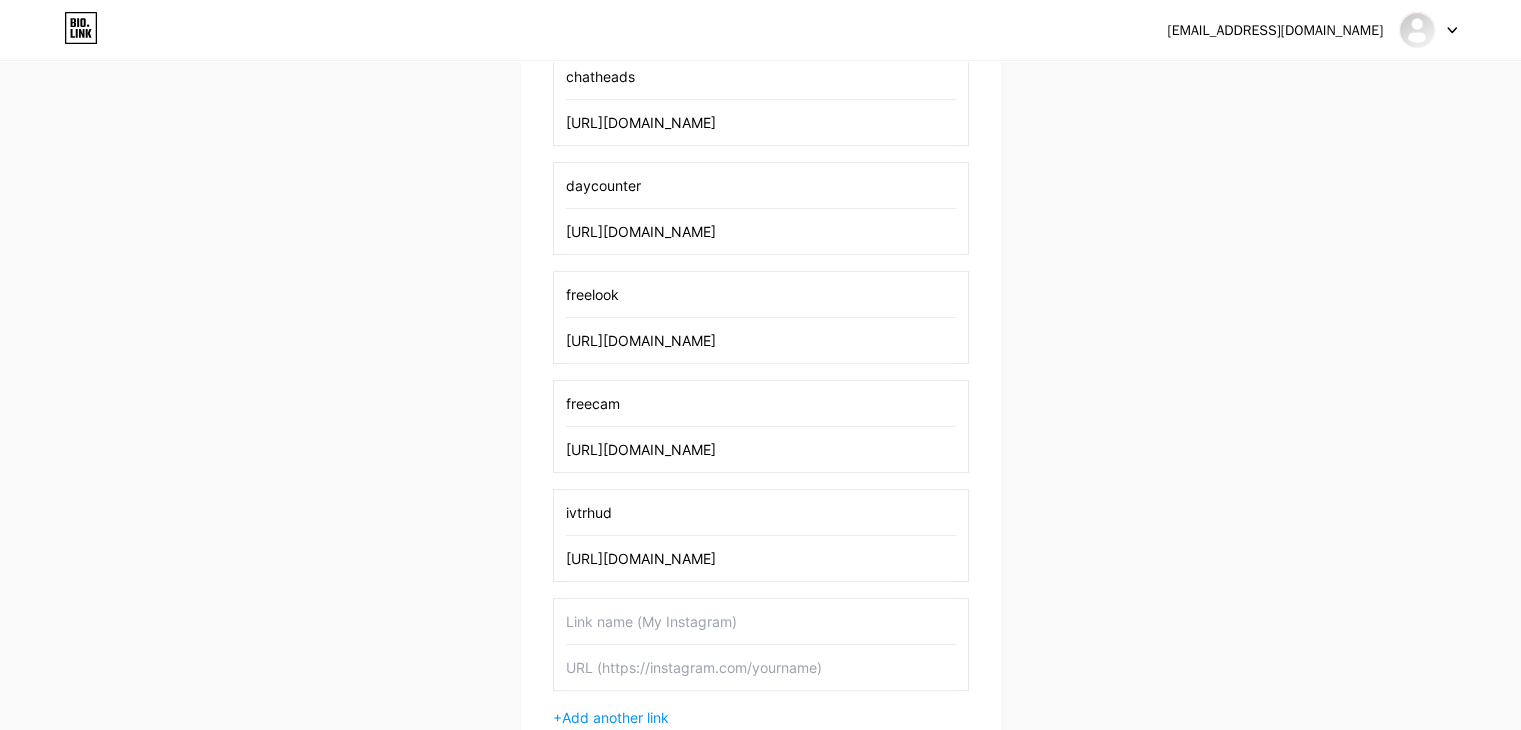 click on "dinhvietchinh1952cx@gmail.com           Dashboard     Logout   Setup your page   Let’s setup bio.link/kaymc08 🎉               Mods     Tổng hợp các mods mình dùng java     Add your first link   3dskins   https://modrinth.com/mod/3dskinlayers/versions   cateyes   https://www.curseforge.com/minecraft/mc-mods/cat-eyes-night-vision-toggle-mod/files/6663968   chatheads   https://modrinth.com/mod/chat-heads/version/dgbLFTG2   daycounter   https://modrinth.com/datapack/daycounter/version/1+mod   freelook   https://modrinth.com/mod/freelook/version/1.2.5   freecam   https://modrinth.com/mod/freecam/version/1.3.4+mc1.21.6   ivtrhud   https://www.curseforge.com/minecraft/mc-mods/inventory-hud-forge/files/6669750
+  Add another link     get started" at bounding box center (760, 150) 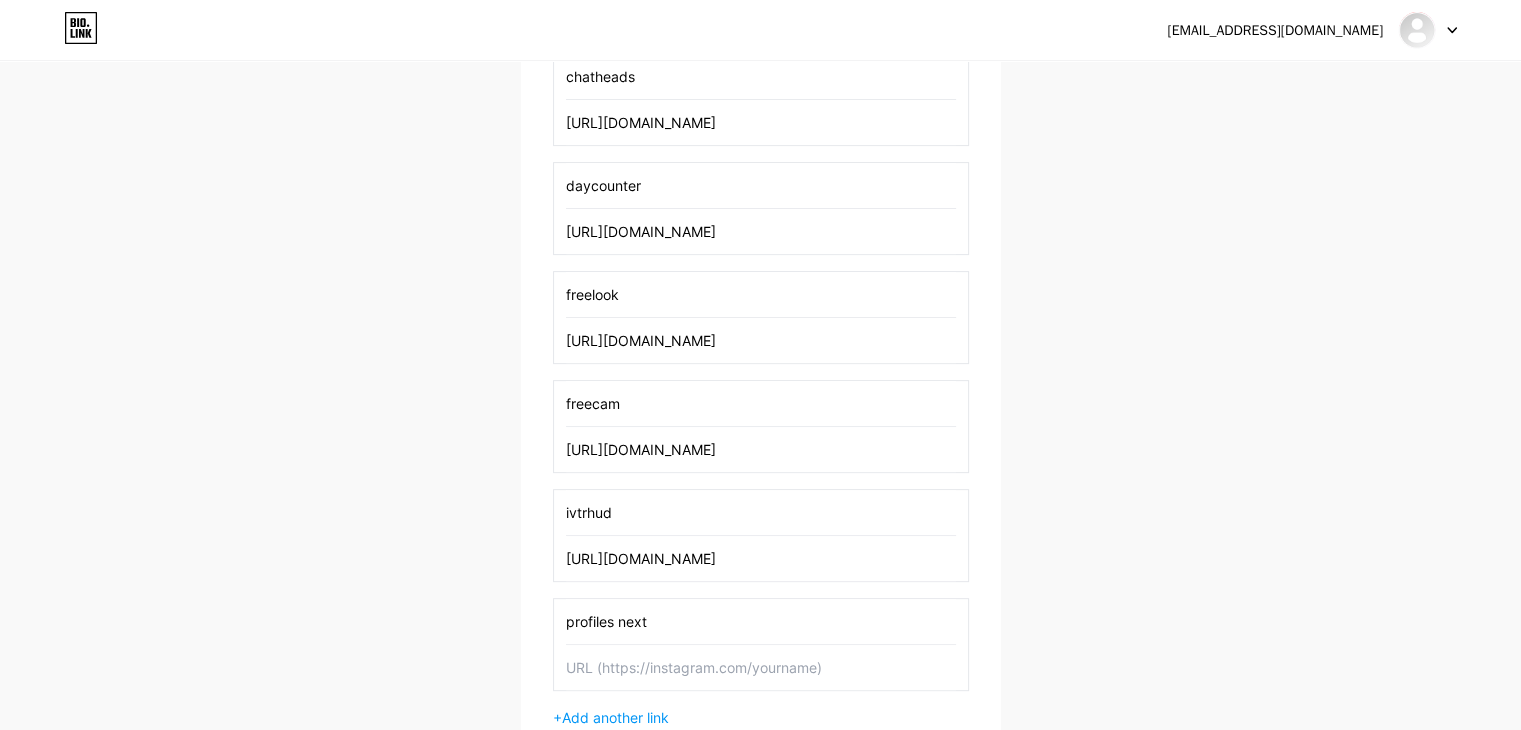 click on "profiles next" at bounding box center (761, 644) 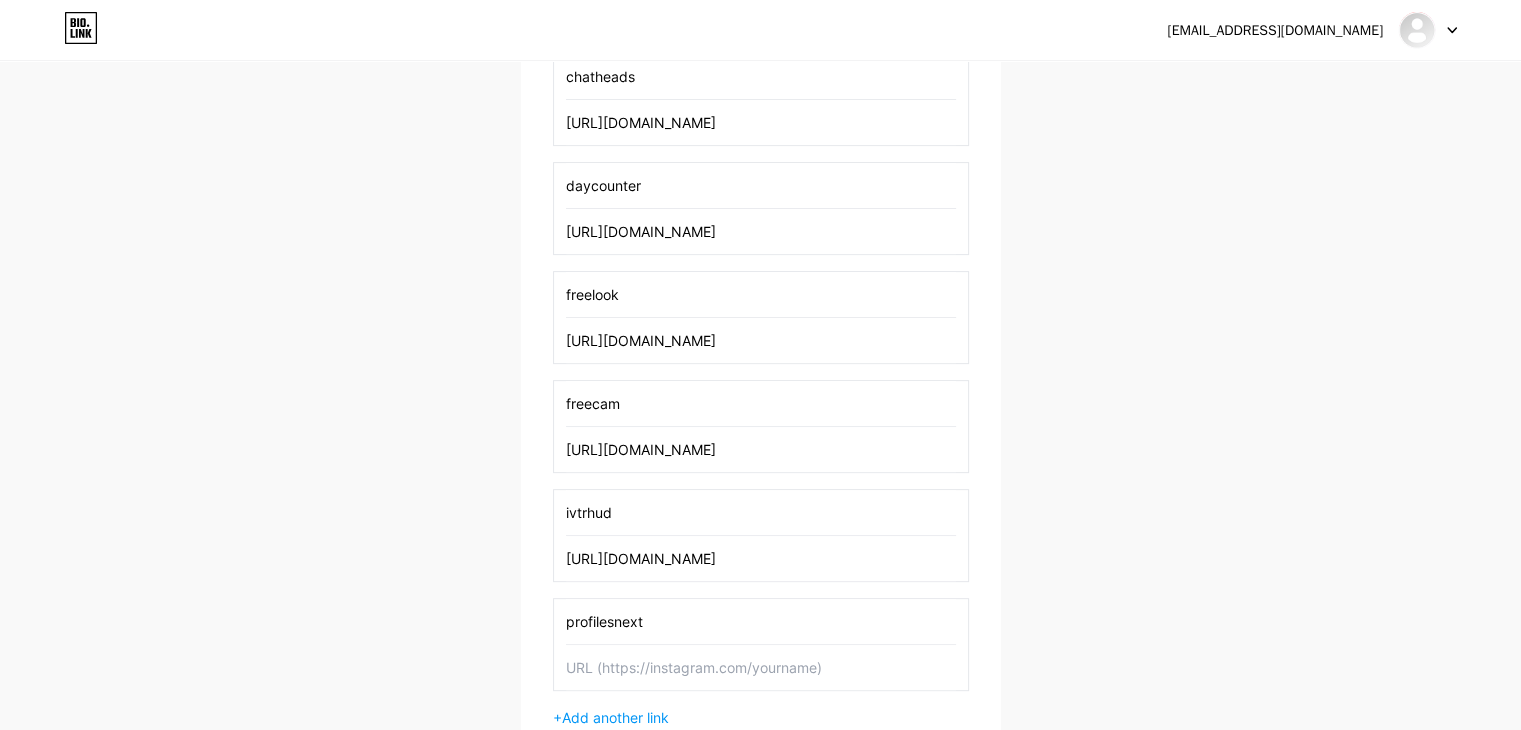 click on "profilesnext" at bounding box center [761, 644] 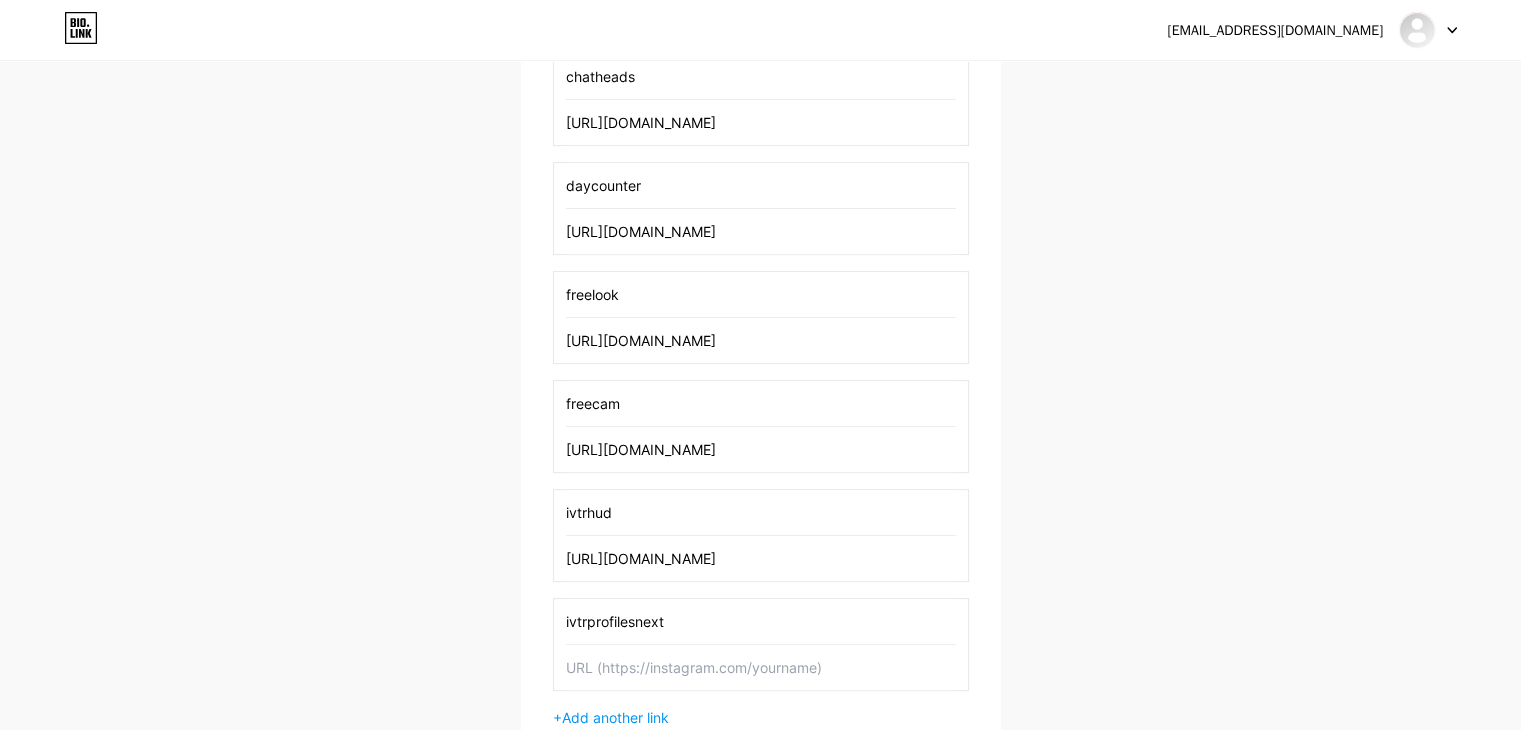 type on "ivtrprofilesnext" 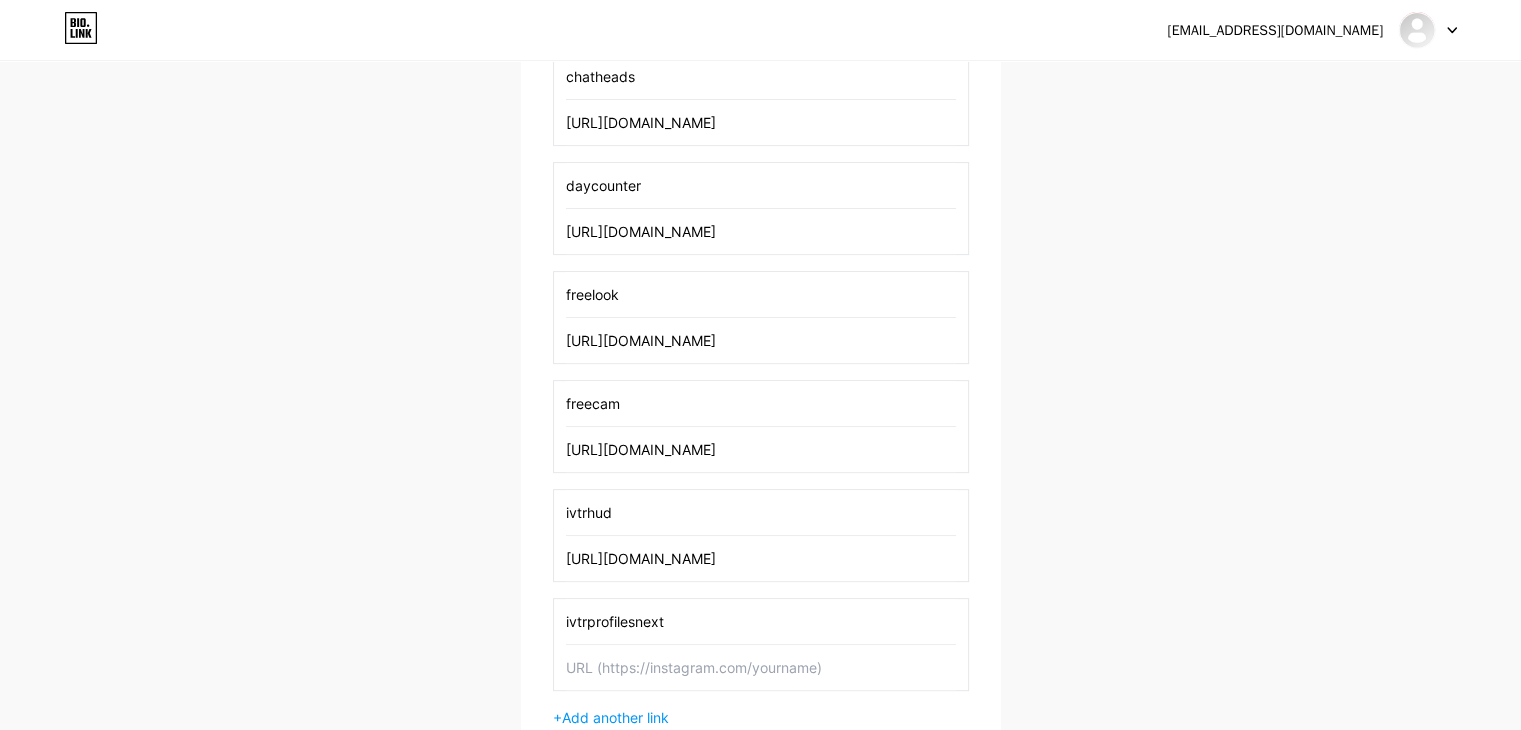 paste on "[URL][DOMAIN_NAME]" 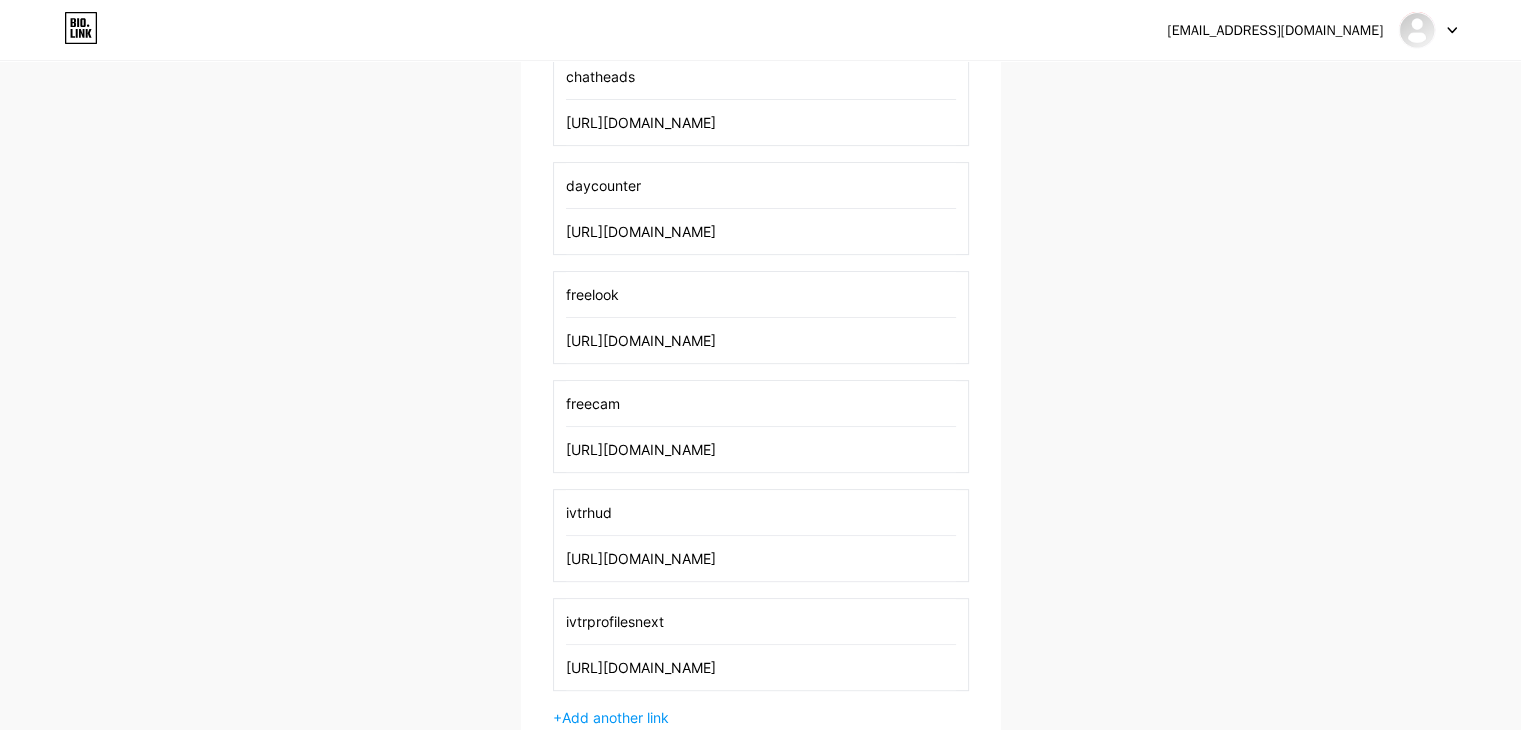 scroll, scrollTop: 0, scrollLeft: 152, axis: horizontal 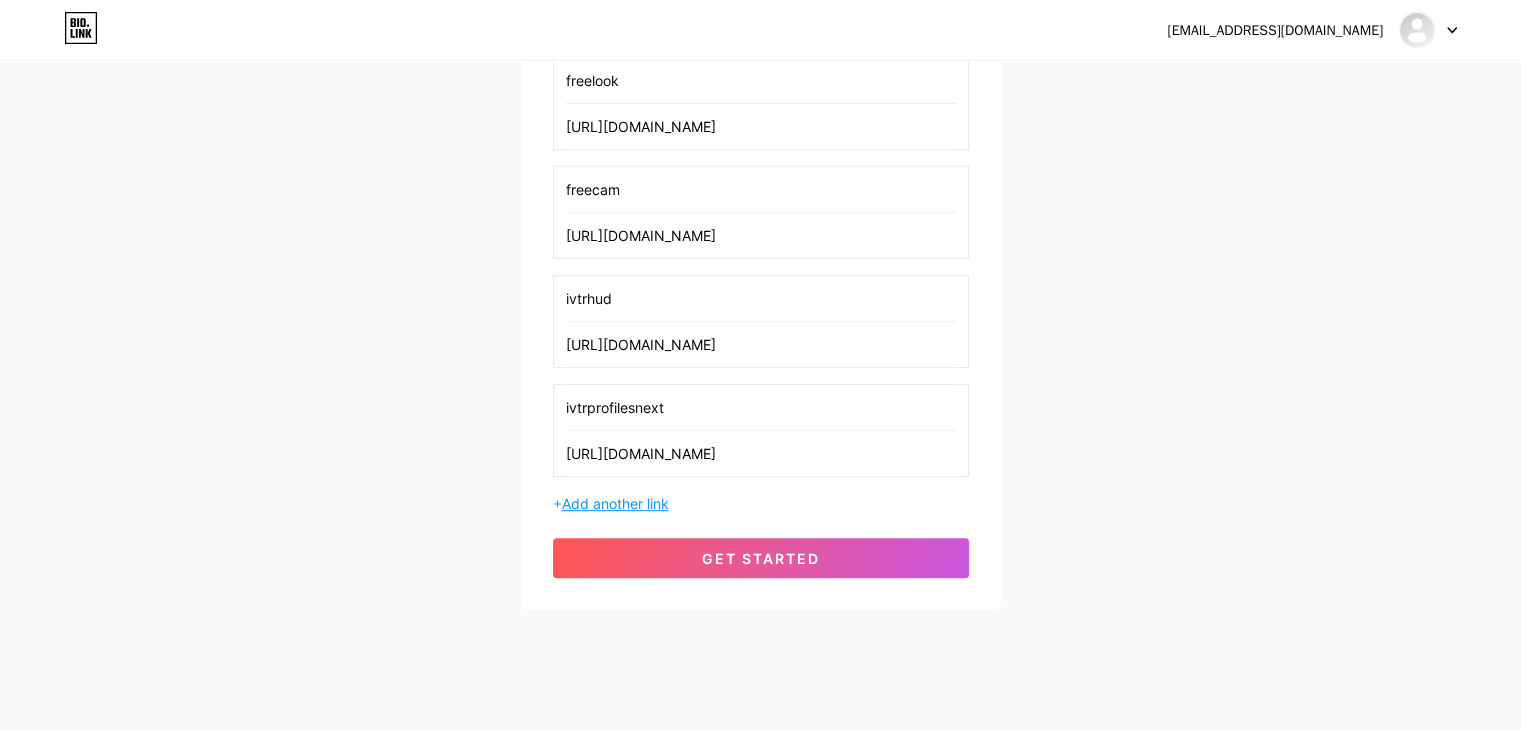 type on "[URL][DOMAIN_NAME]" 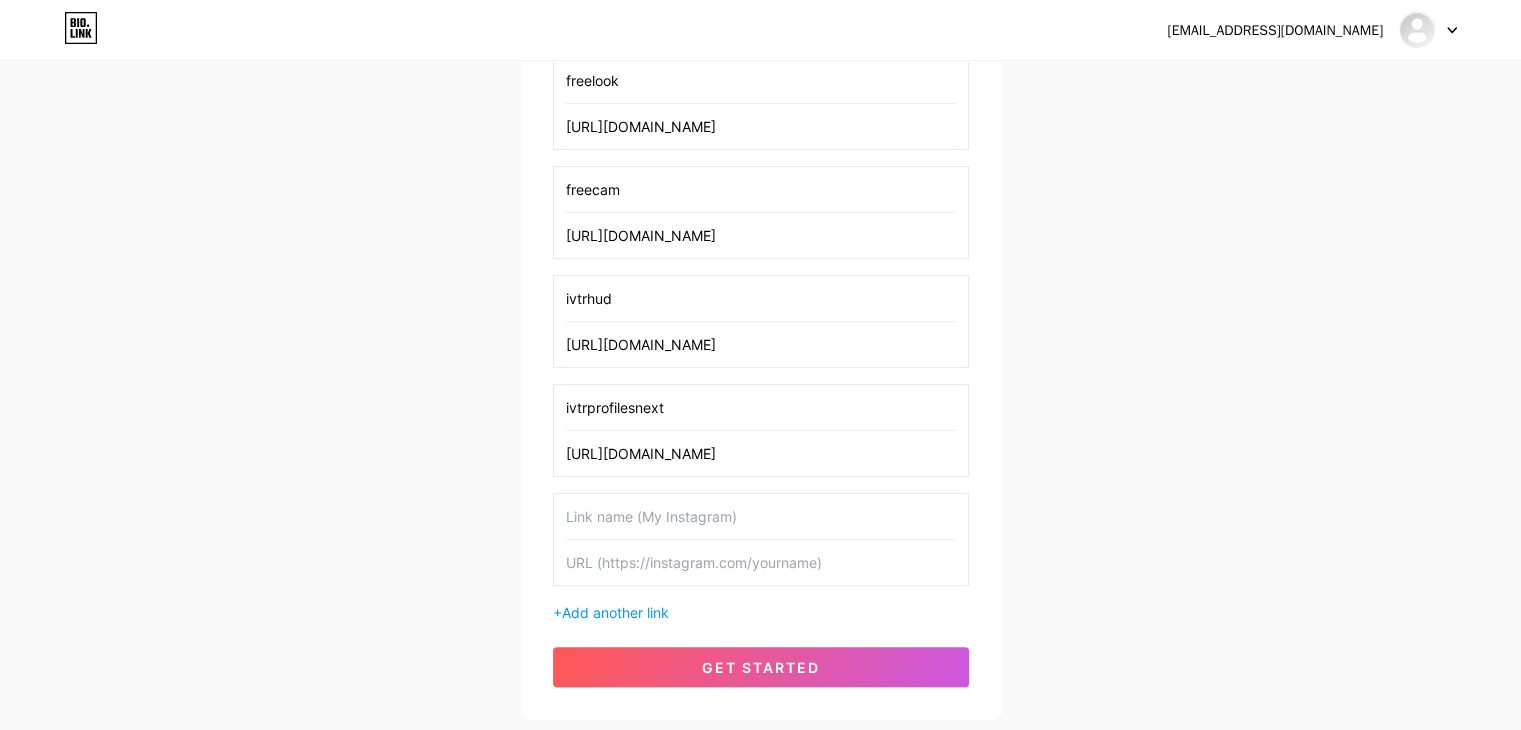 click at bounding box center (761, 516) 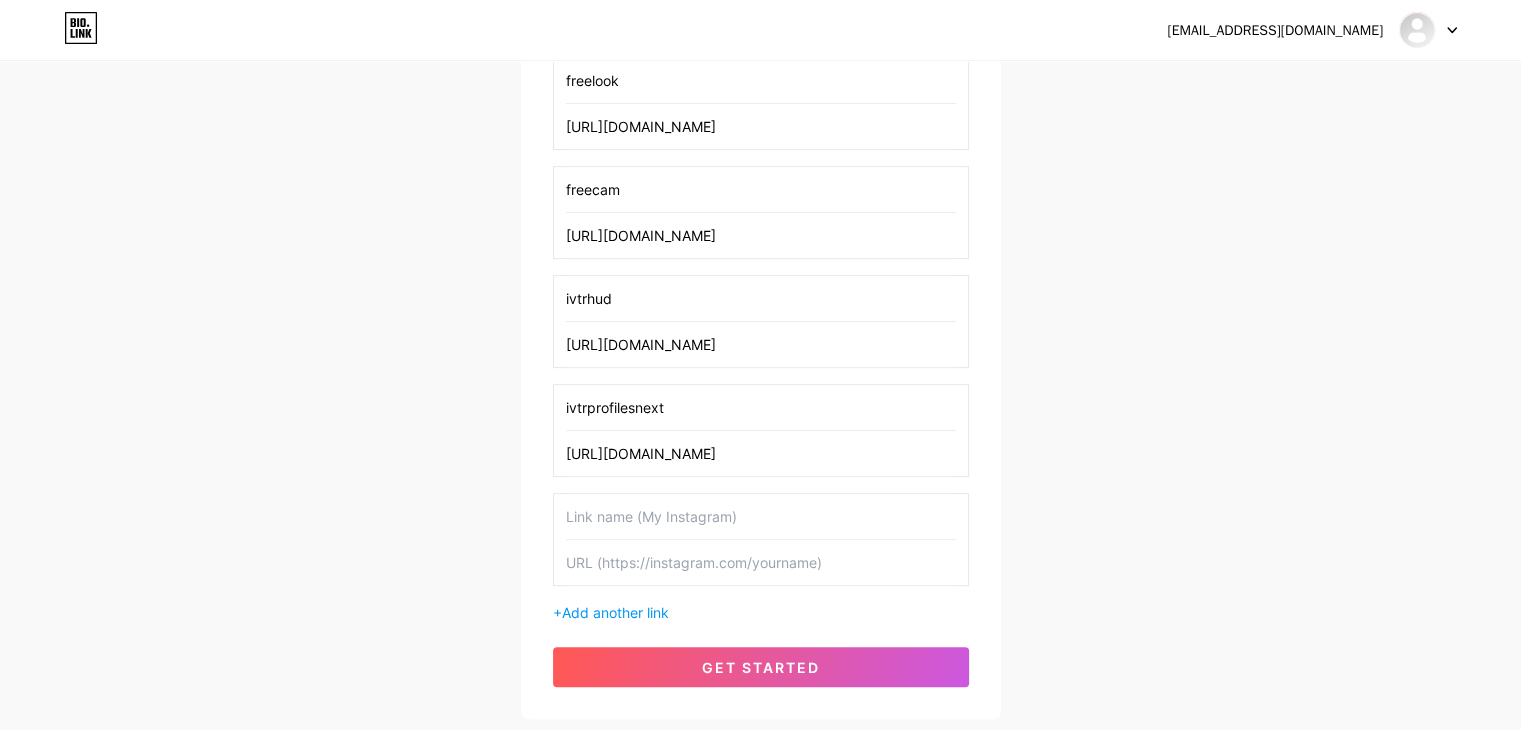 click on "dinhvietchinh1952cx@gmail.com           Dashboard     Logout   Setup your page   Let’s setup bio.link/kaymc08 🎉               Mods     Tổng hợp các mods mình dùng java     Add your first link   3dskins   https://modrinth.com/mod/3dskinlayers/versions   cateyes   https://www.curseforge.com/minecraft/mc-mods/cat-eyes-night-vision-toggle-mod/files/6663968   chatheads   https://modrinth.com/mod/chat-heads/version/dgbLFTG2   daycounter   https://modrinth.com/datapack/daycounter/version/1+mod   freelook   https://modrinth.com/mod/freelook/version/1.2.5   freecam   https://modrinth.com/mod/freecam/version/1.3.4+mc1.21.6   ivtrhud   https://www.curseforge.com/minecraft/mc-mods/inventory-hud-forge/files/6669750   ivtrprofilesnext   https://modrinth.com/mod/inventory-profiles-next/version/fabric-1.21.6-pre3-2.1.9
+  Add another link     get started" at bounding box center (760, -10) 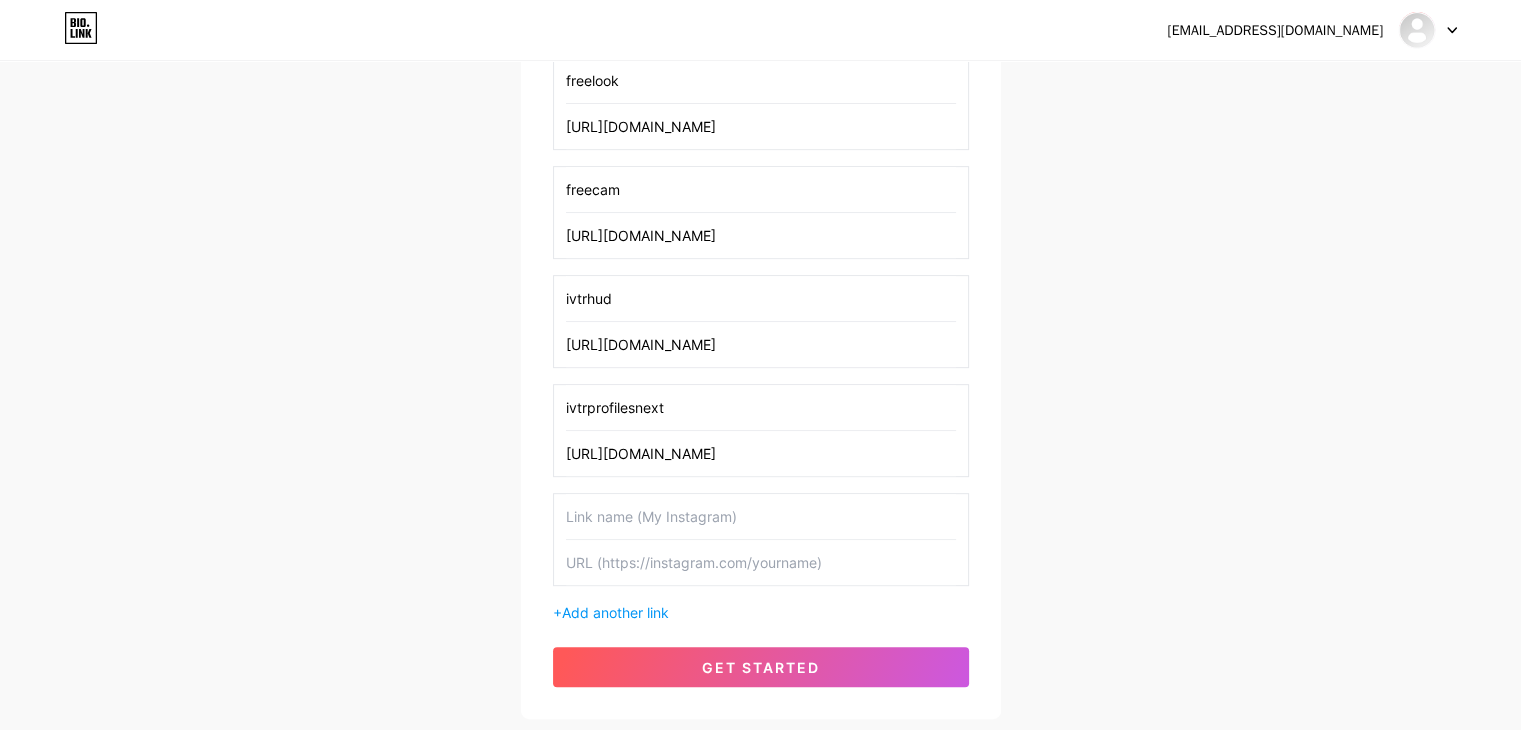 click at bounding box center [761, 516] 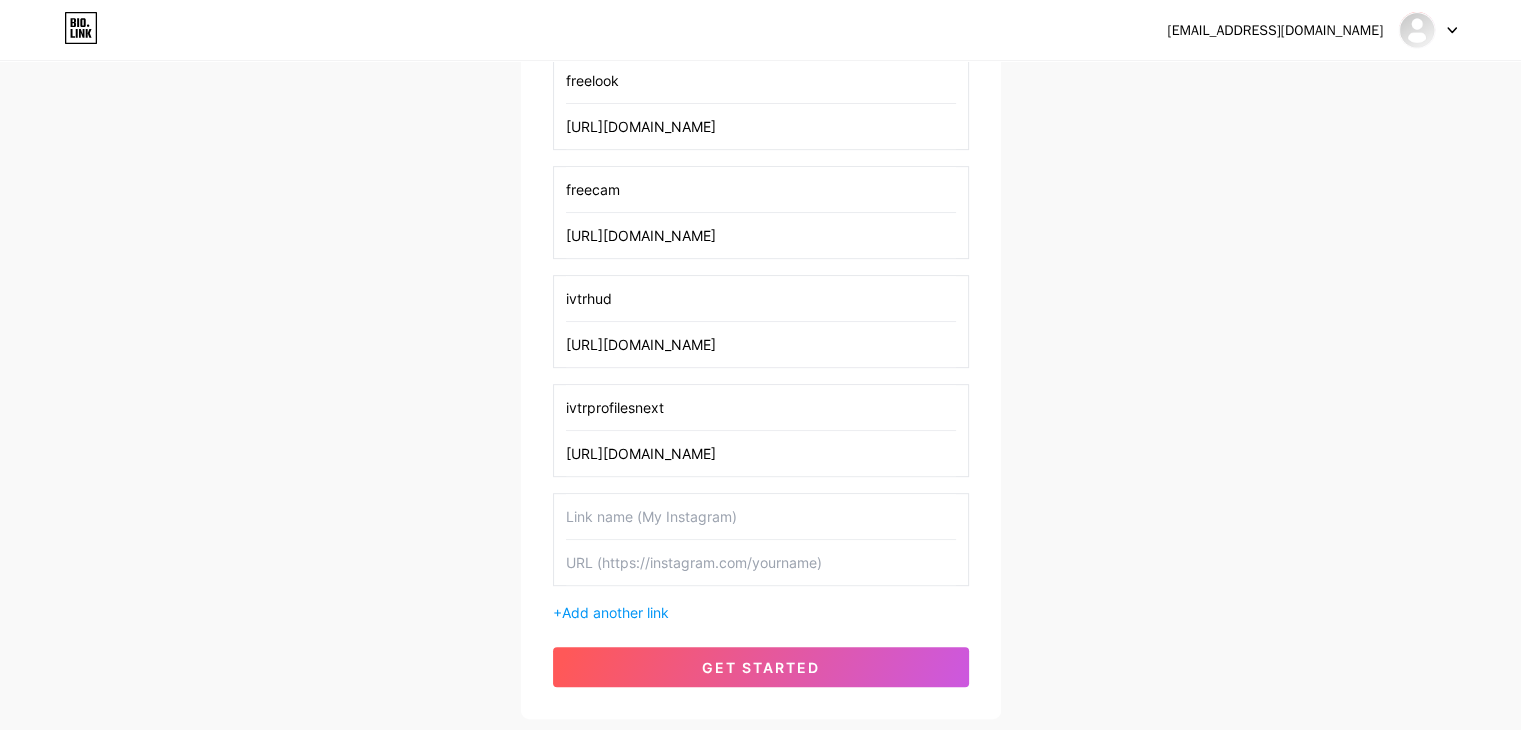click at bounding box center (761, 516) 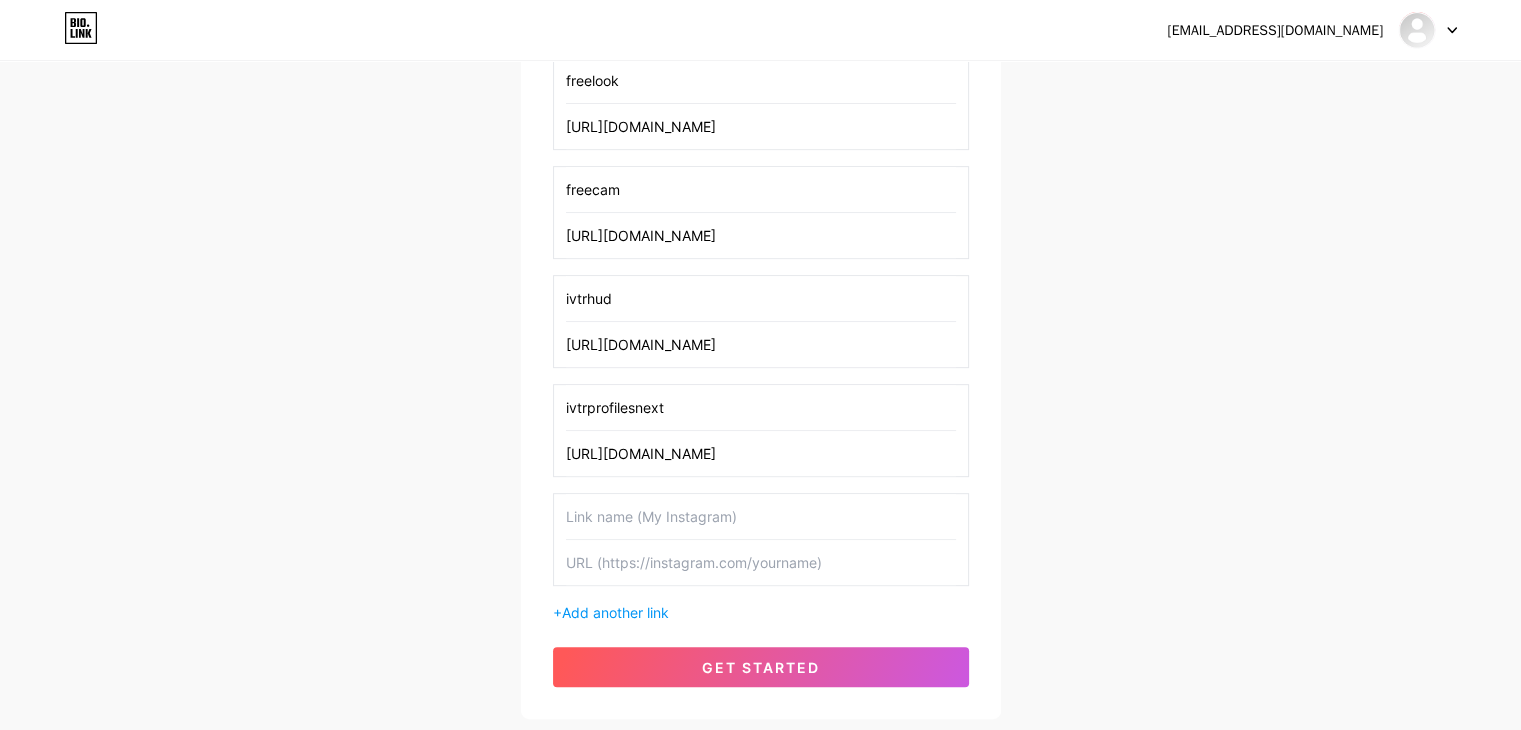 click at bounding box center (761, 516) 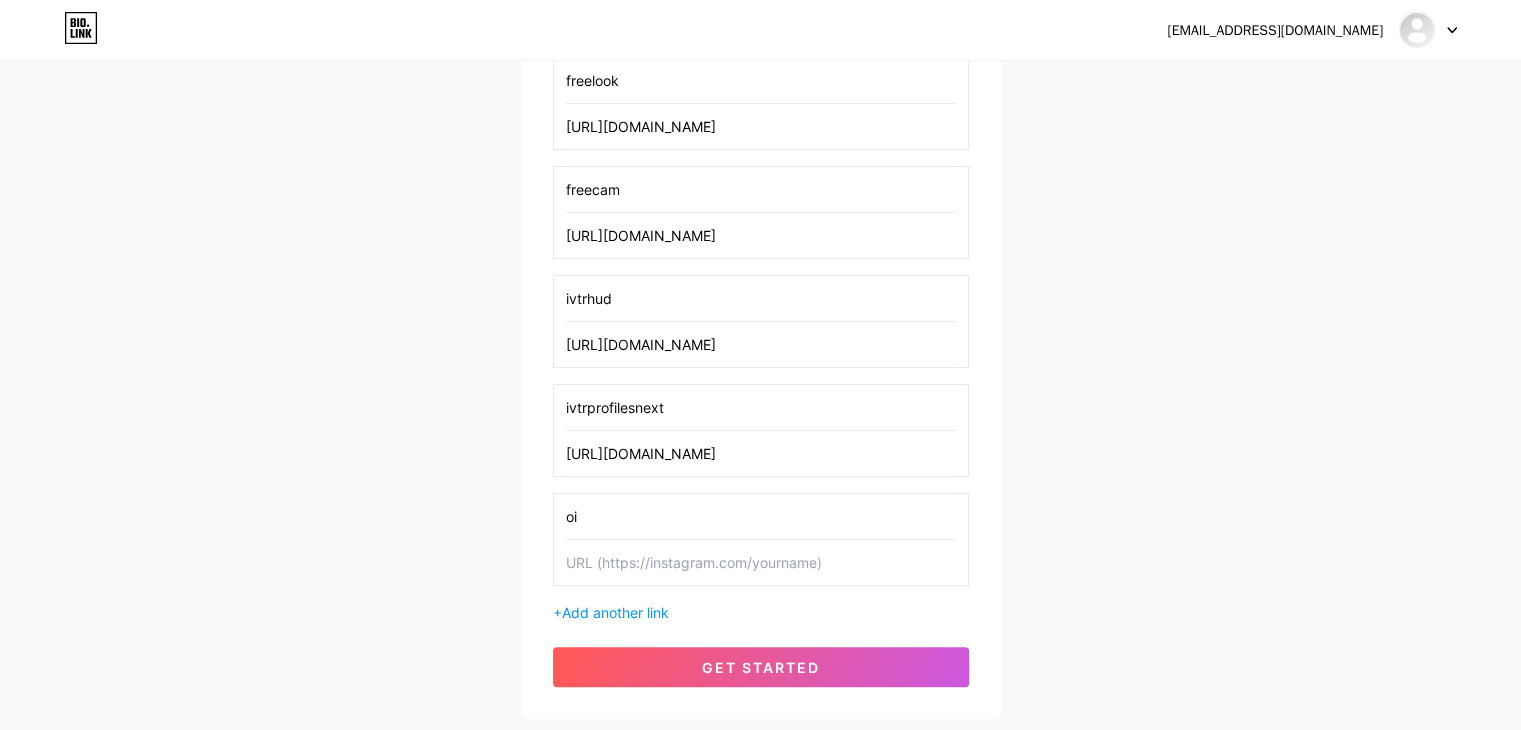 type on "o" 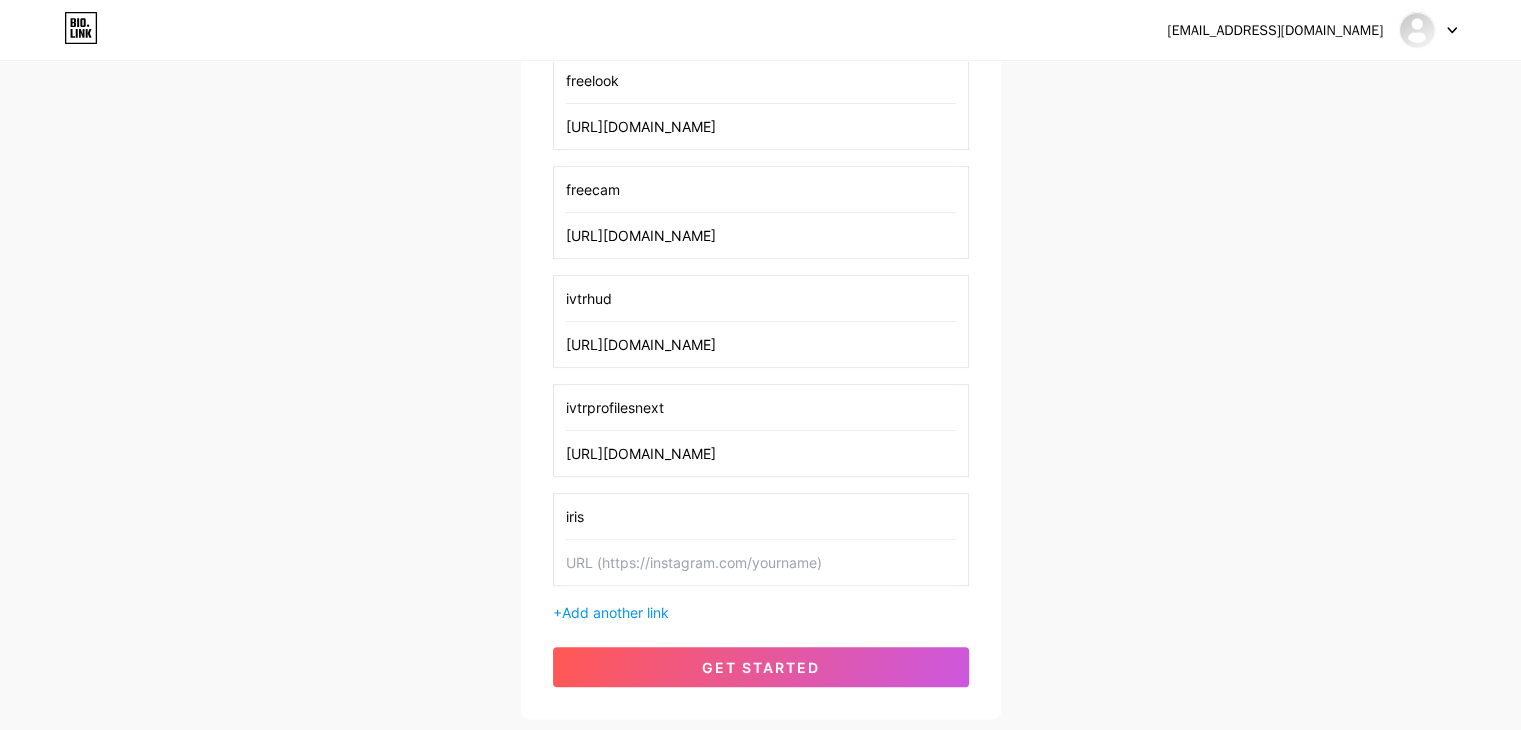 type on "iris" 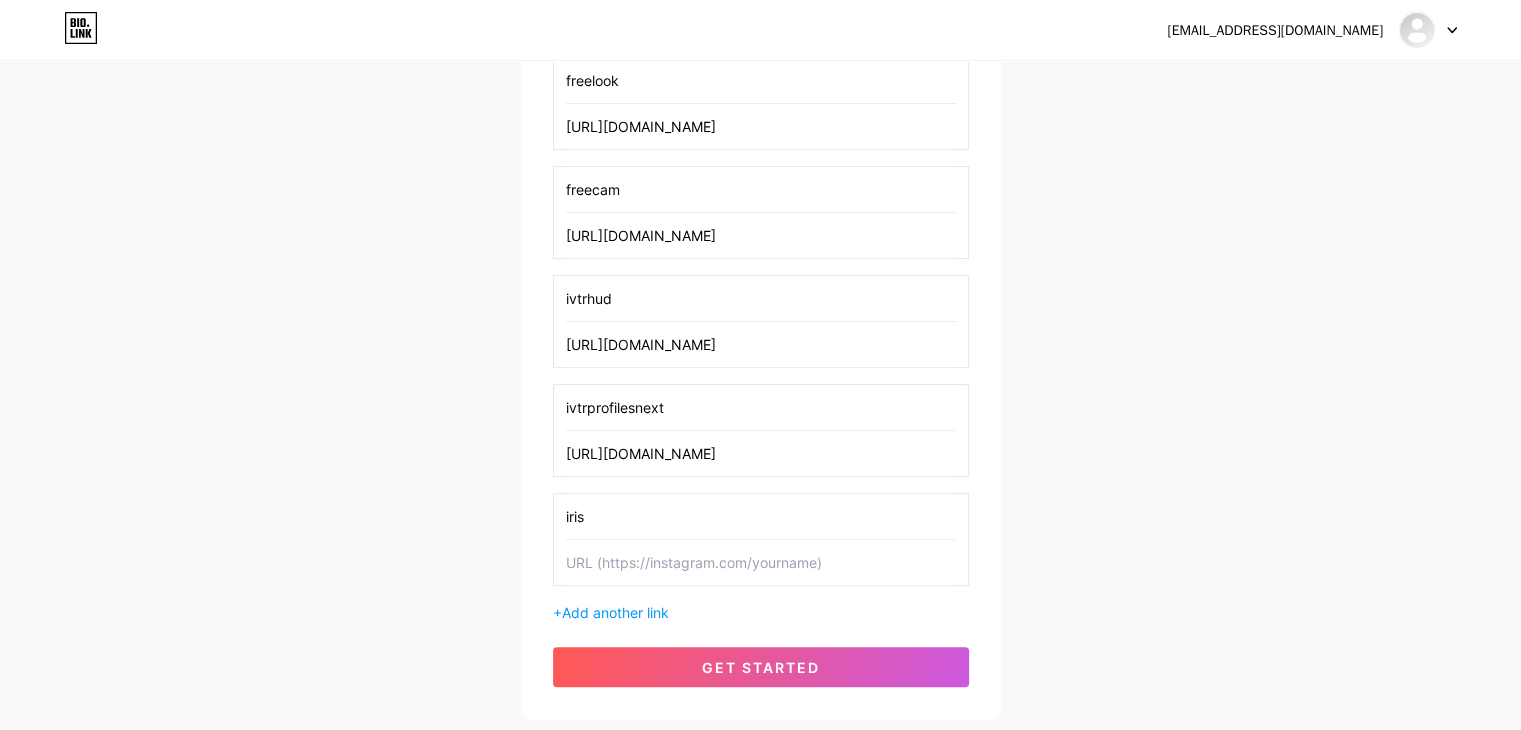 click at bounding box center (761, 562) 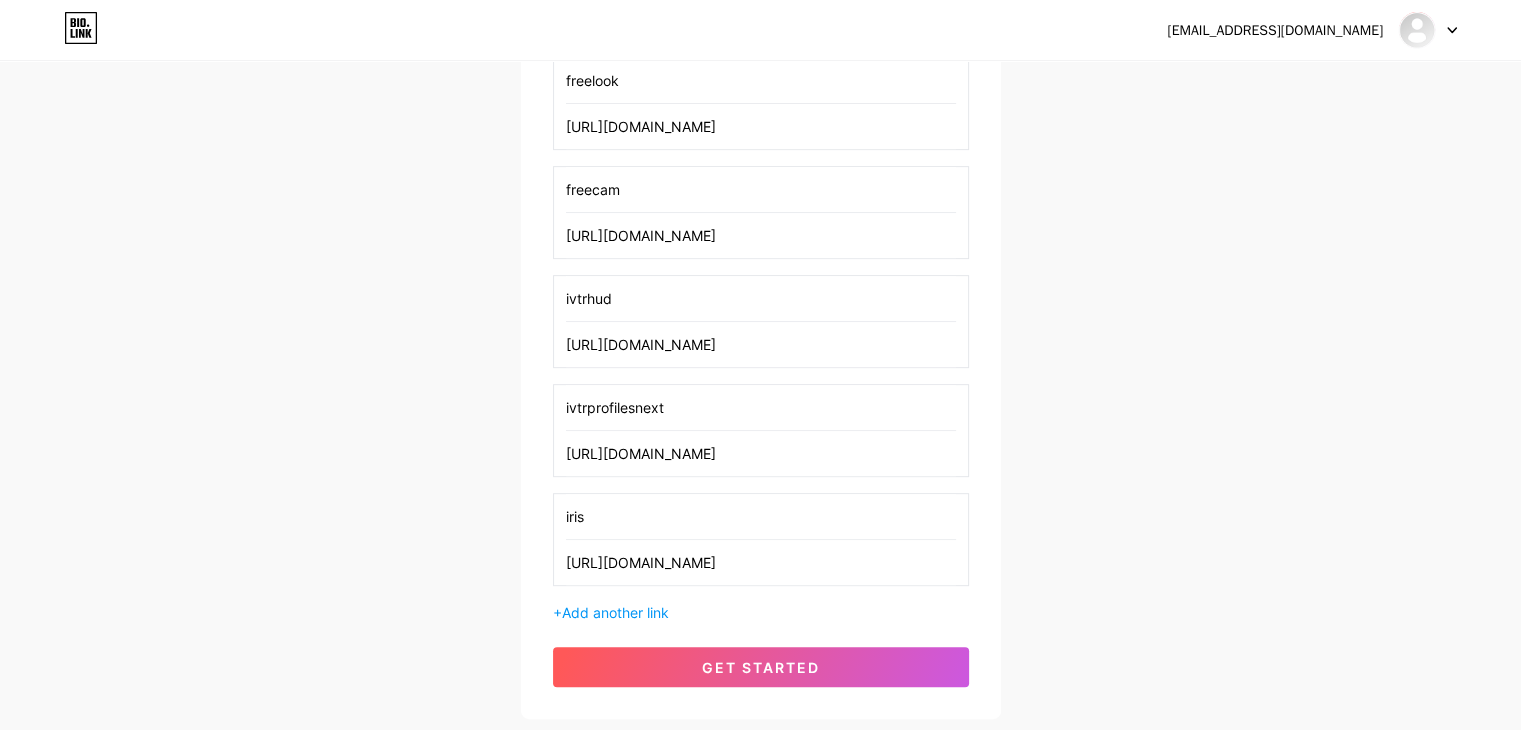 type on "[URL][DOMAIN_NAME]" 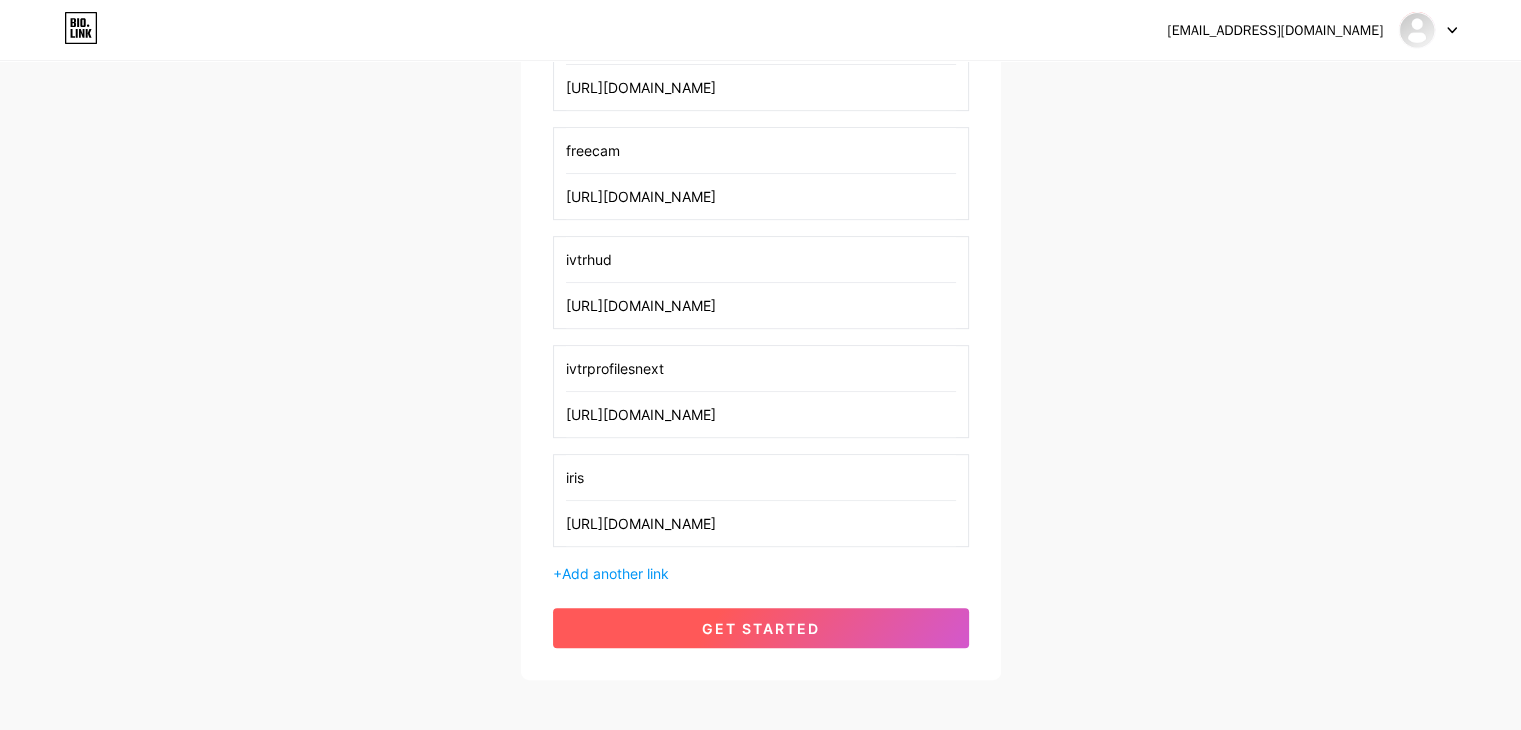 scroll, scrollTop: 930, scrollLeft: 0, axis: vertical 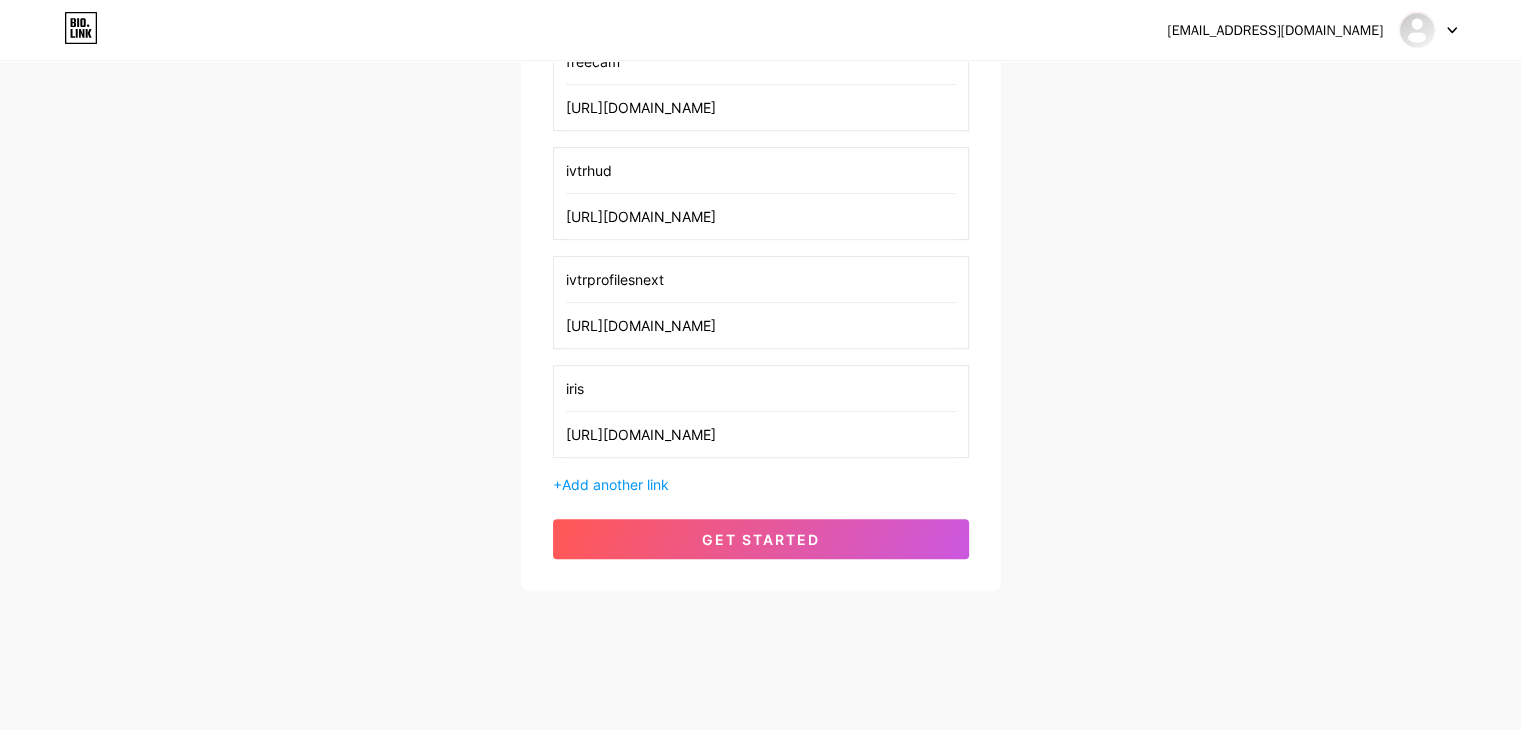 click on "dinhvietchinh1952cx@gmail.com           Dashboard     Logout   Setup your page   Let’s setup bio.link/kaymc08 🎉               Mods     Tổng hợp các mods mình dùng java     Add your first link   3dskins   https://modrinth.com/mod/3dskinlayers/versions   cateyes   https://www.curseforge.com/minecraft/mc-mods/cat-eyes-night-vision-toggle-mod/files/6663968   chatheads   https://modrinth.com/mod/chat-heads/version/dgbLFTG2   daycounter   https://modrinth.com/datapack/daycounter/version/1+mod   freelook   https://modrinth.com/mod/freelook/version/1.2.5   freecam   https://modrinth.com/mod/freecam/version/1.3.4+mc1.21.6   ivtrhud   https://www.curseforge.com/minecraft/mc-mods/inventory-hud-forge/files/6669750   ivtrprofilesnext   https://modrinth.com/mod/inventory-profiles-next/version/fabric-1.21.6-pre3-2.1.9   iris   https://modrinth.com/mod/iris/version/1.9.1+1.21.7-fabric
+  Add another link     get started" at bounding box center [760, -138] 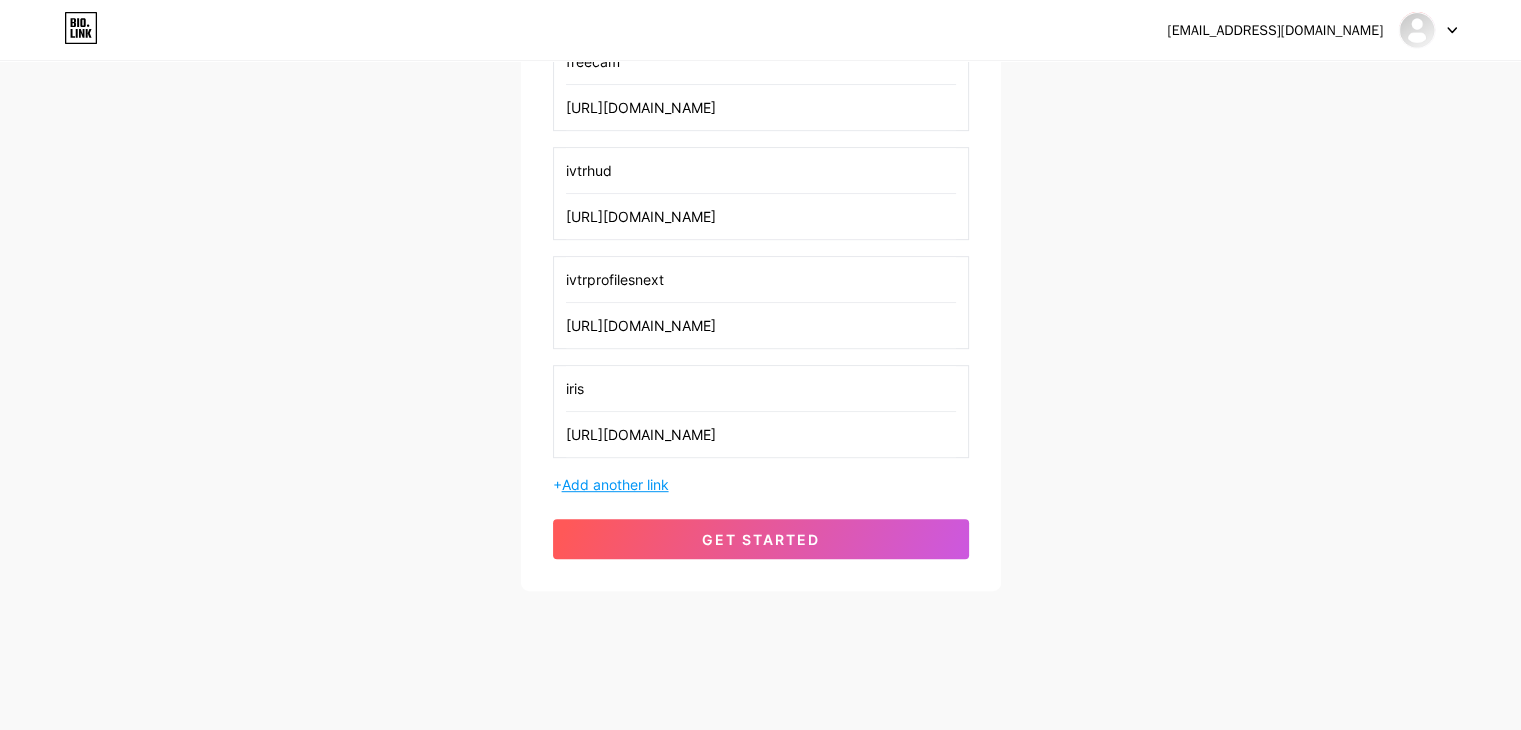 click on "Add another link" at bounding box center (615, 484) 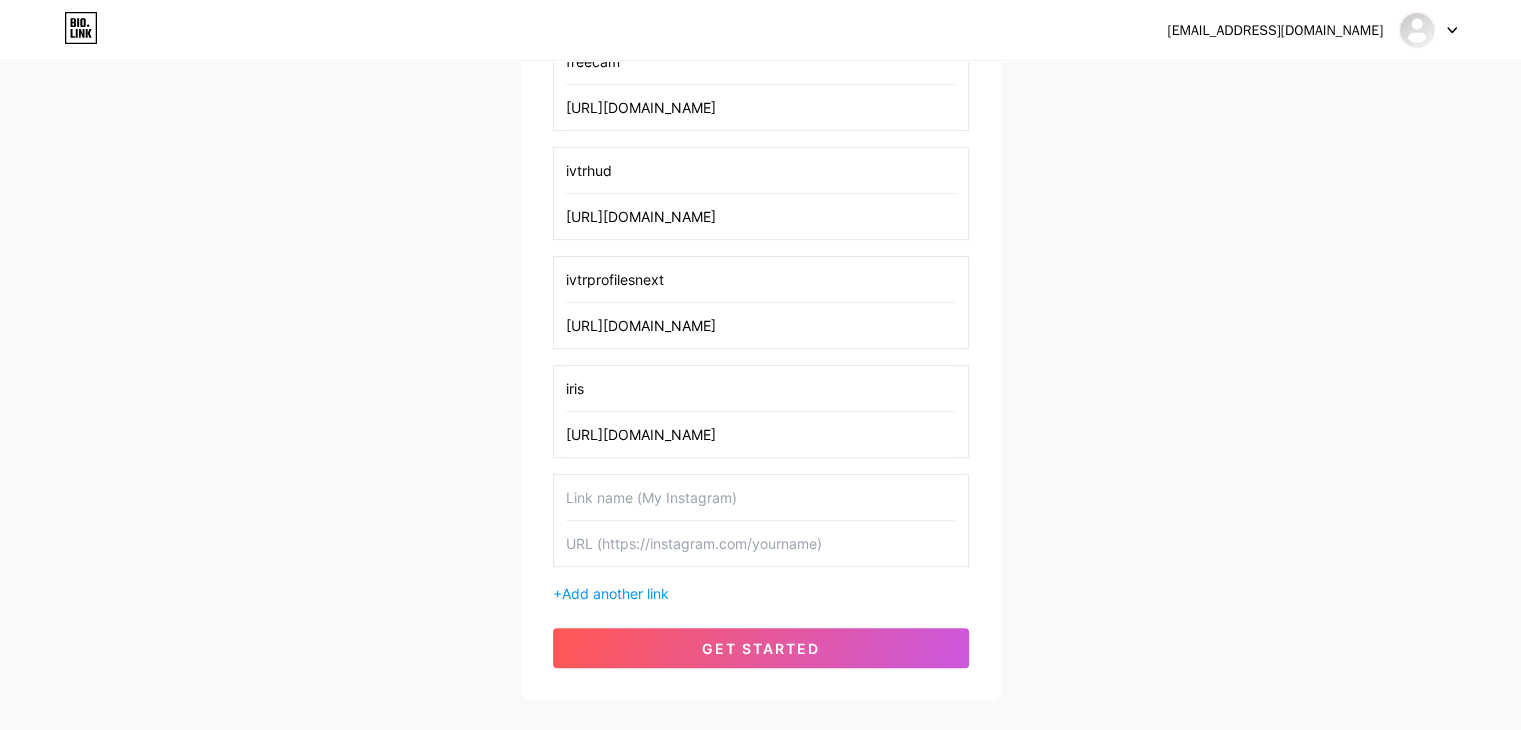 click at bounding box center [761, 497] 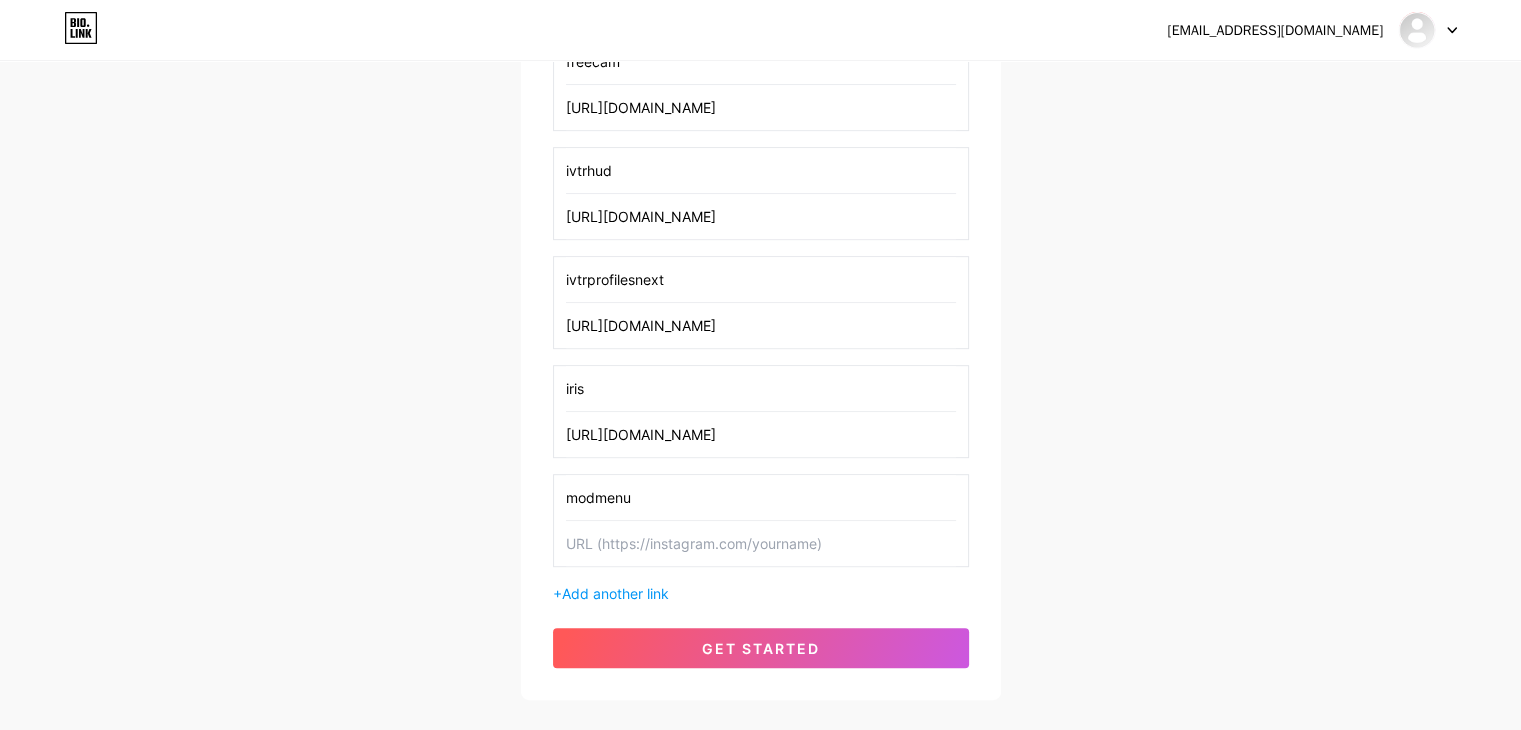 type on "modmenu" 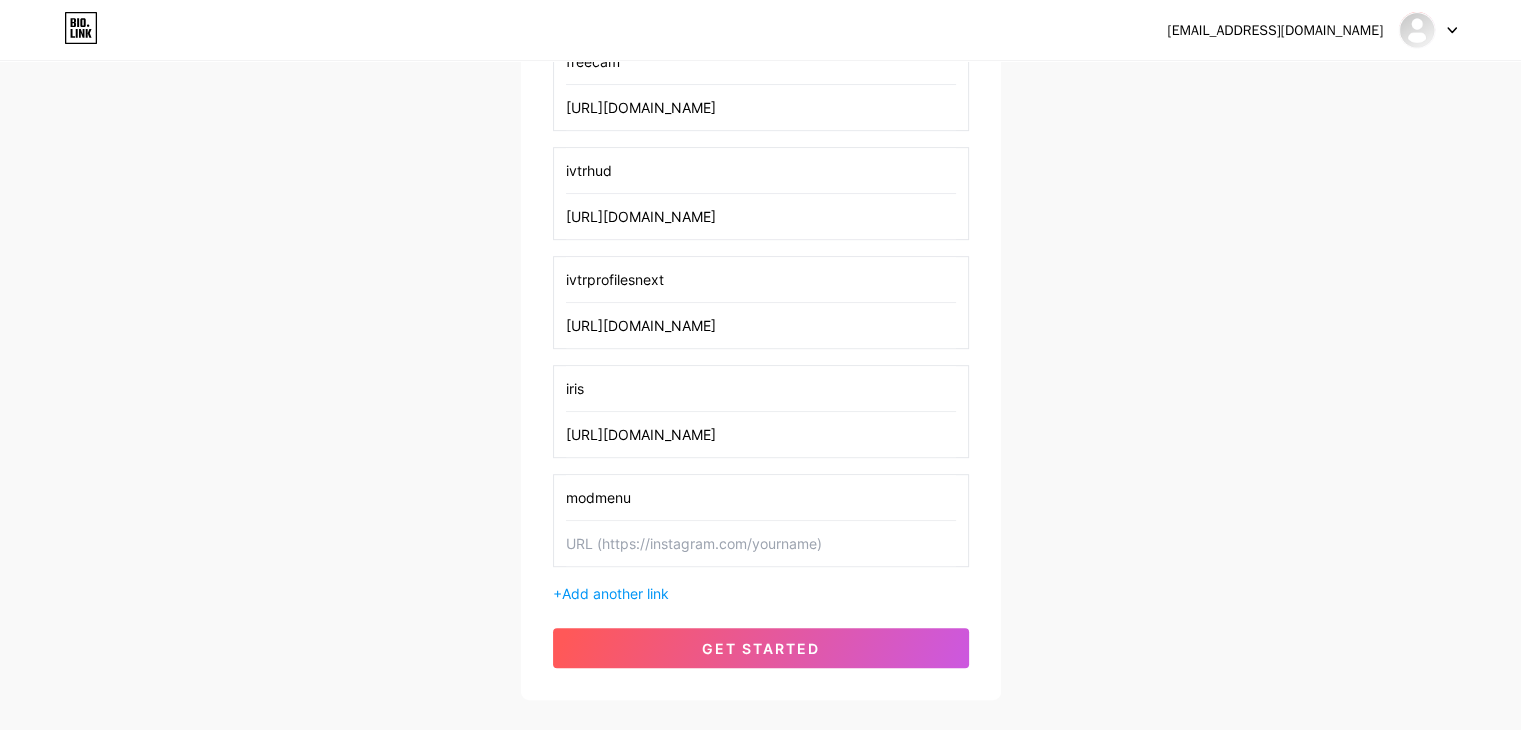 paste on "[URL][DOMAIN_NAME]" 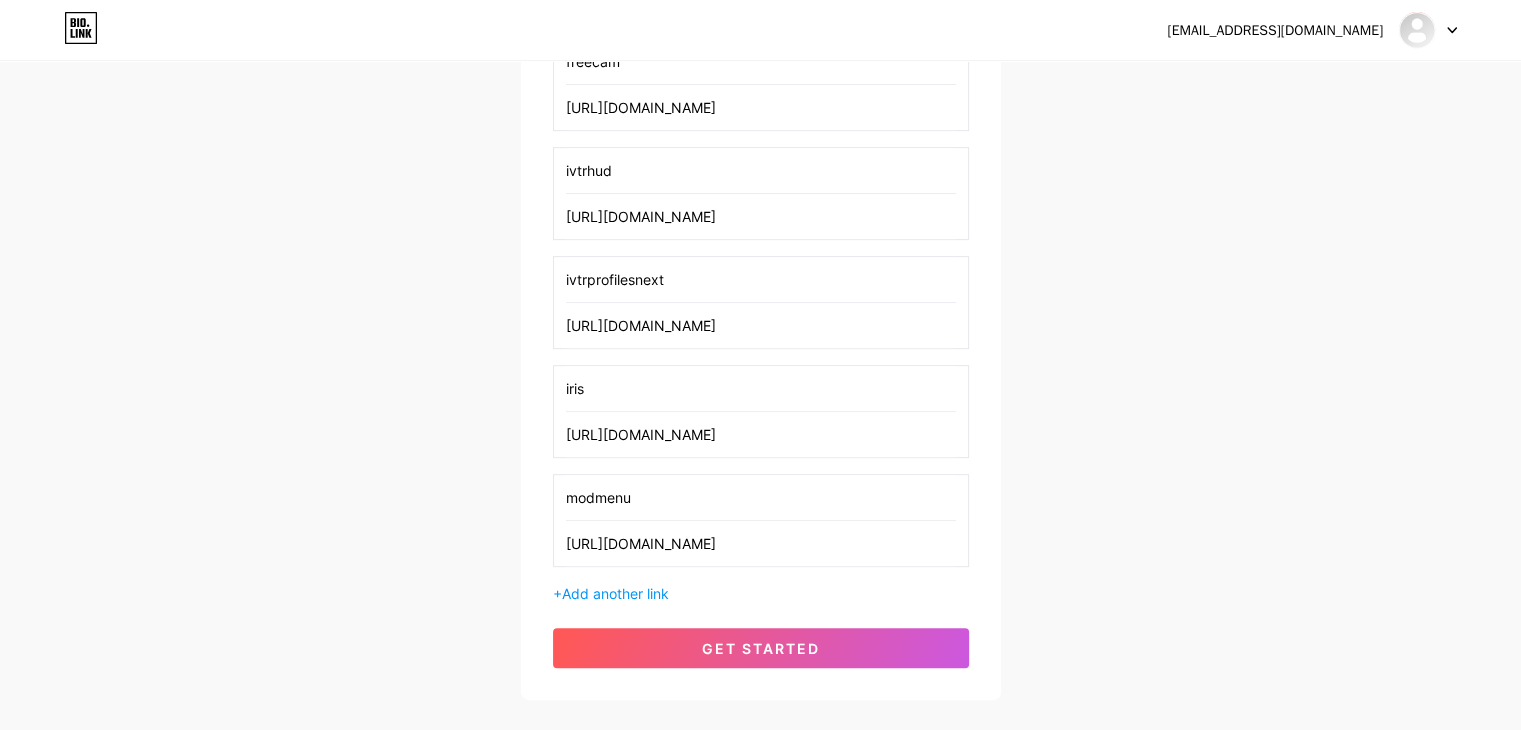 type on "[URL][DOMAIN_NAME]" 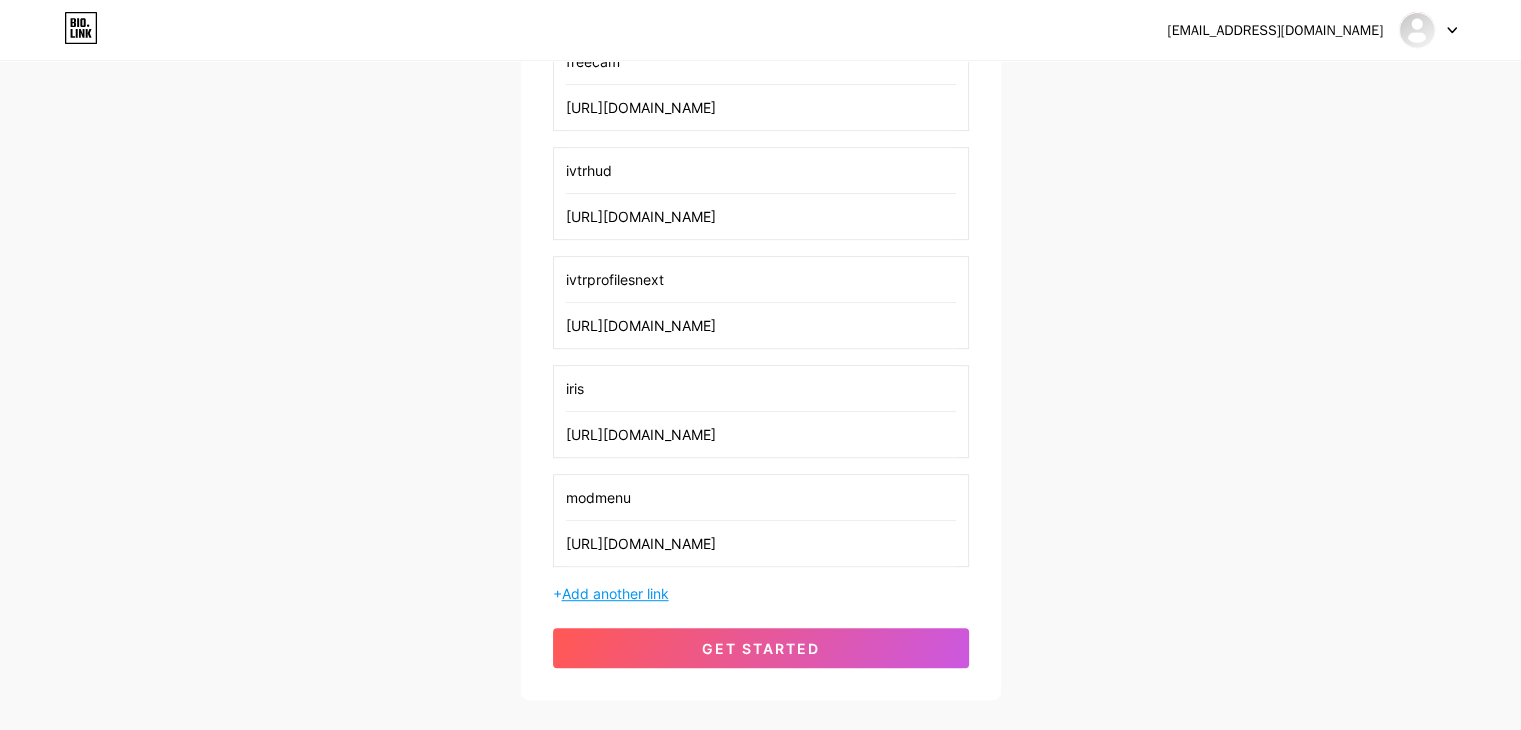 click on "Add another link" at bounding box center [615, 593] 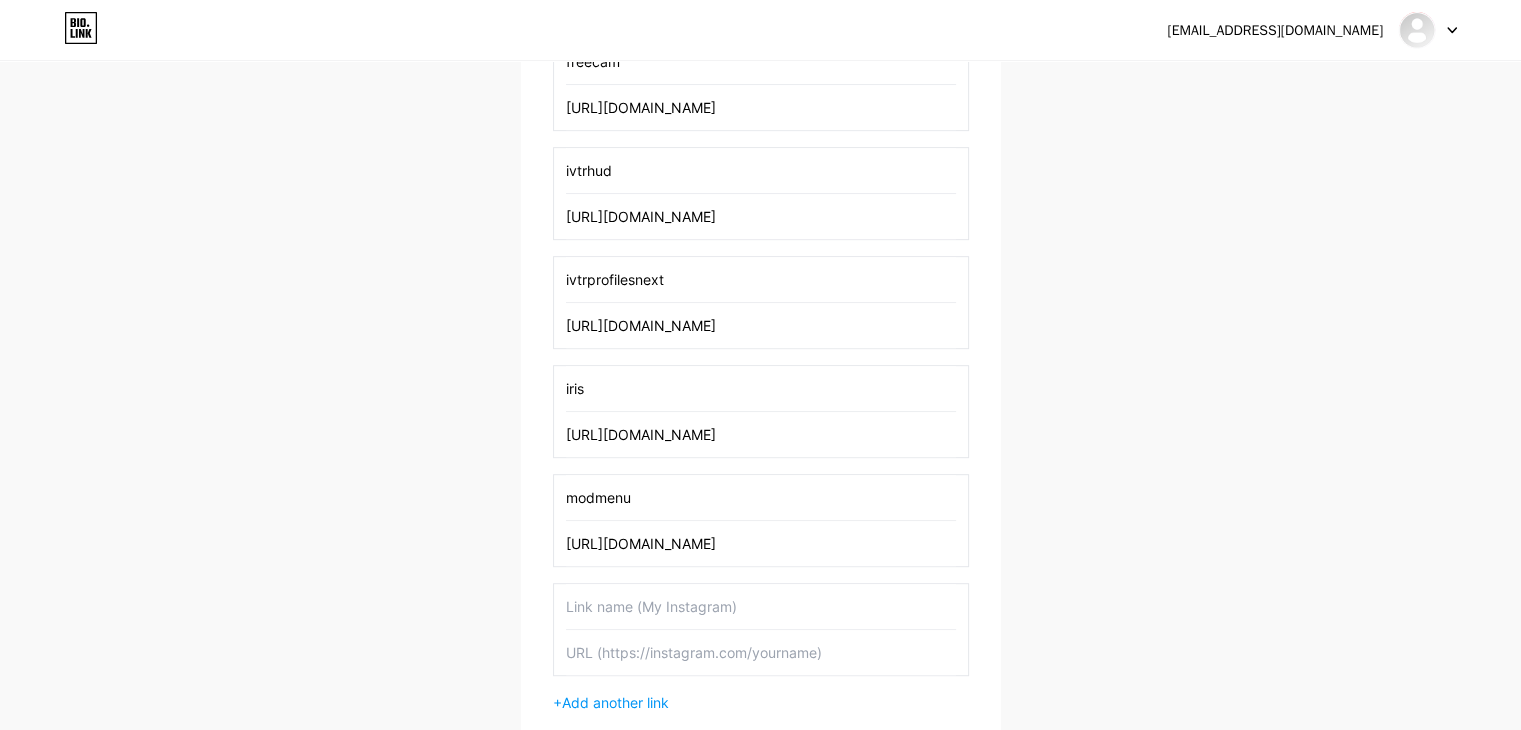 click at bounding box center (761, 606) 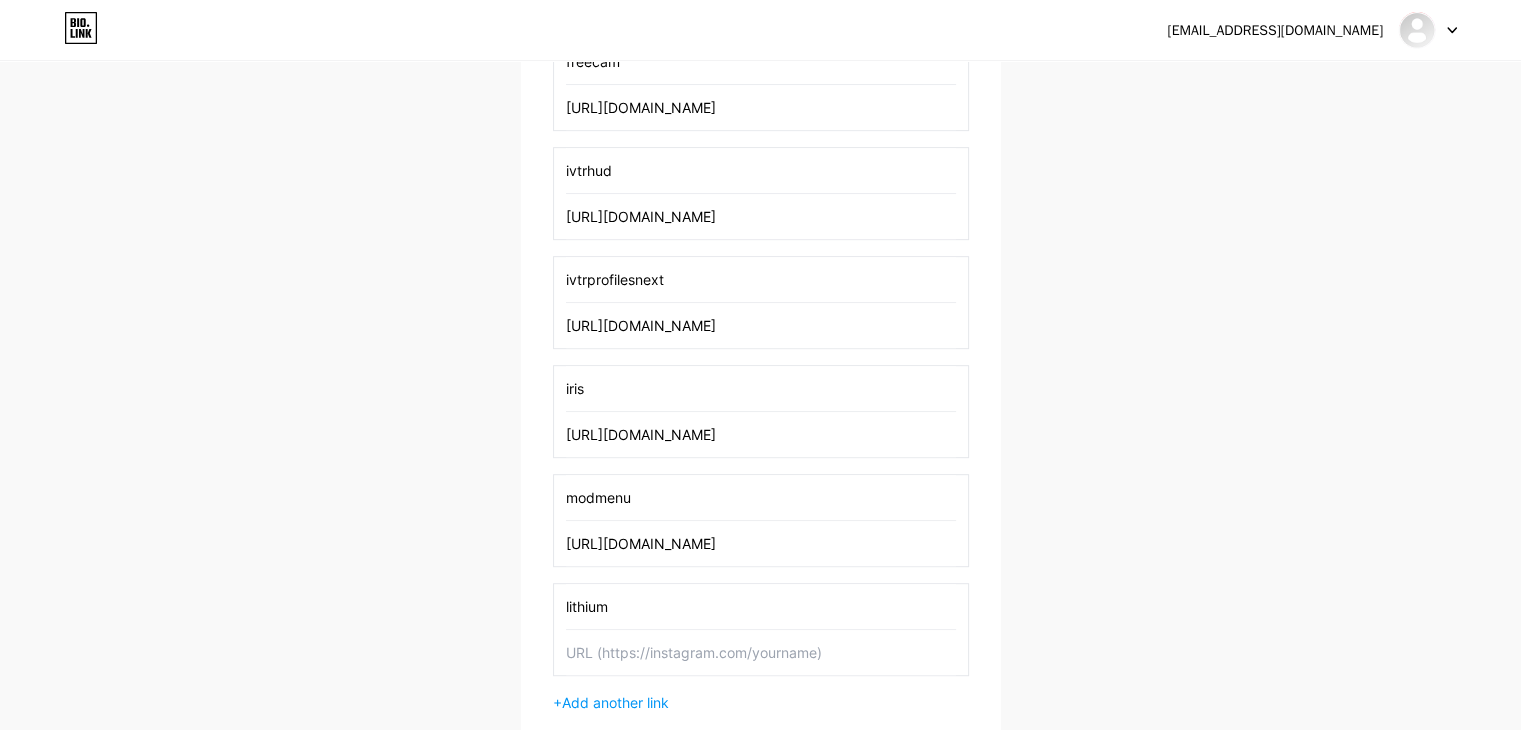 type on "lithium" 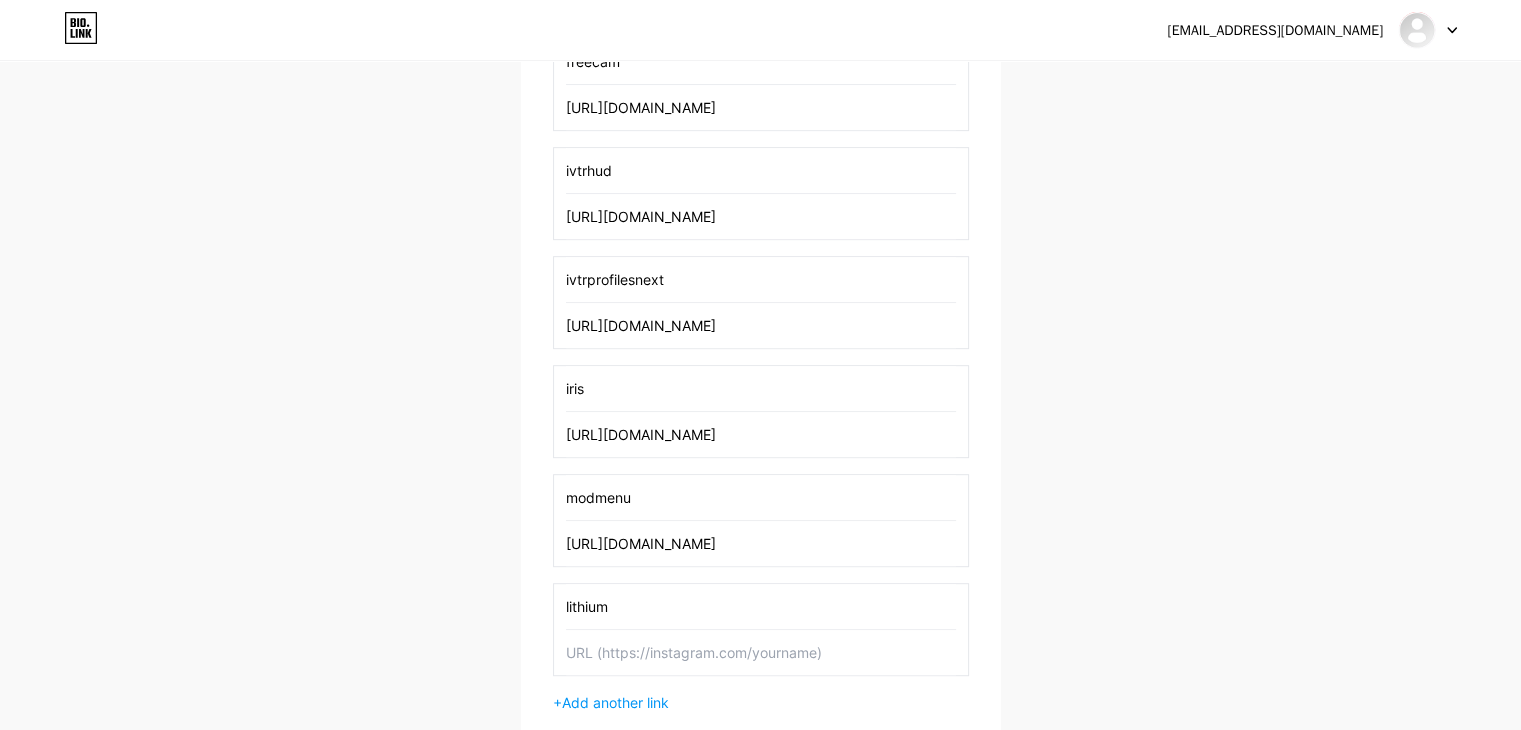 click at bounding box center (761, 652) 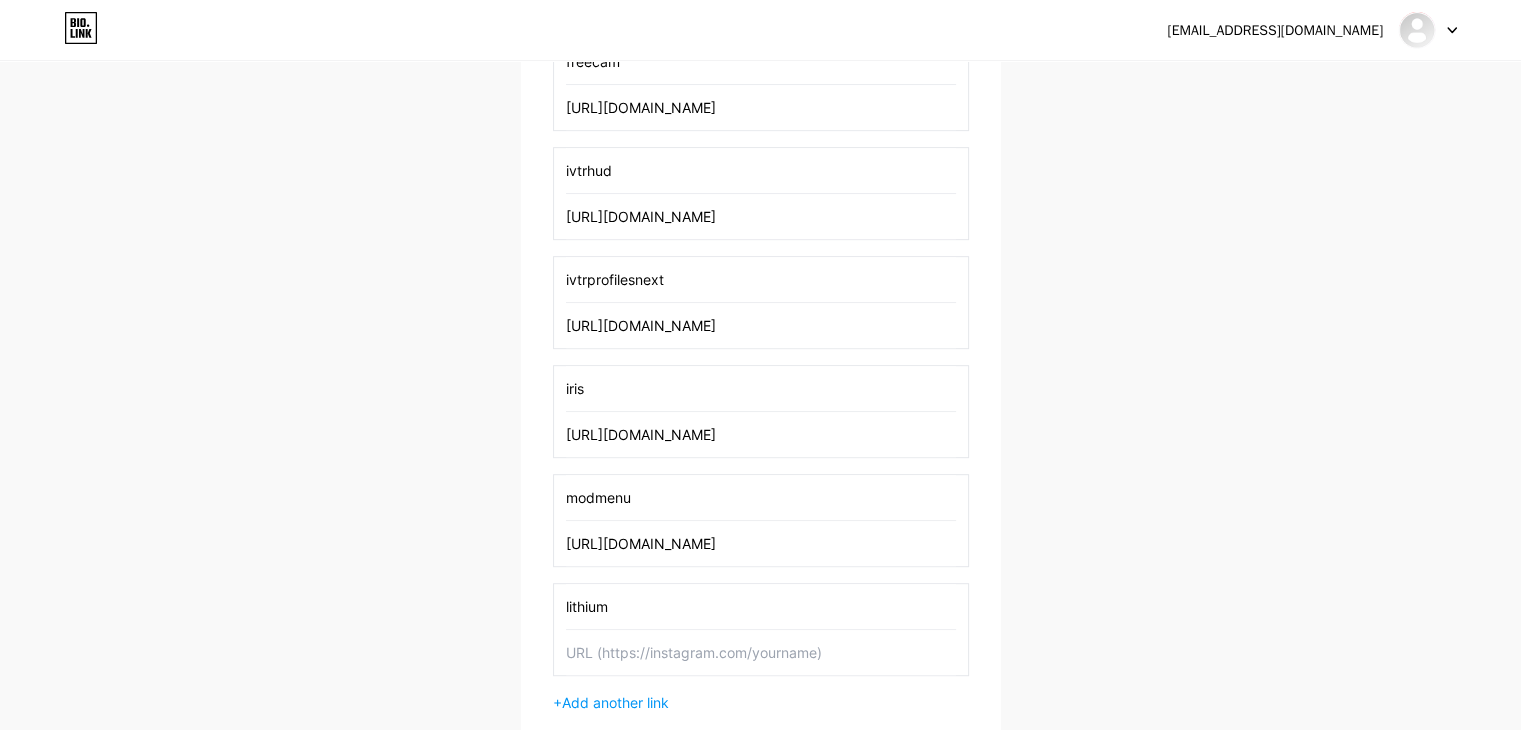 paste on "[URL][DOMAIN_NAME]" 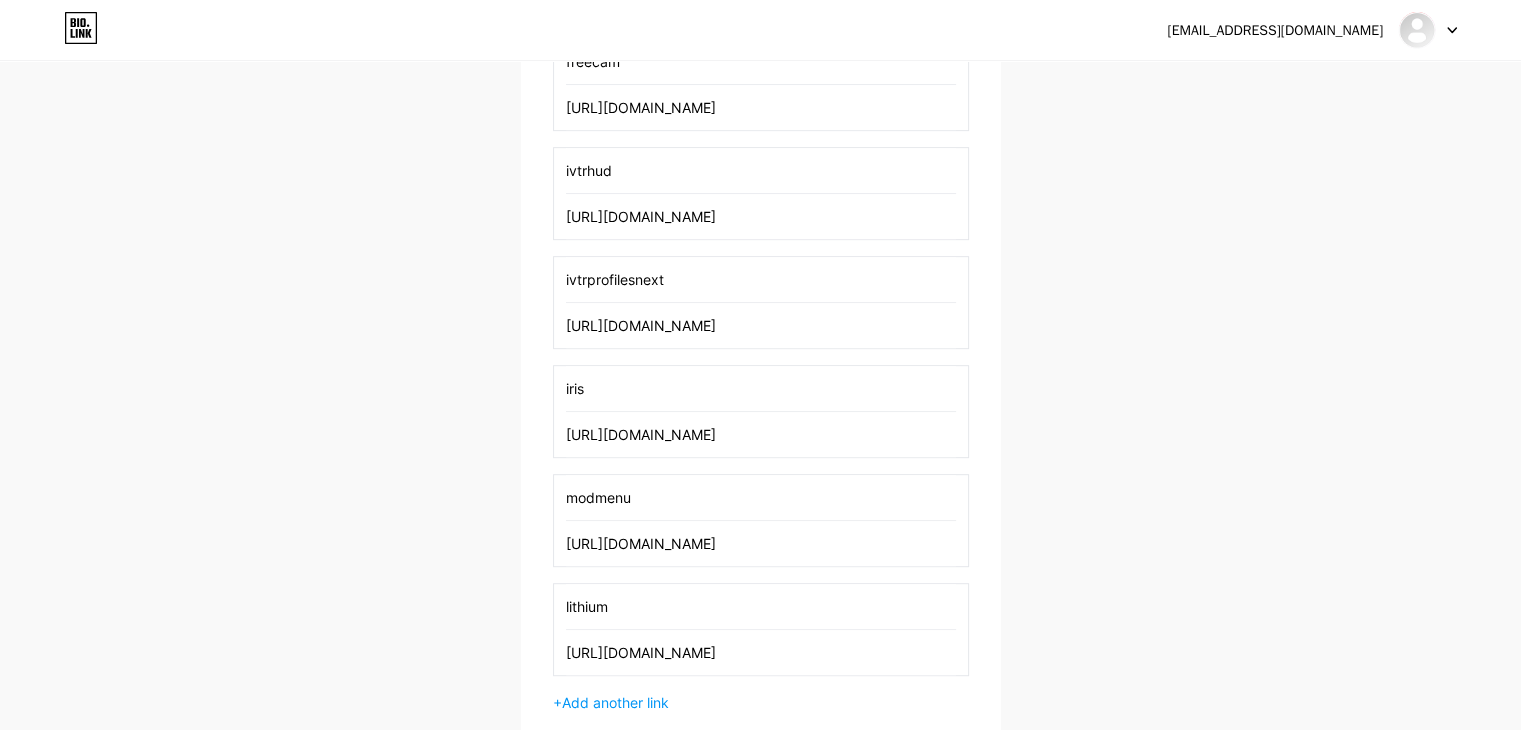 scroll, scrollTop: 0, scrollLeft: 33, axis: horizontal 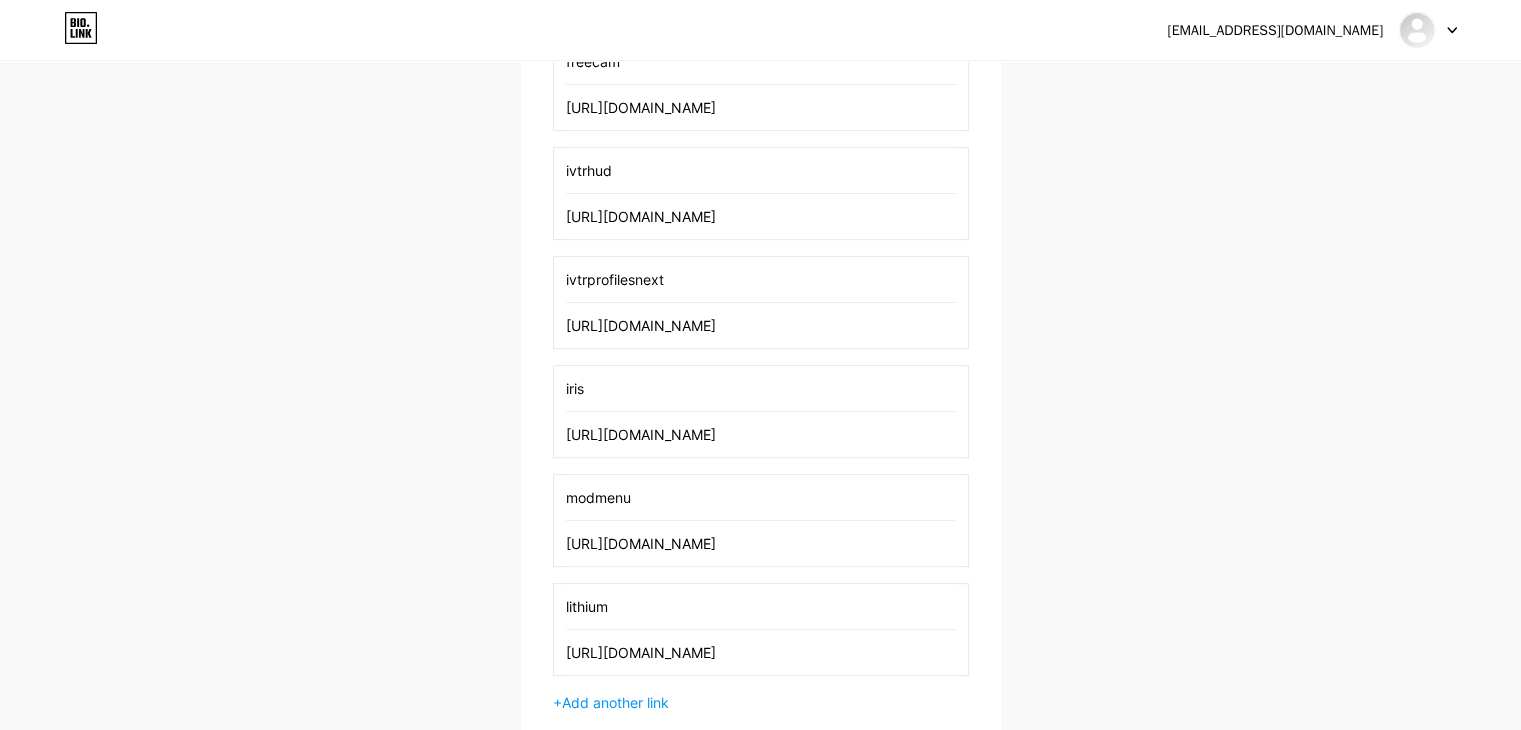 type on "[URL][DOMAIN_NAME]" 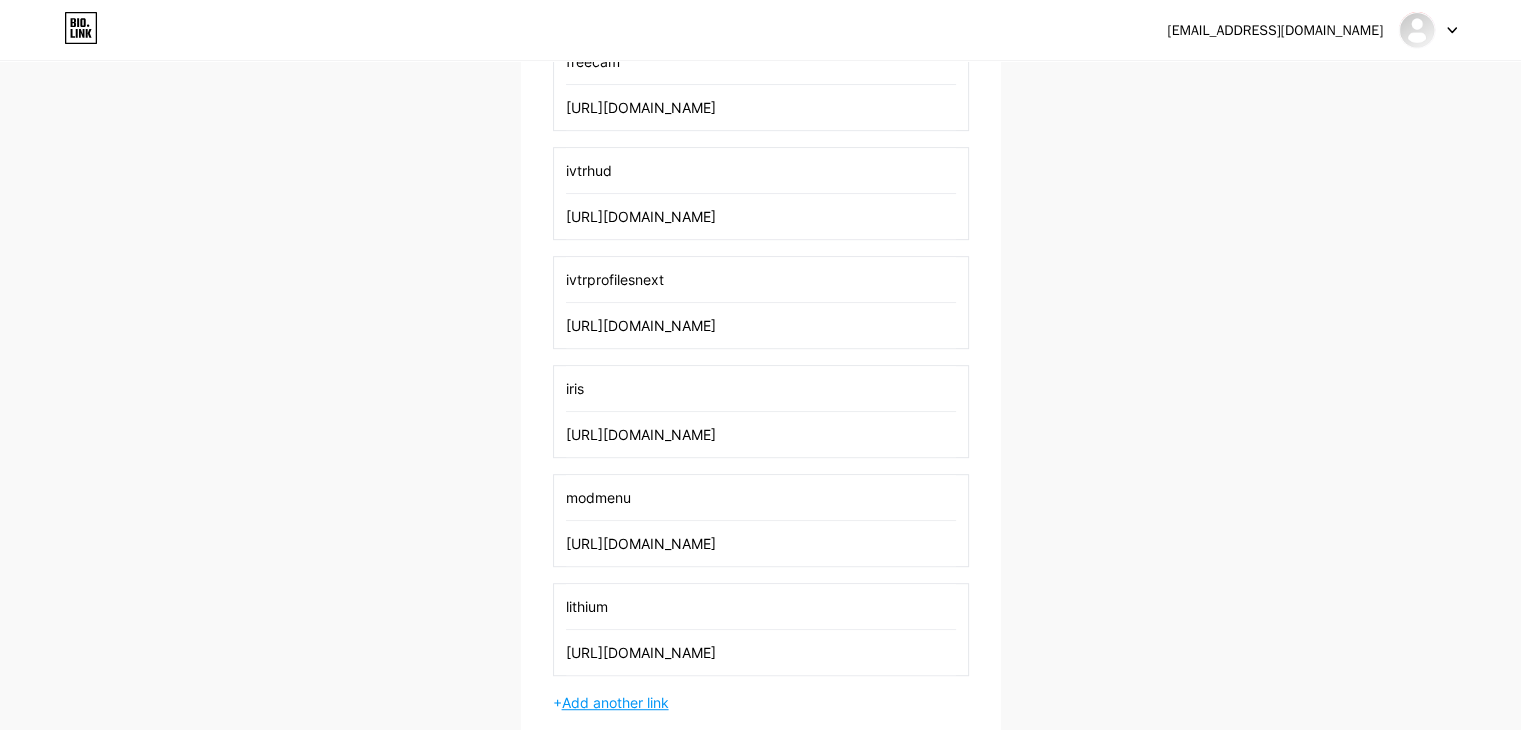 scroll, scrollTop: 0, scrollLeft: 0, axis: both 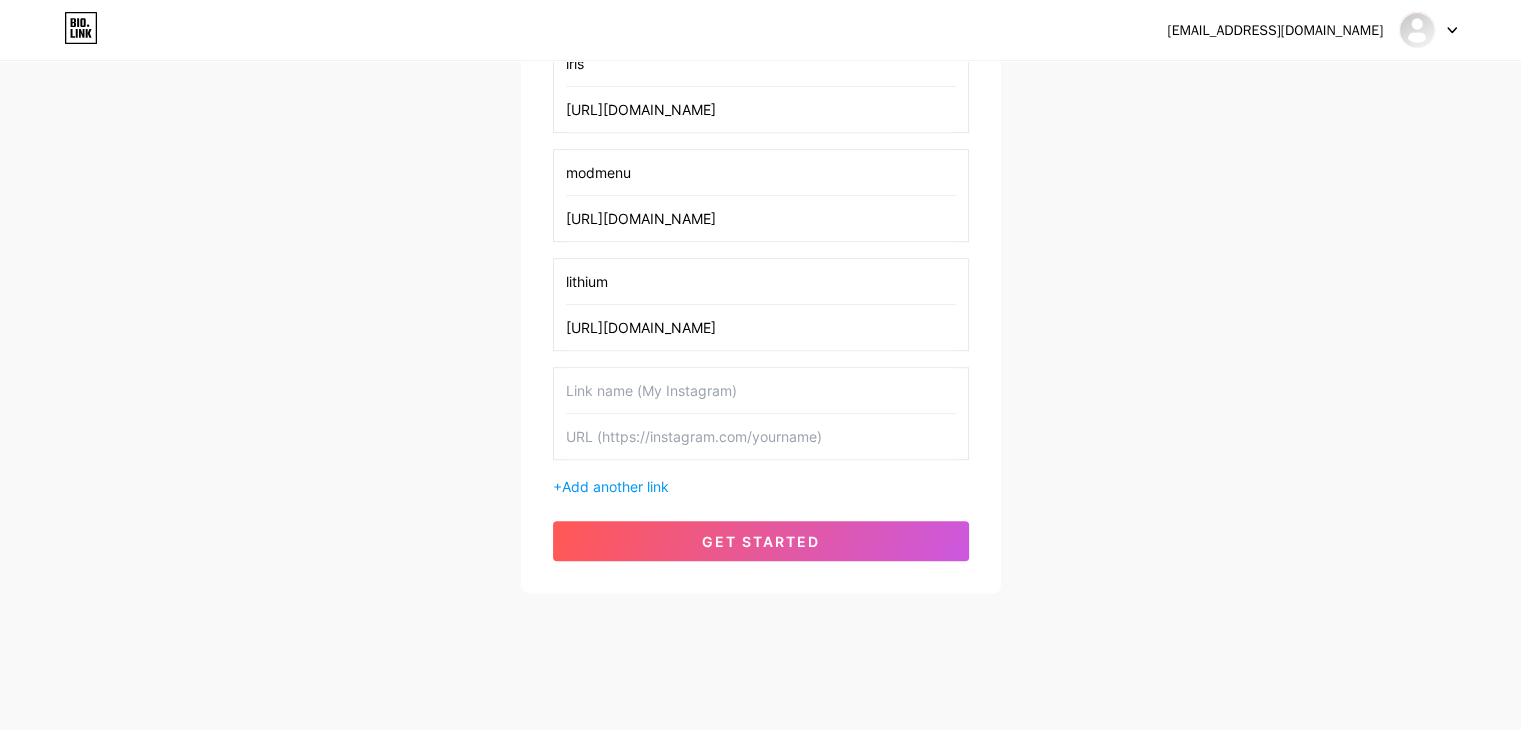 click at bounding box center [761, 390] 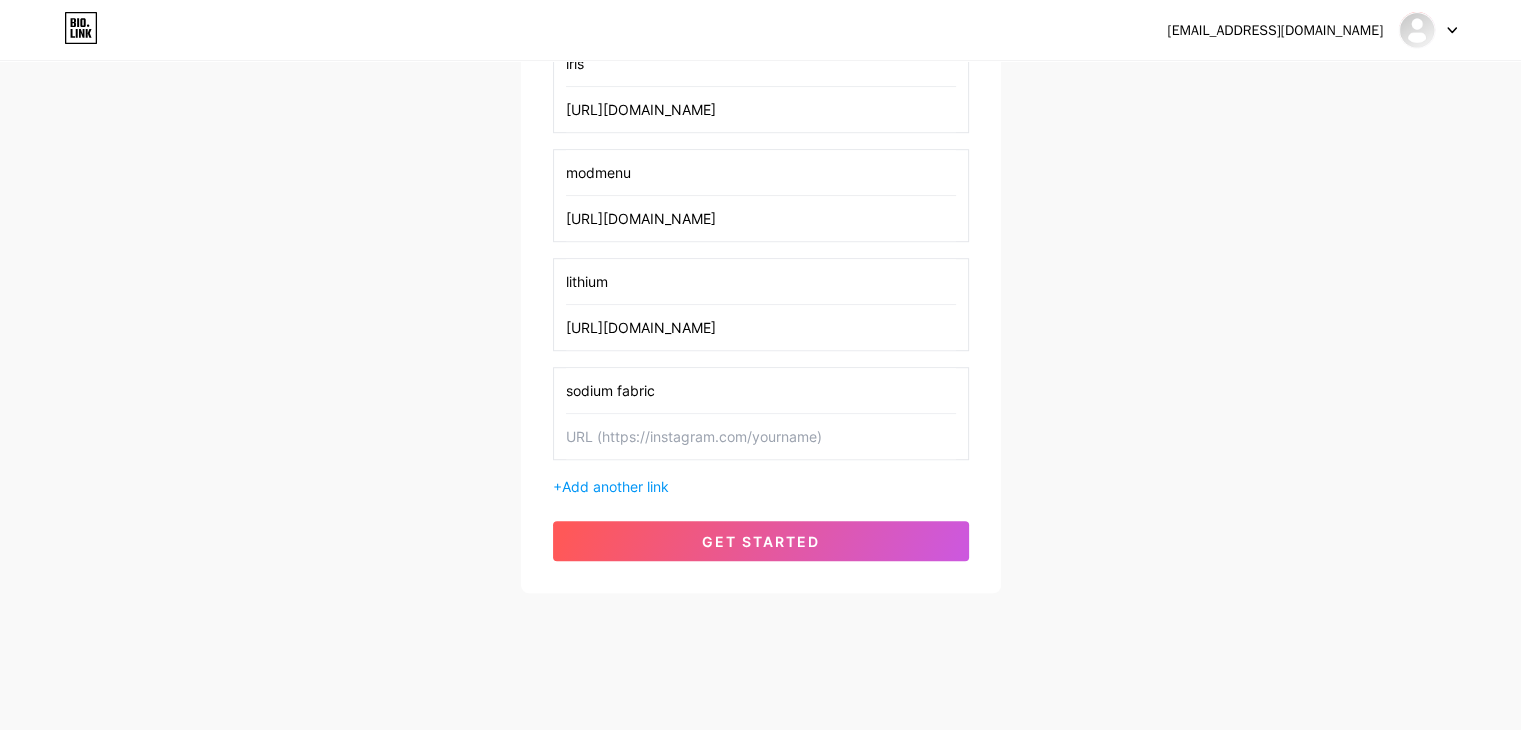click on "sodium fabric" at bounding box center (761, 390) 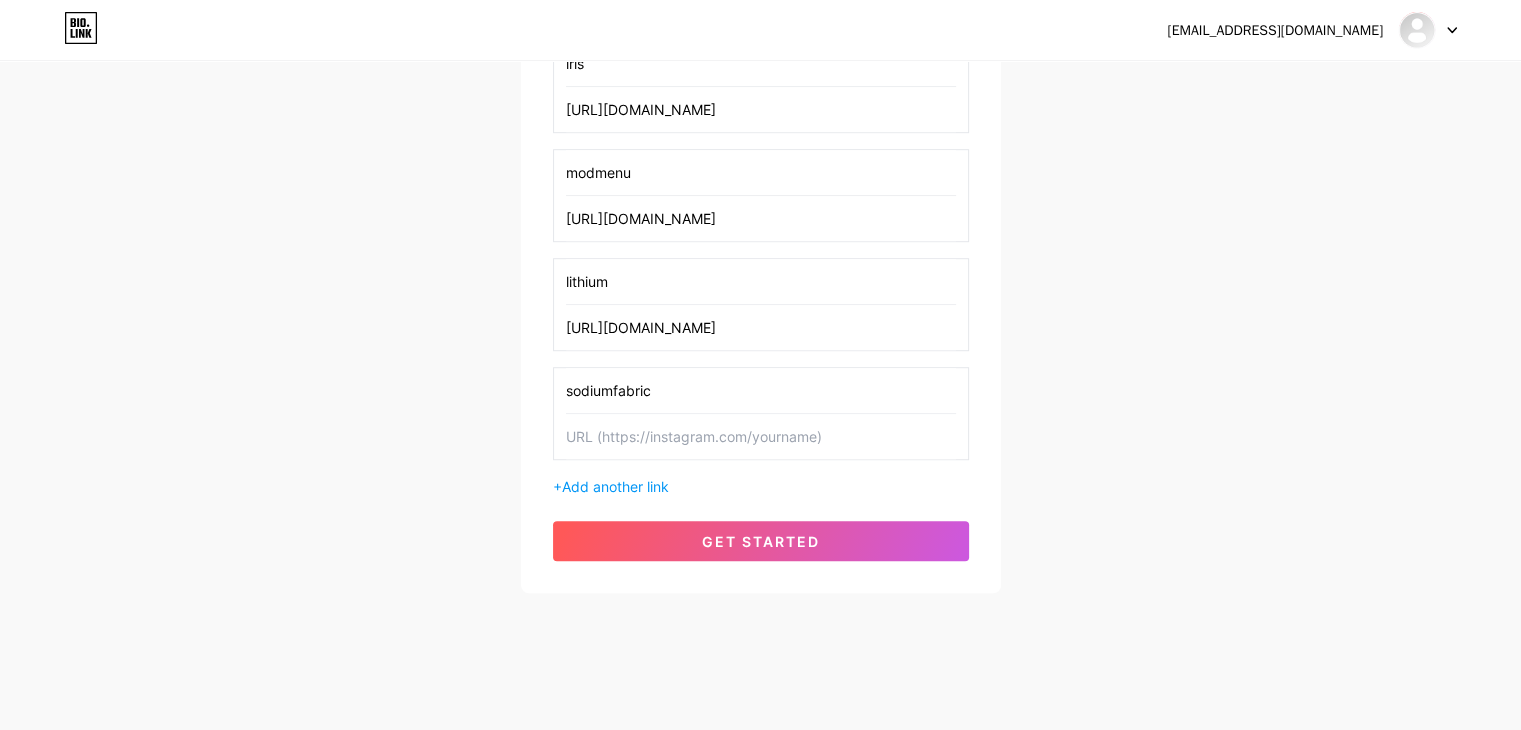 type on "sodiumfabric" 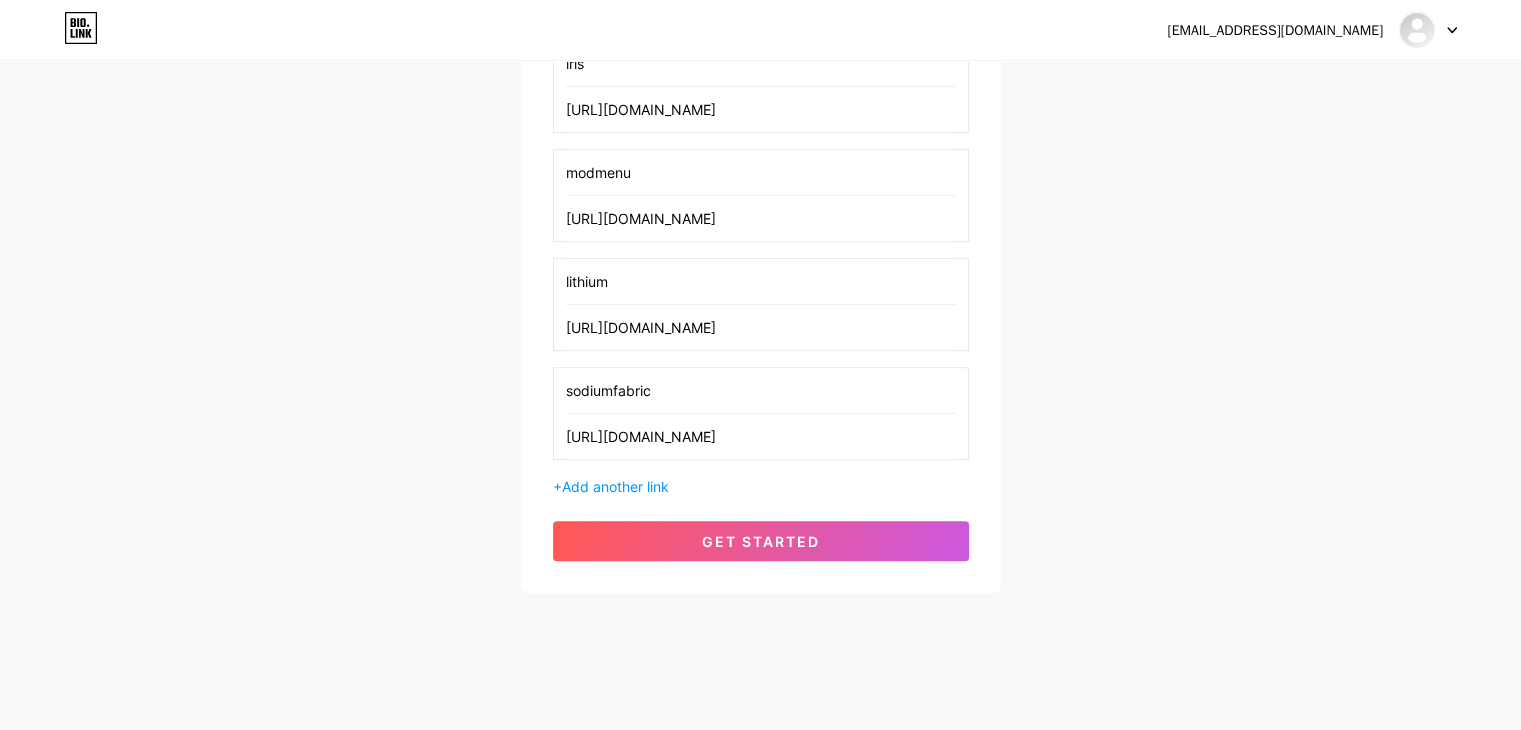 scroll, scrollTop: 0, scrollLeft: 40, axis: horizontal 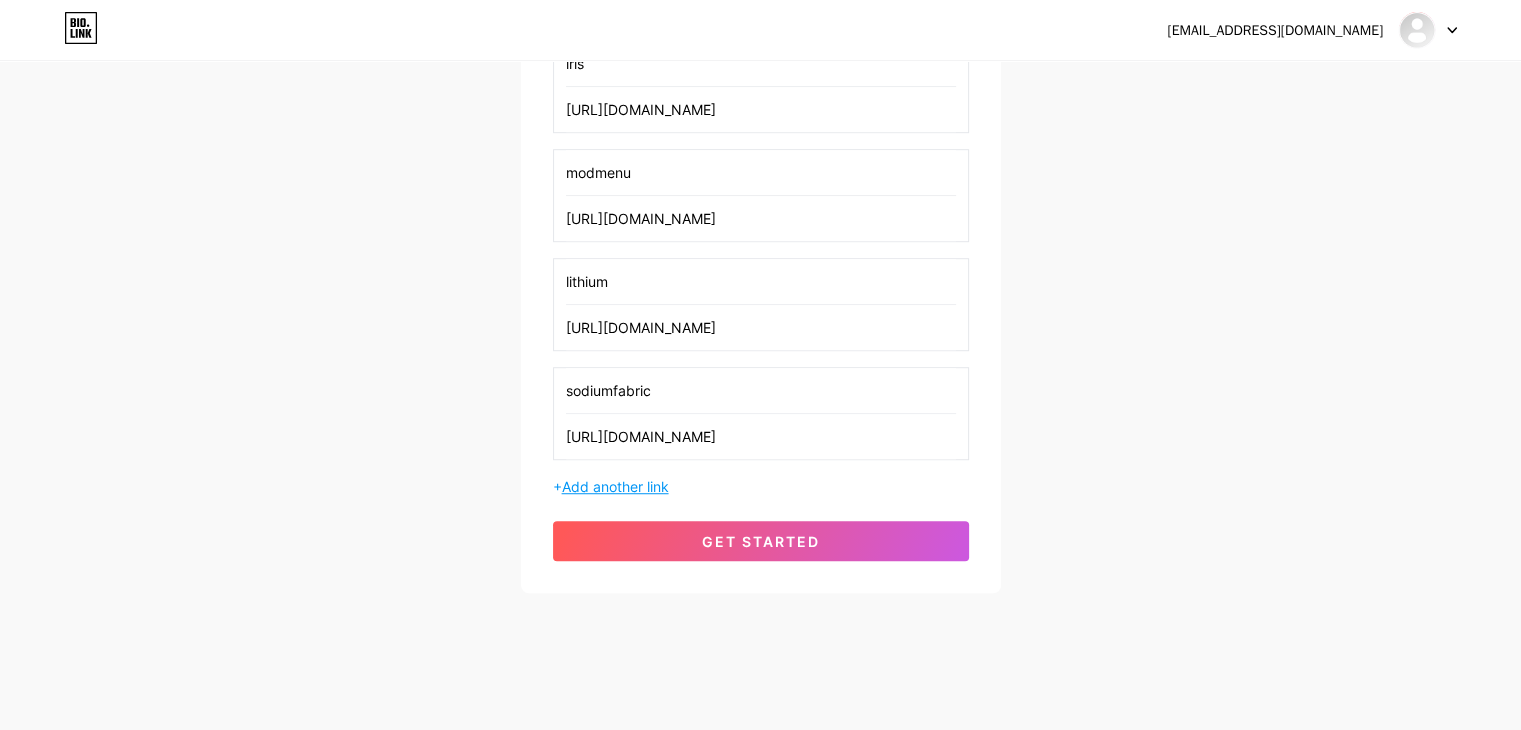 click on "Add another link" at bounding box center [615, 486] 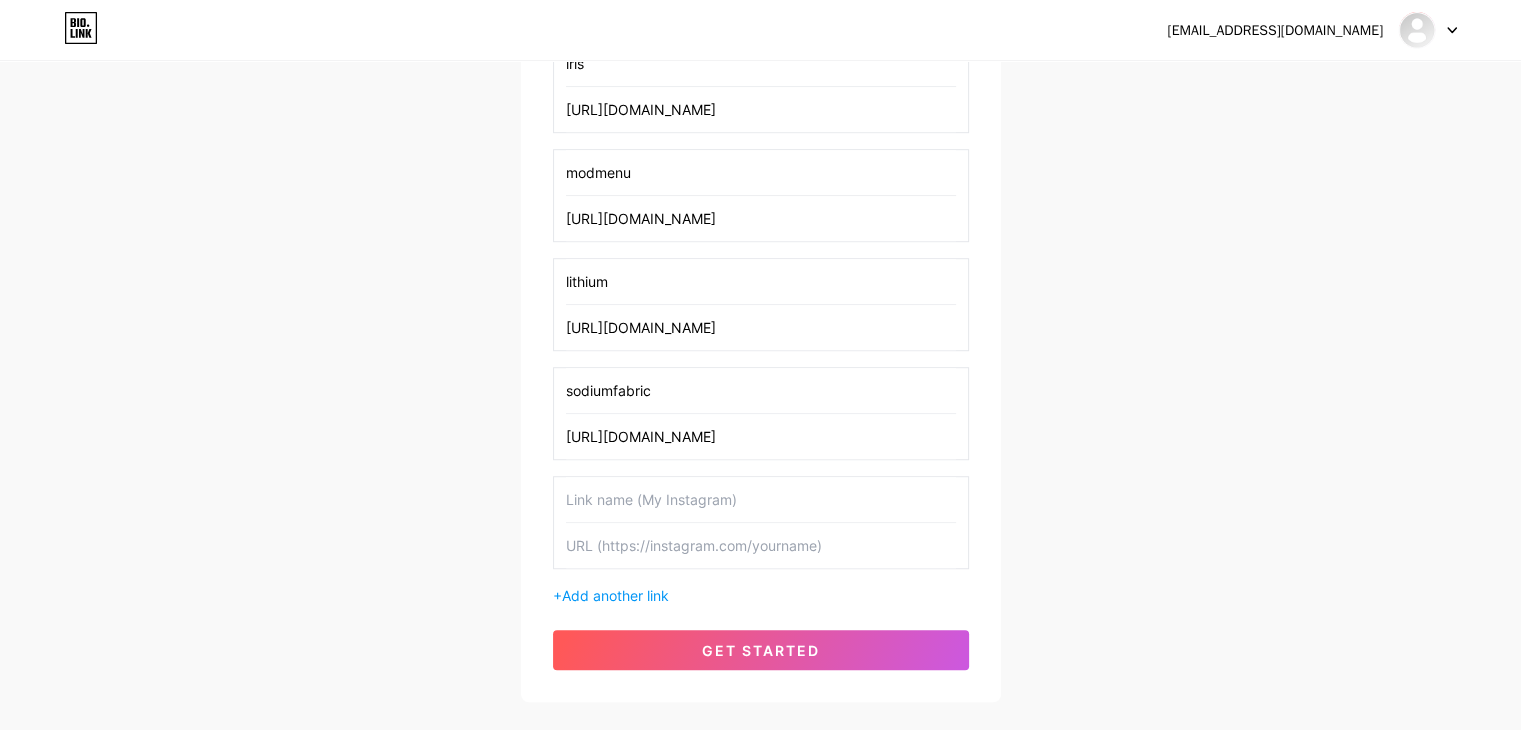 click at bounding box center [761, 499] 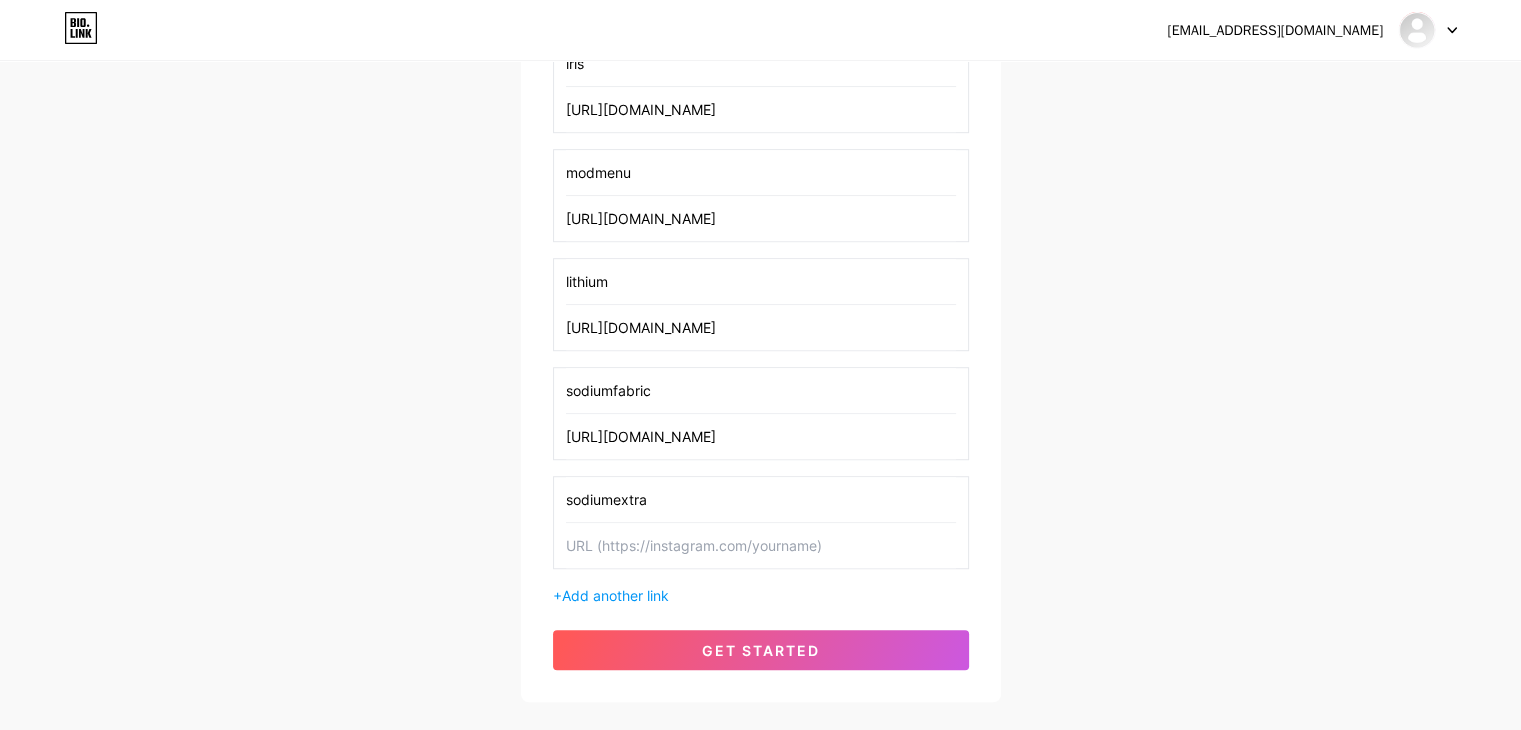 type on "sodiumextra" 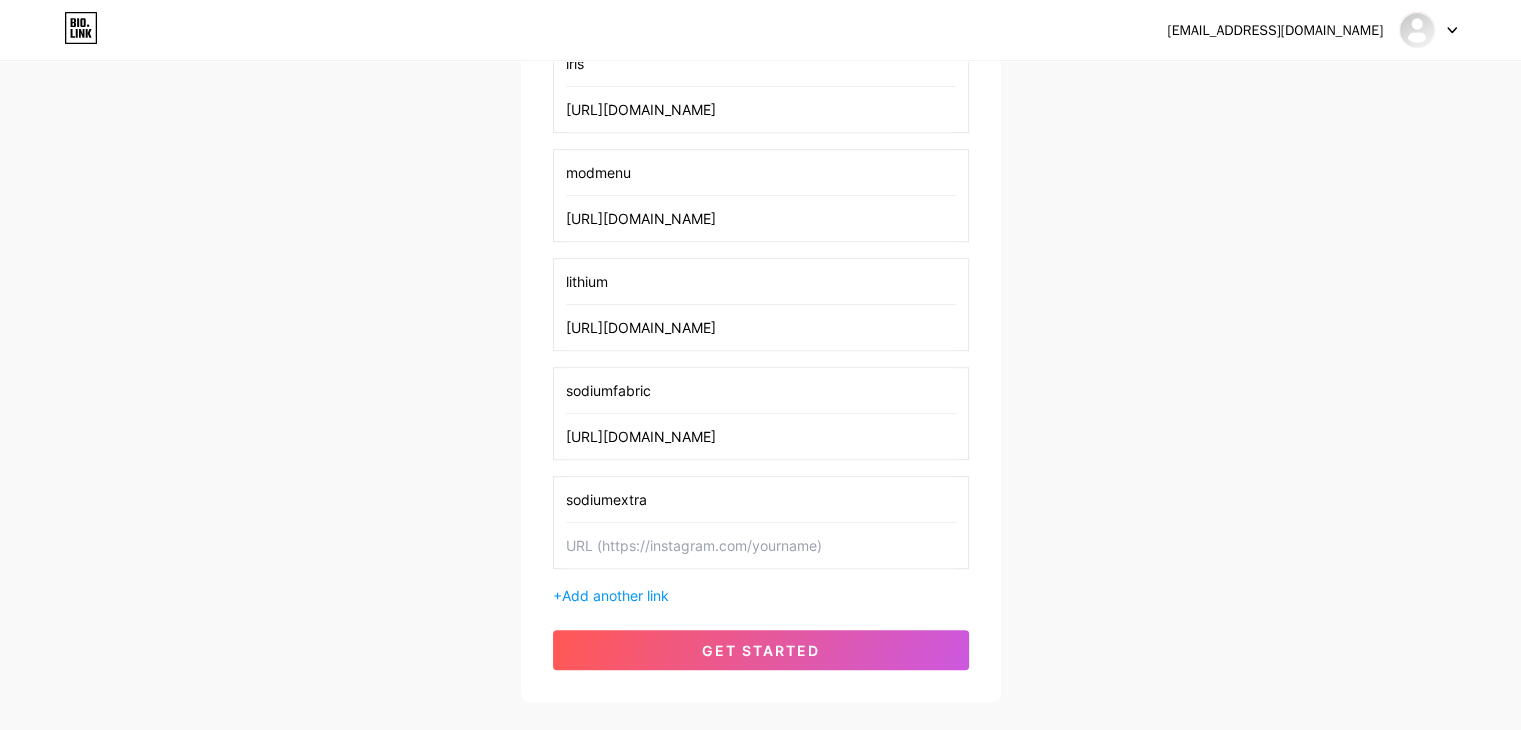 click at bounding box center [761, 545] 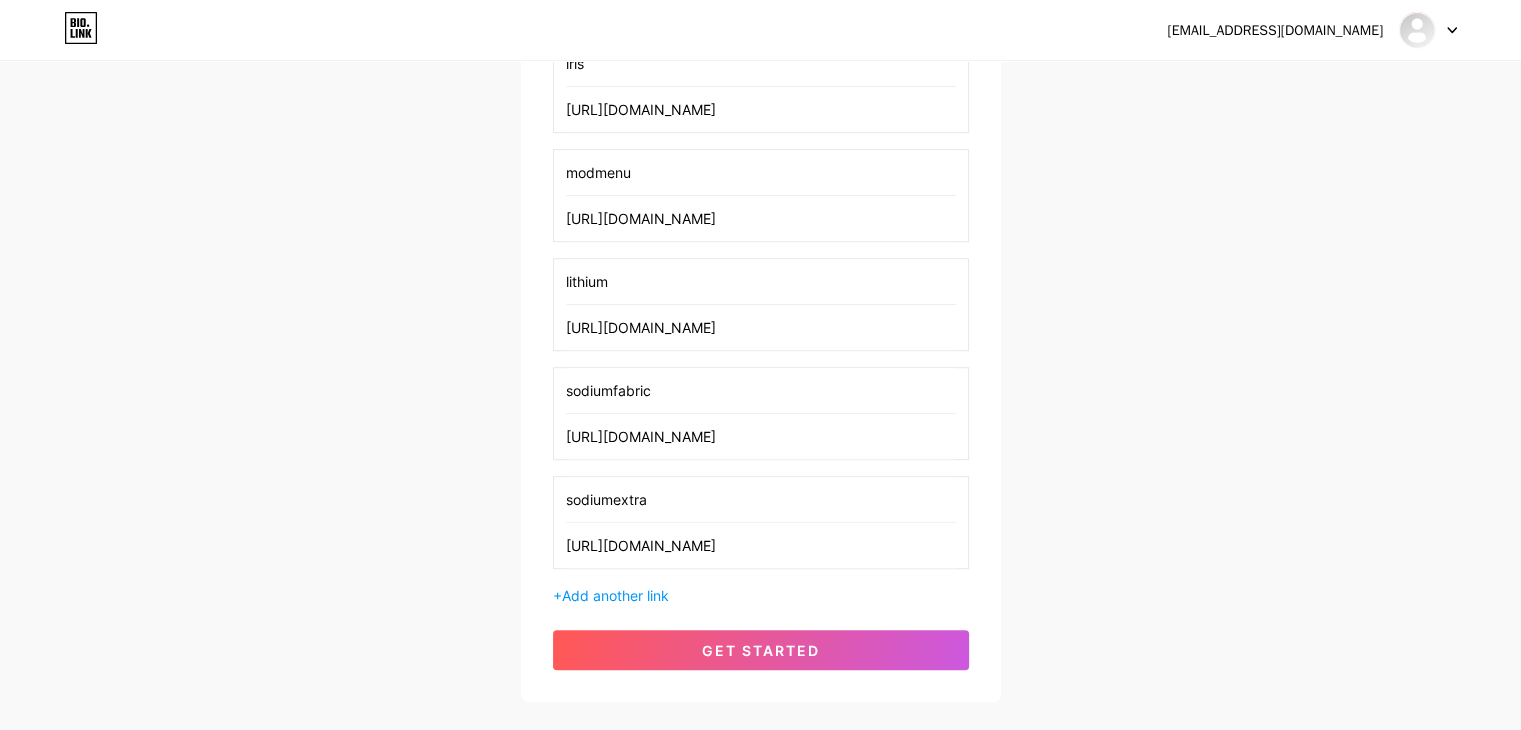 scroll, scrollTop: 0, scrollLeft: 76, axis: horizontal 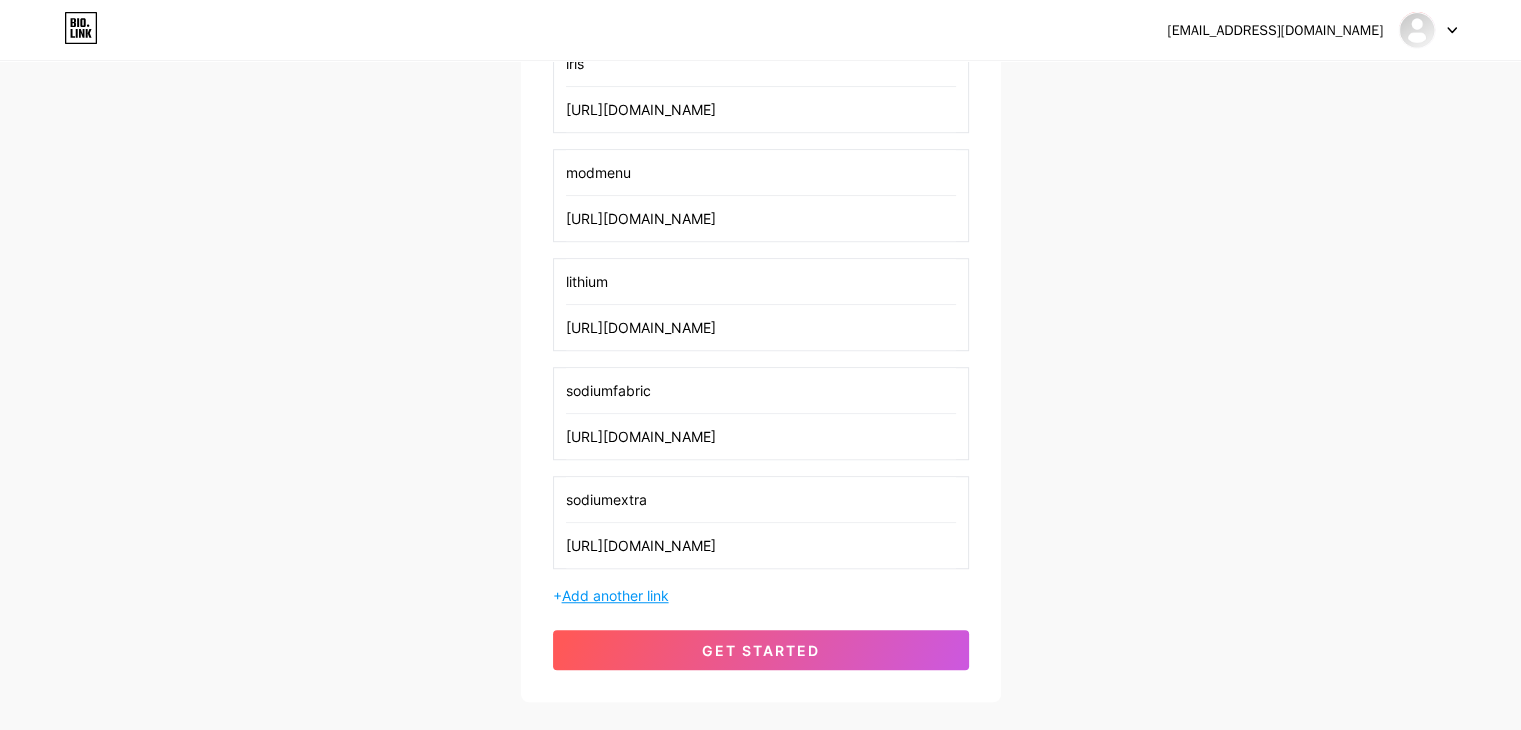 click on "Add another link" at bounding box center (615, 595) 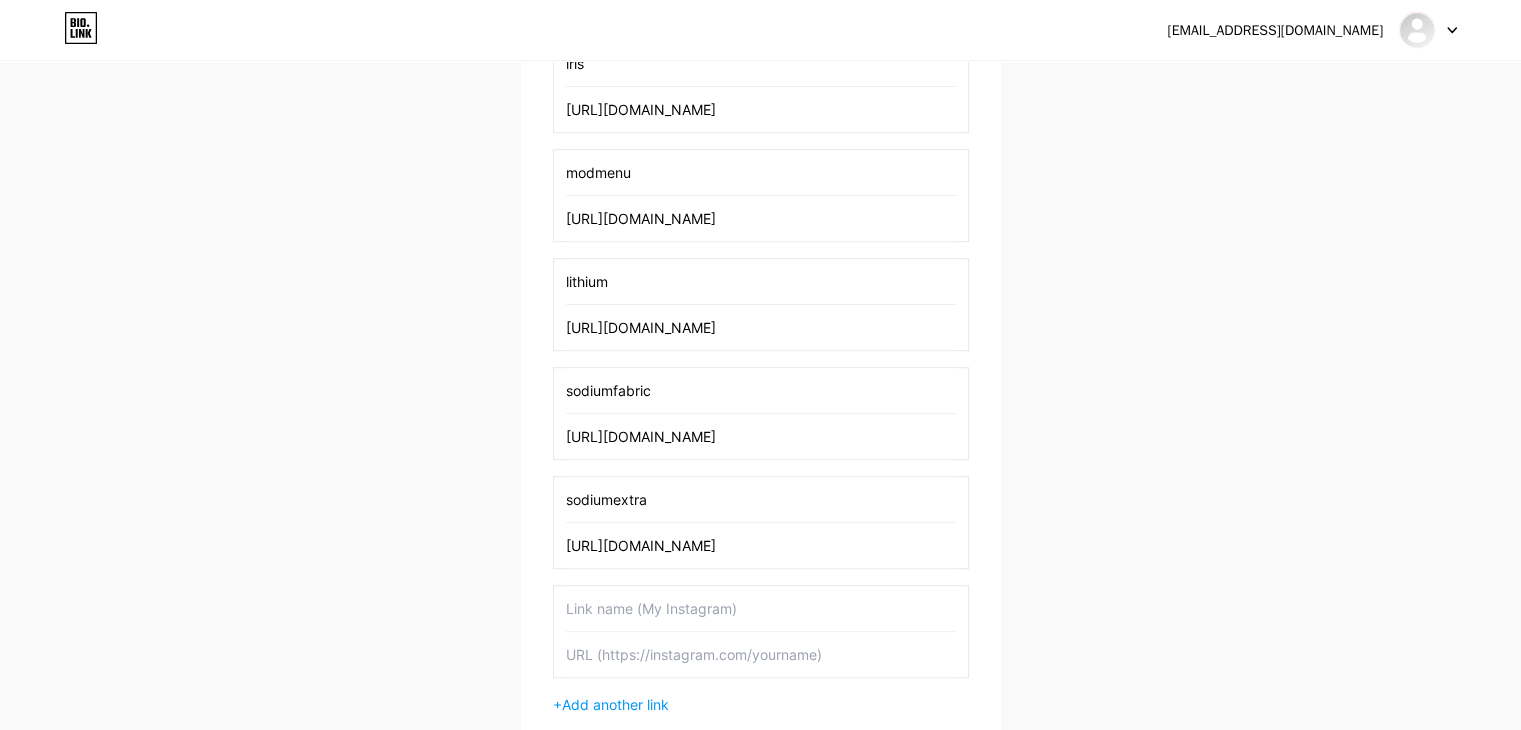 click at bounding box center [761, 608] 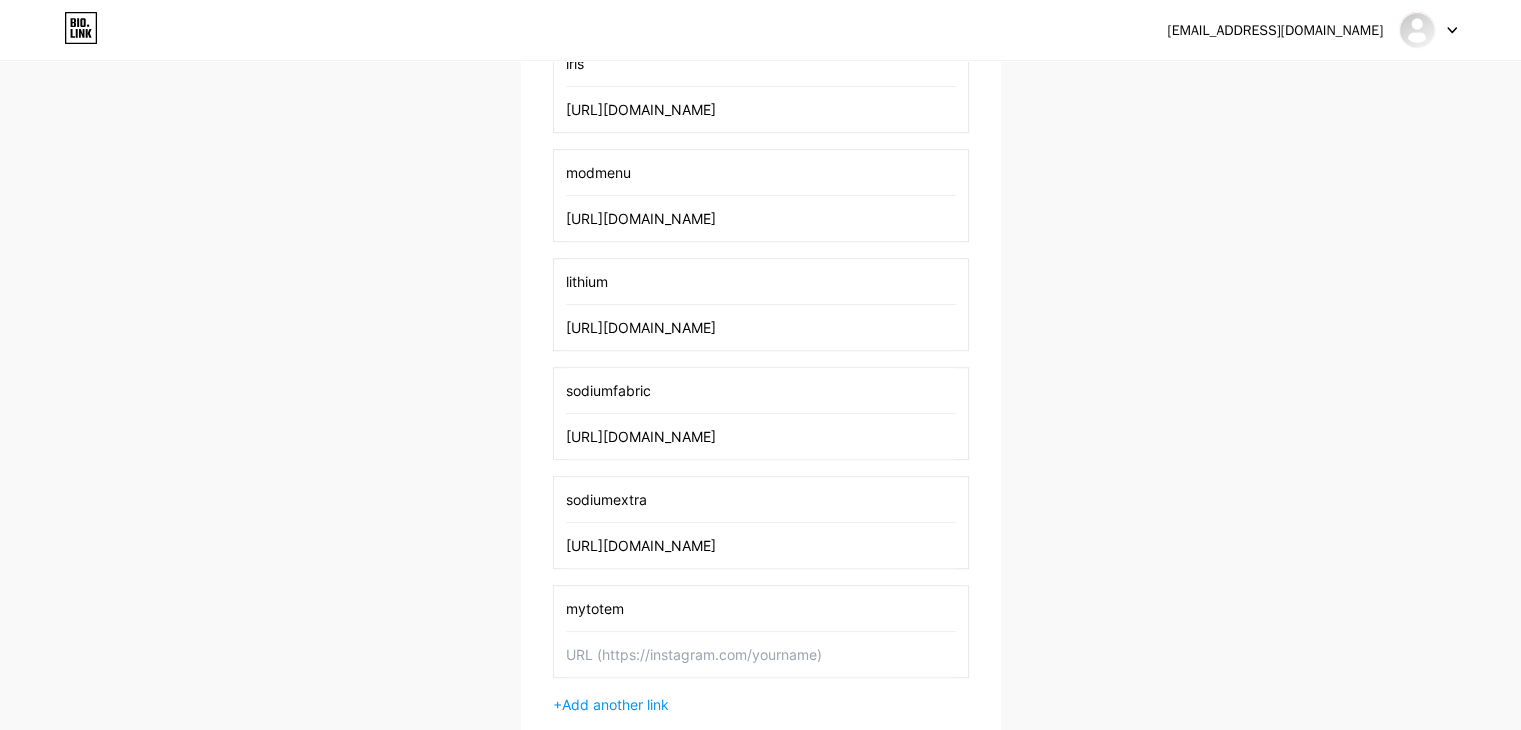 type on "mytotem" 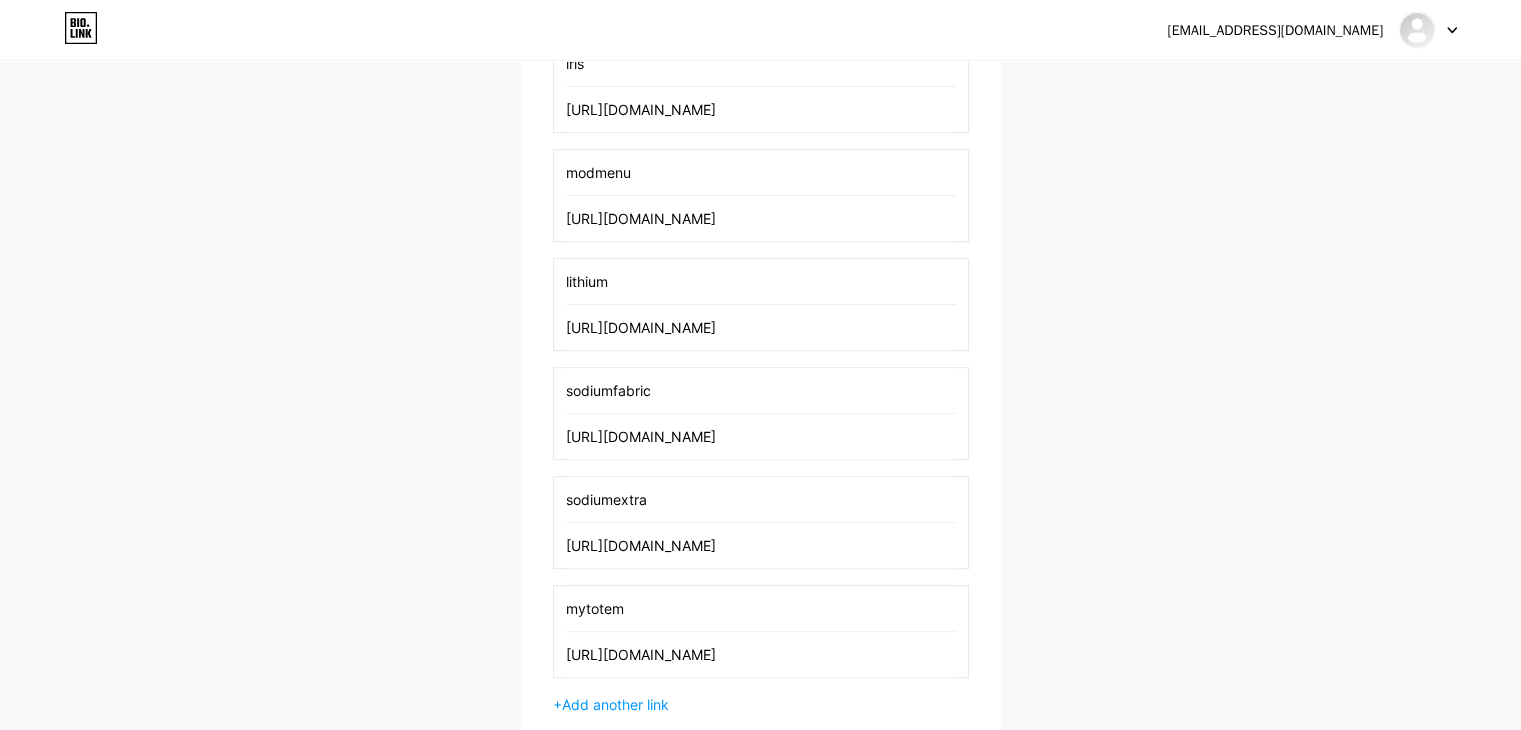 scroll, scrollTop: 0, scrollLeft: 15, axis: horizontal 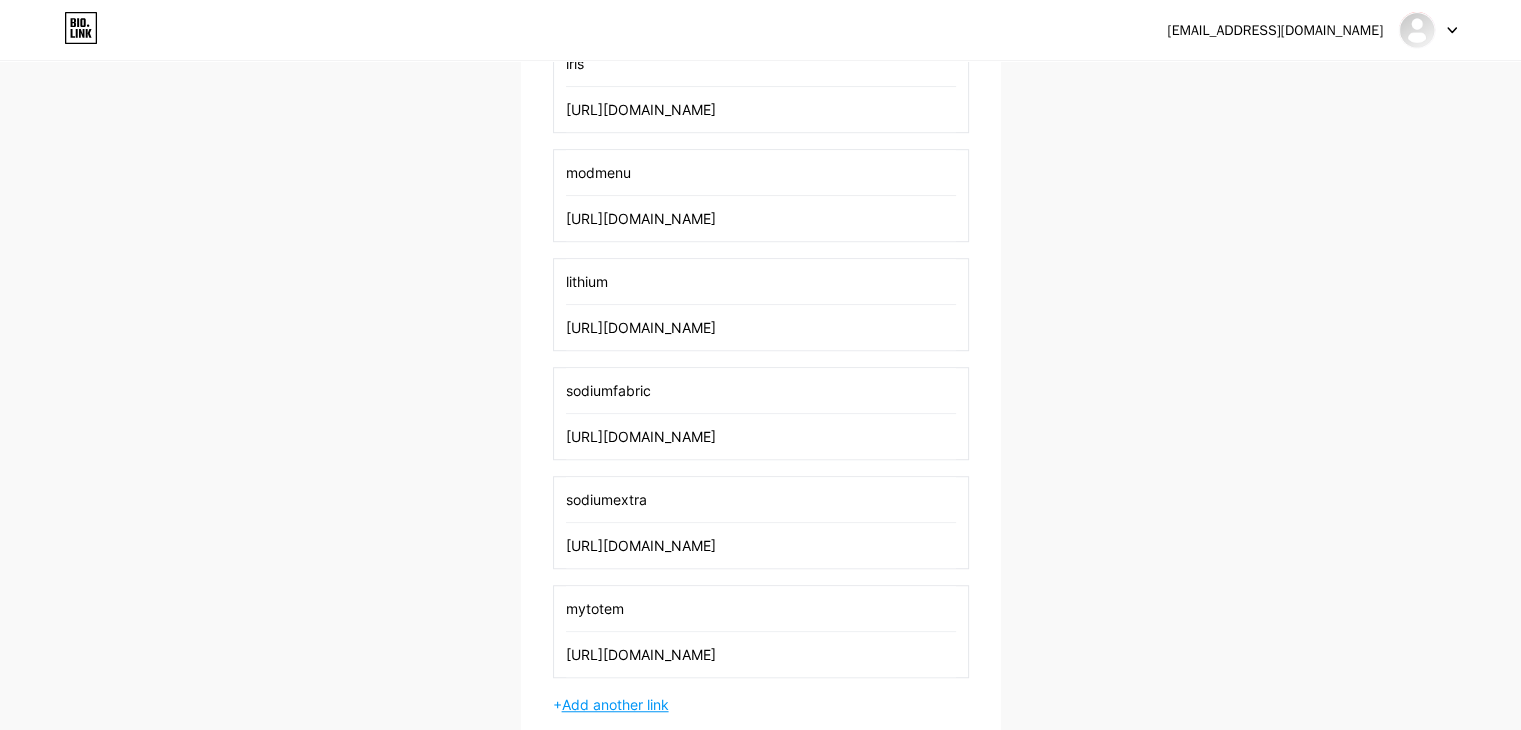 click on "Add another link" at bounding box center (615, 704) 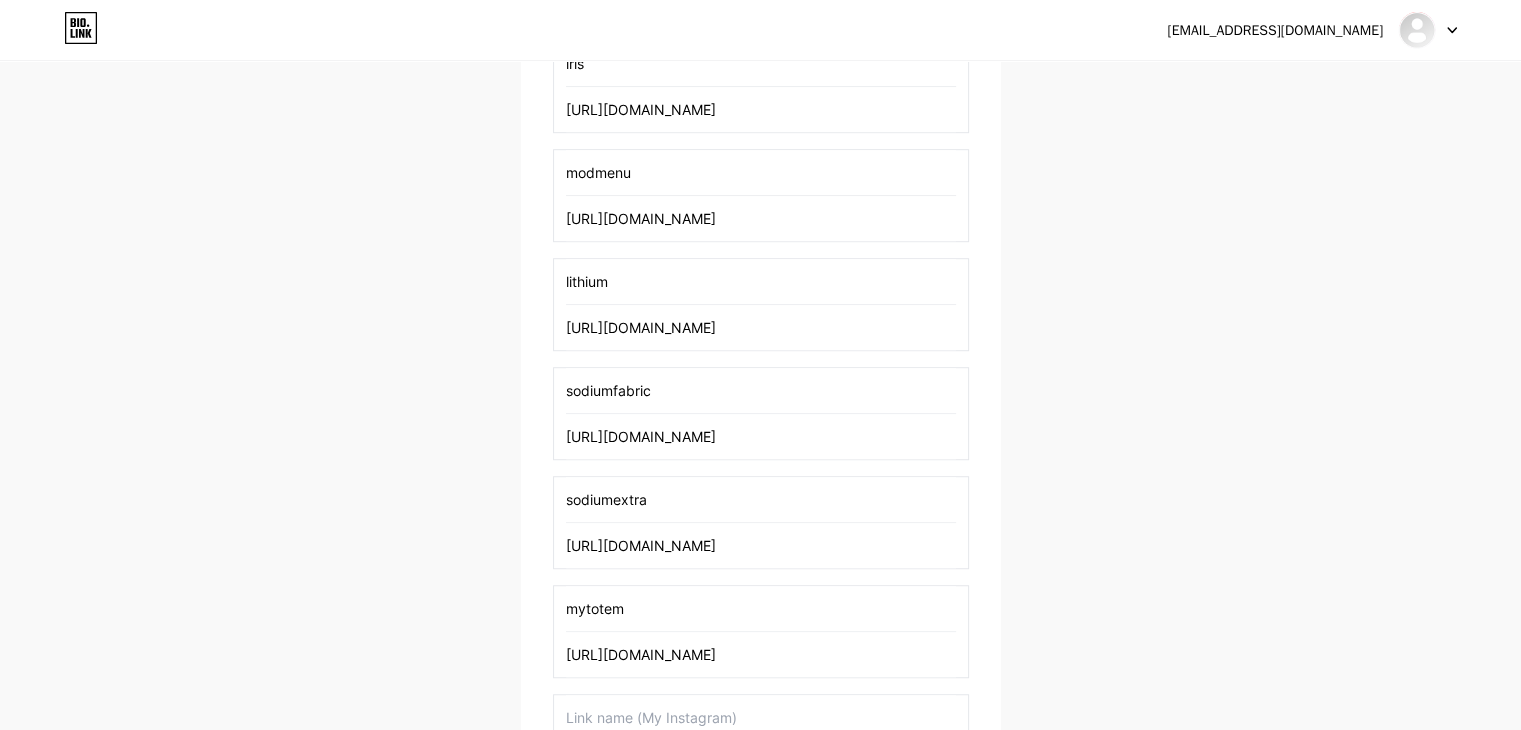 click at bounding box center (761, 717) 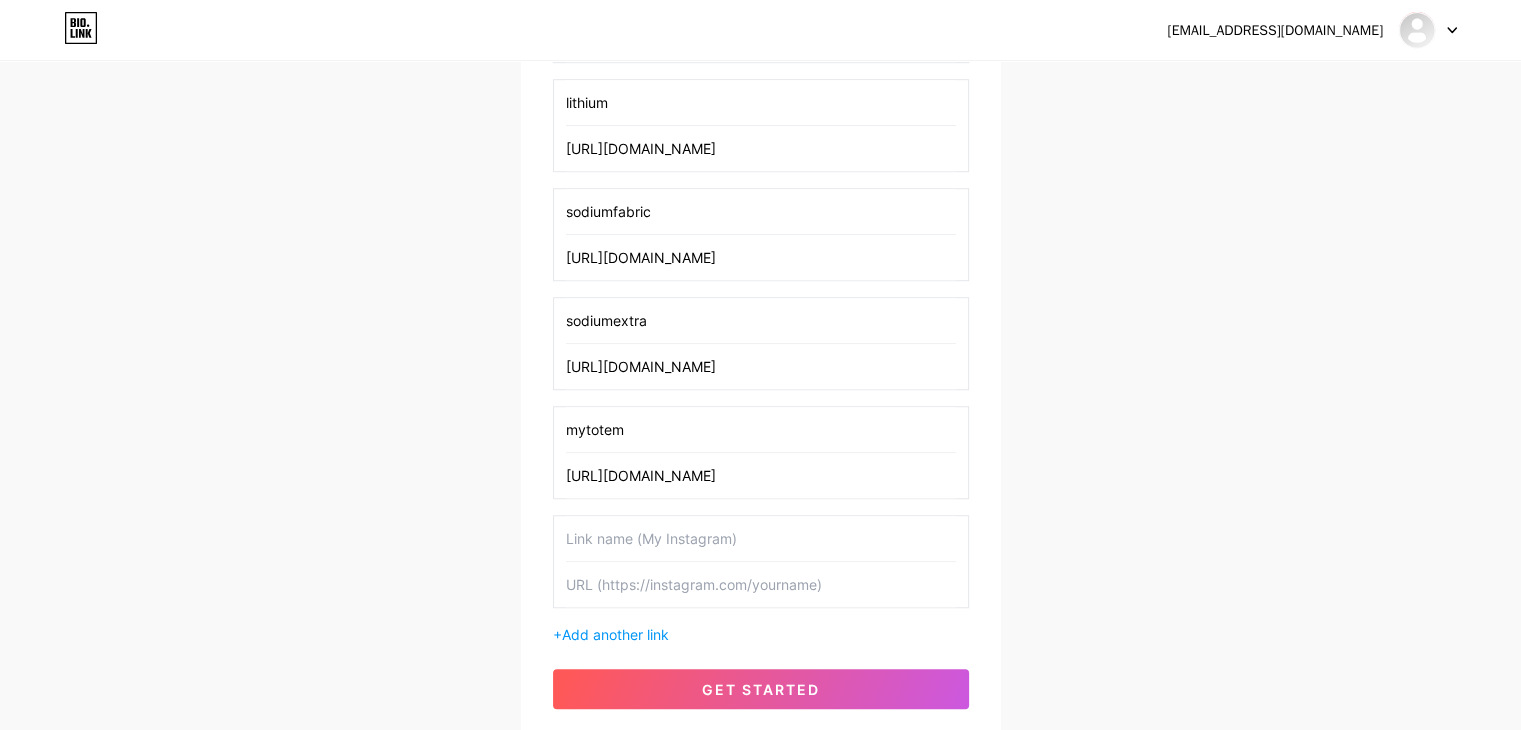 scroll, scrollTop: 1455, scrollLeft: 0, axis: vertical 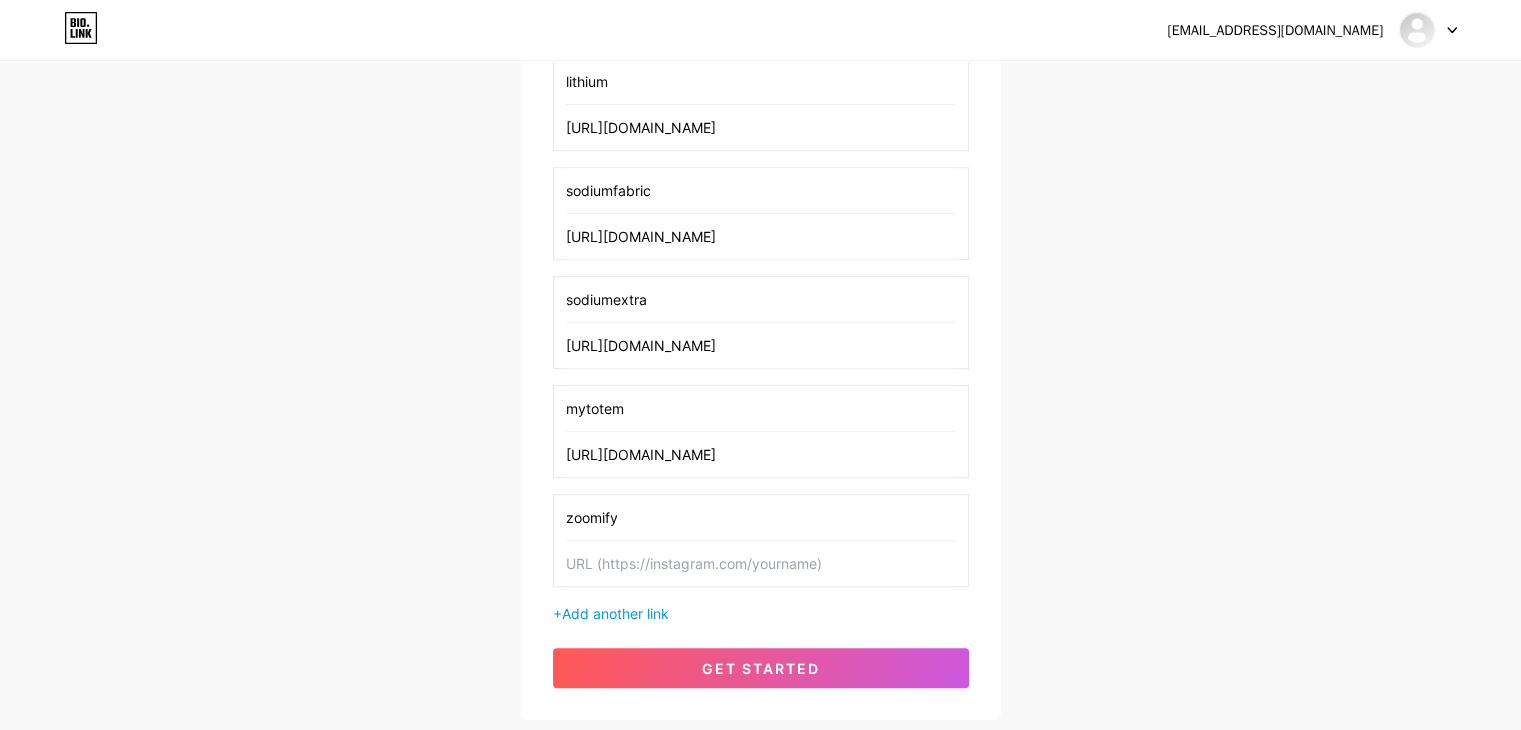 type on "zoomify" 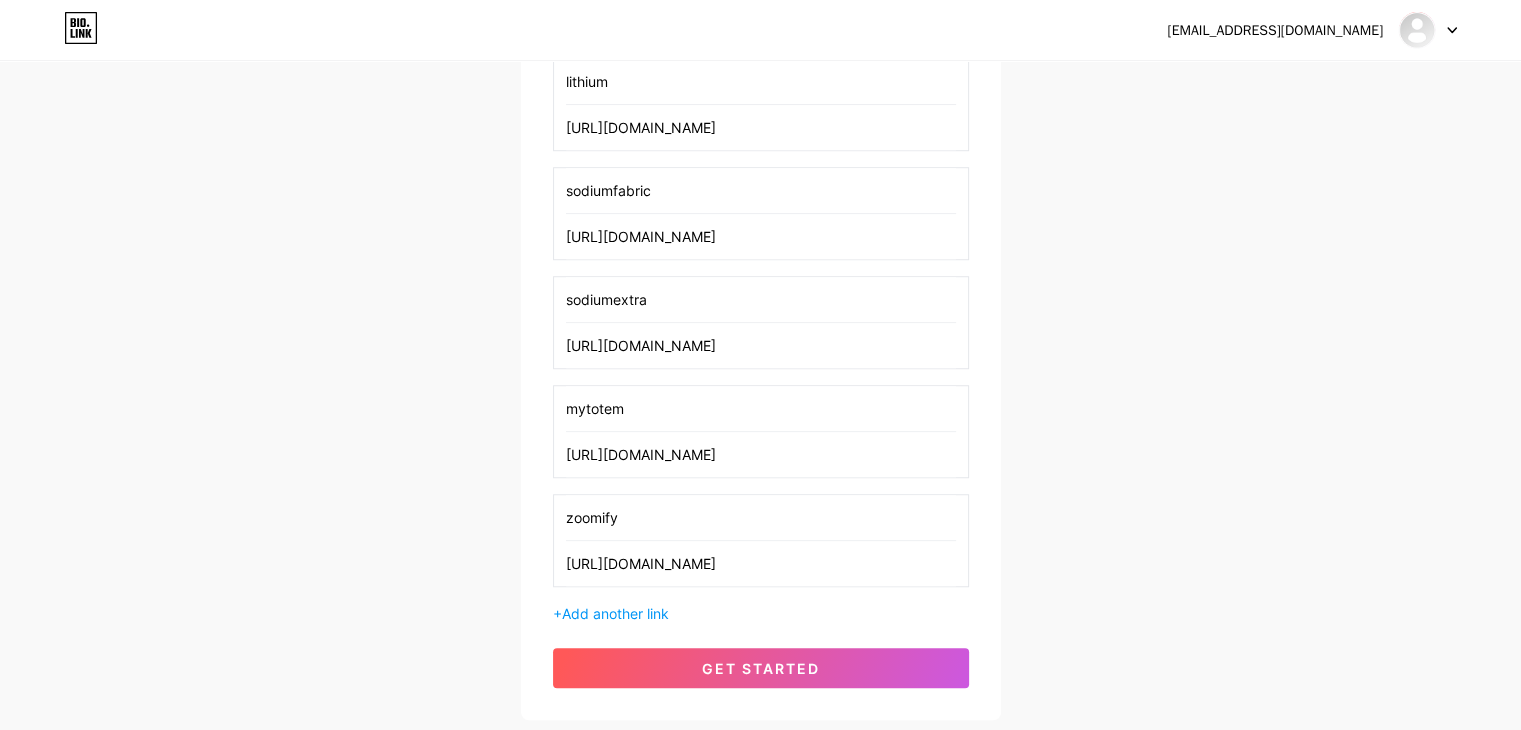 type on "[URL][DOMAIN_NAME]" 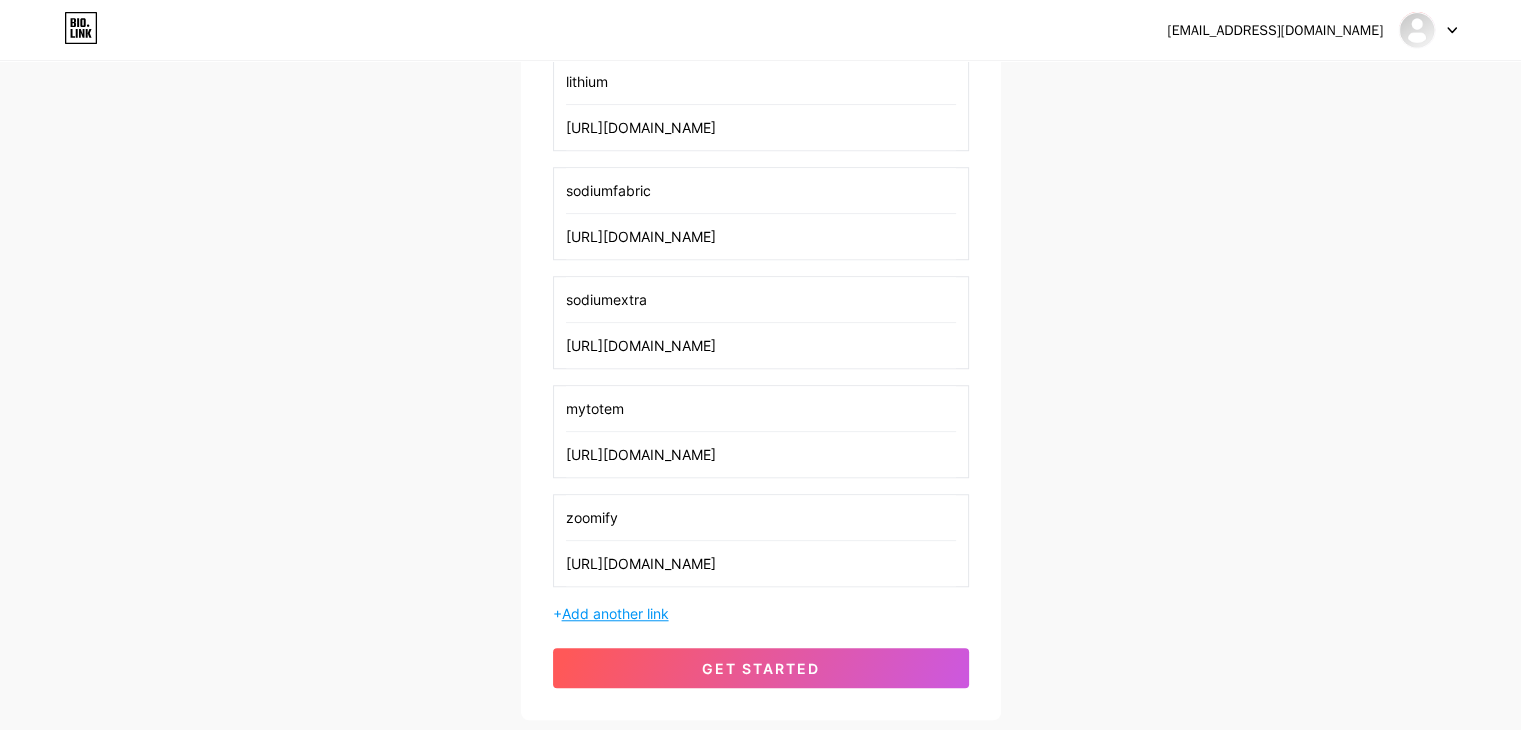 click on "Add another link" at bounding box center [615, 613] 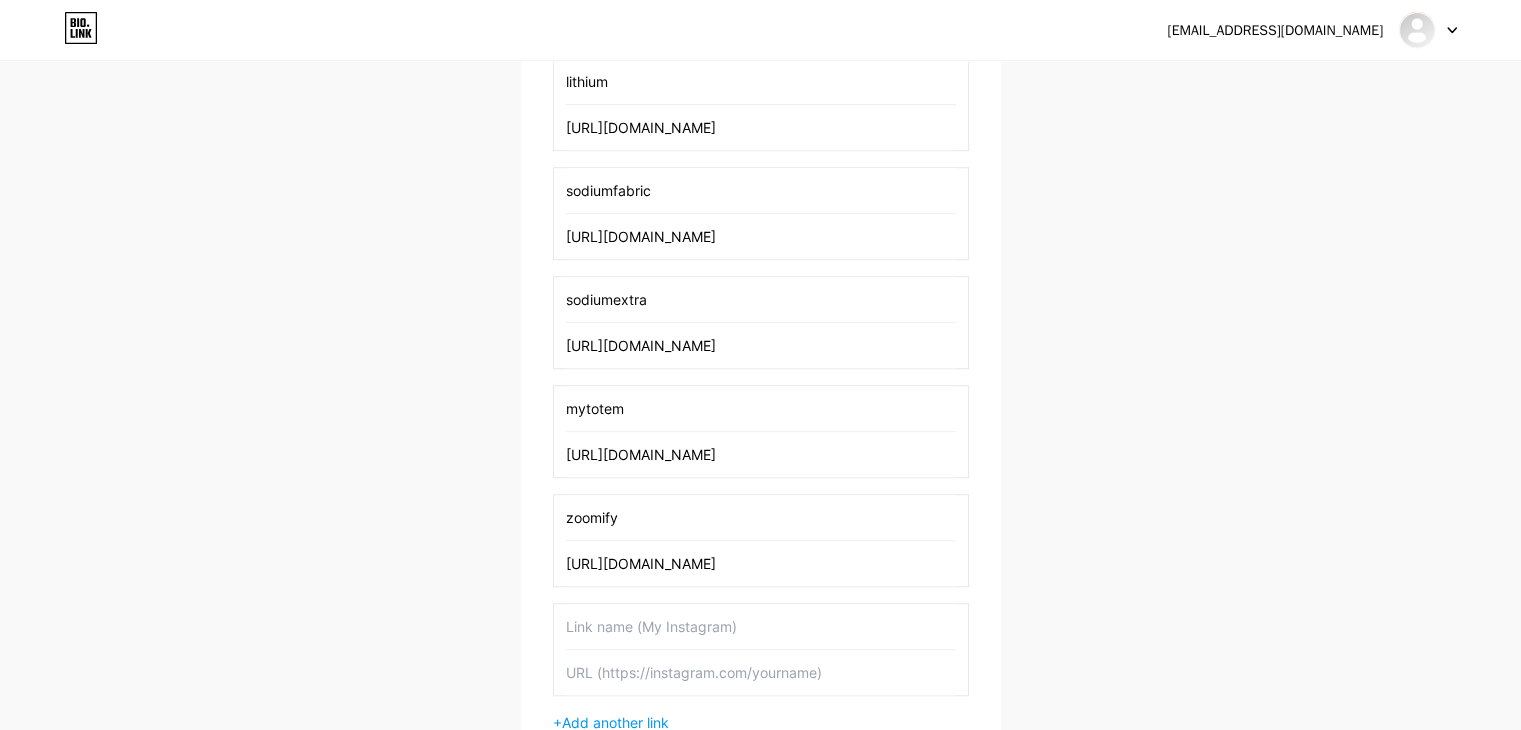 click at bounding box center (761, 626) 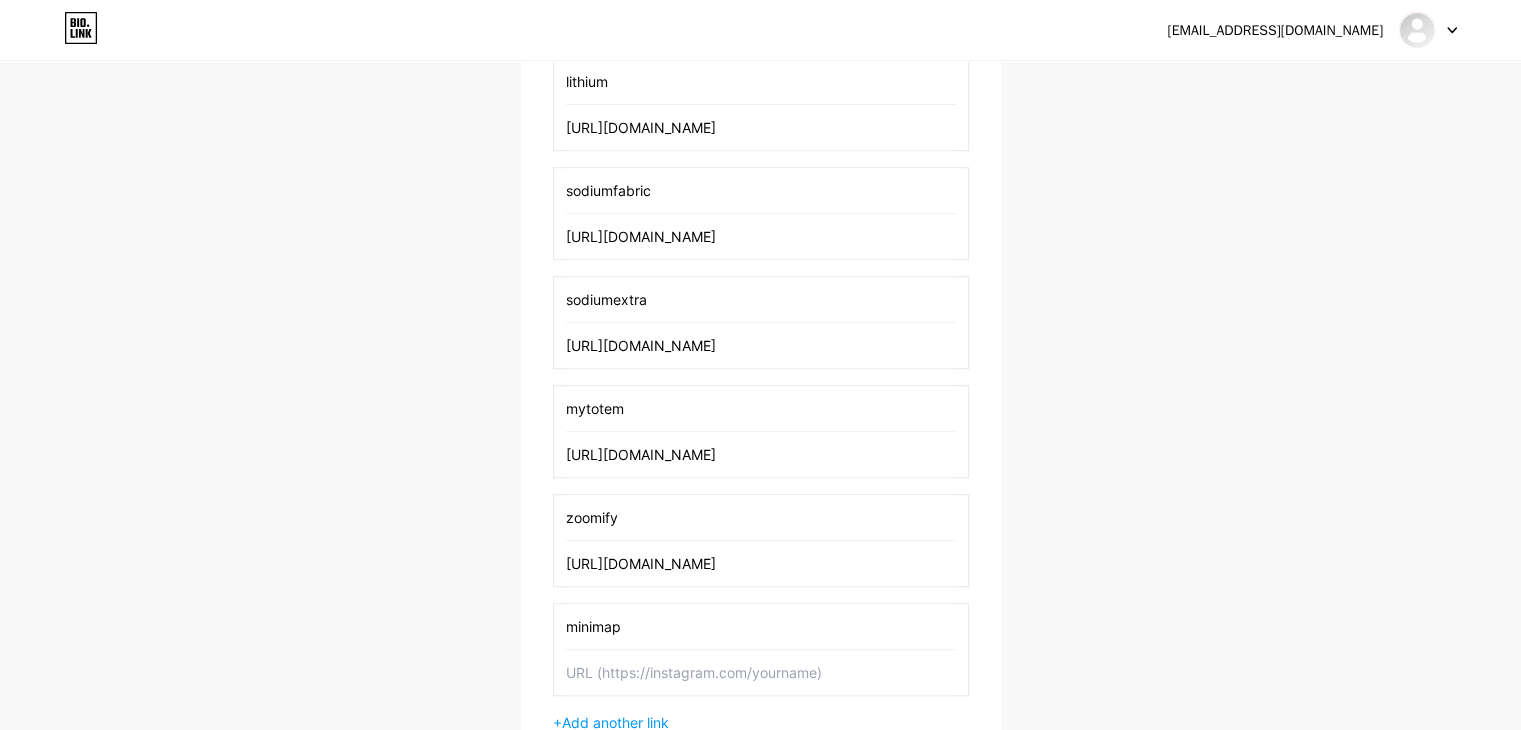 type on "minimap" 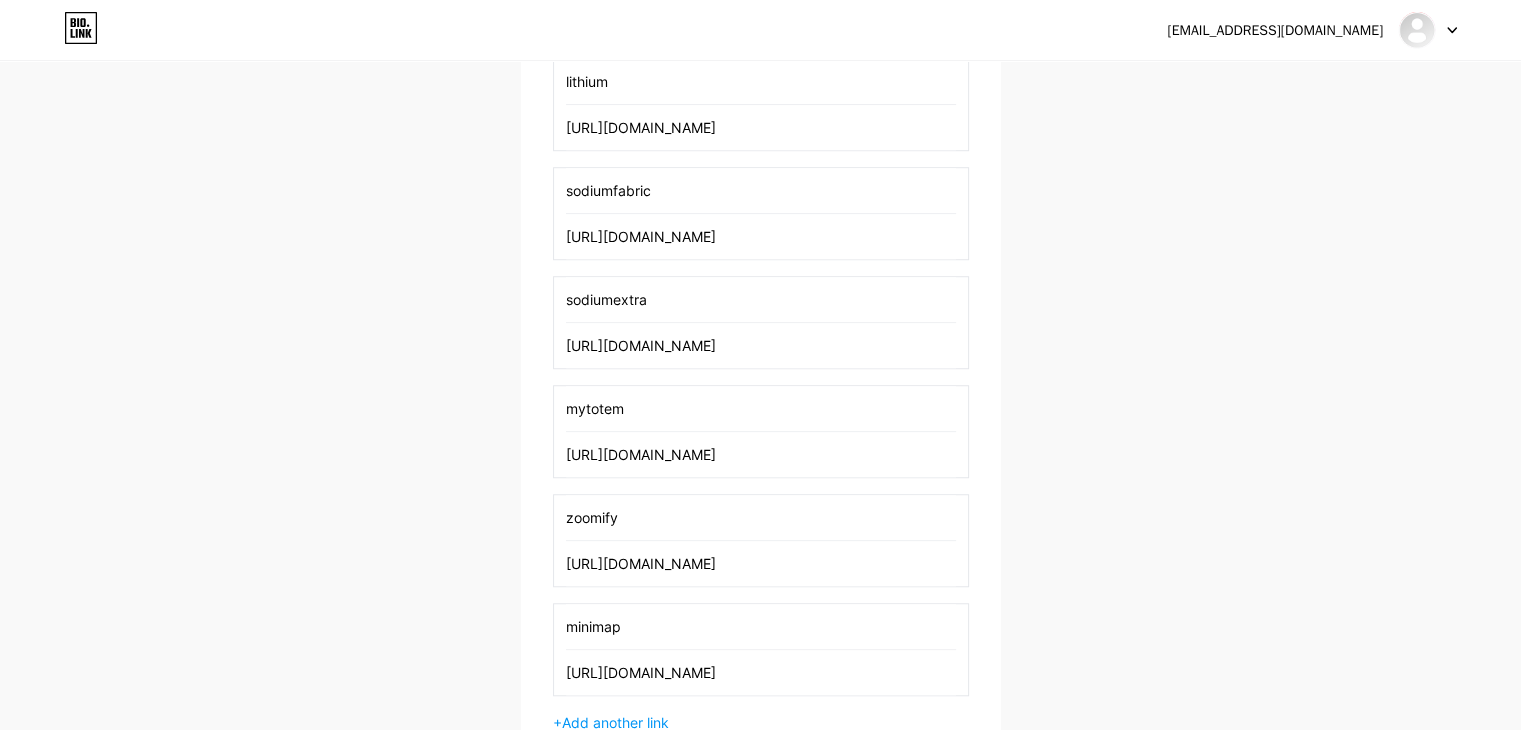 scroll, scrollTop: 0, scrollLeft: 80, axis: horizontal 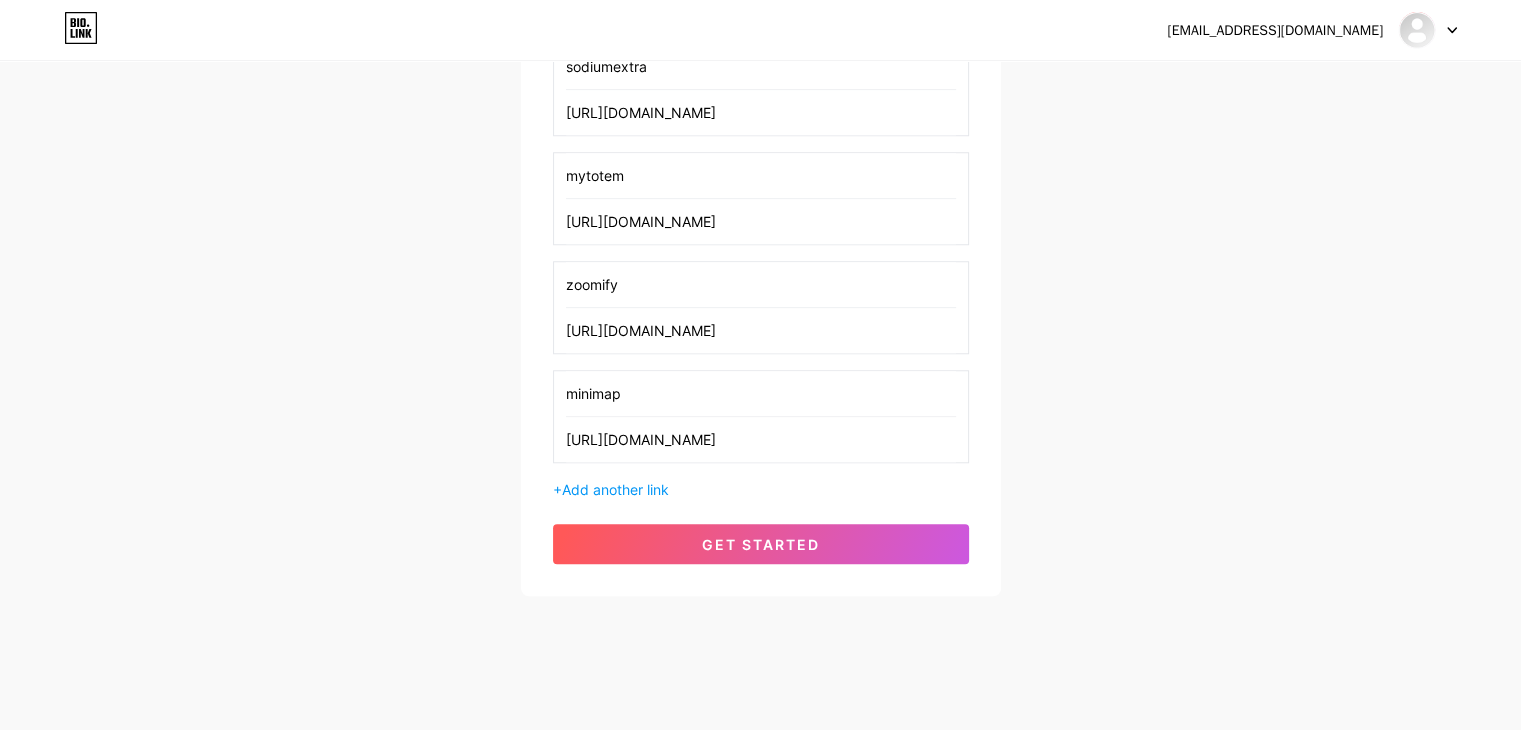 click on "+  Add another link" at bounding box center (761, 489) 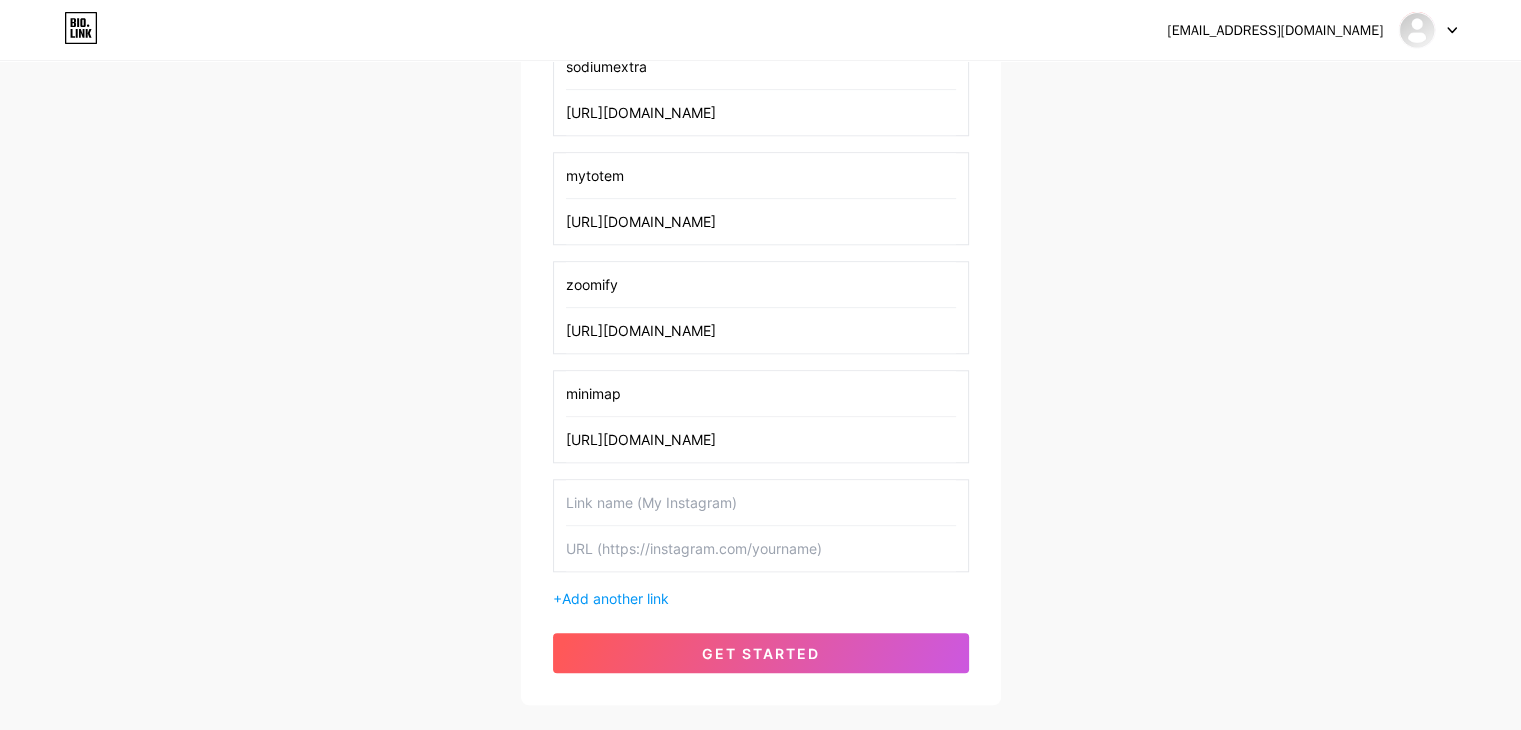 click at bounding box center (761, 502) 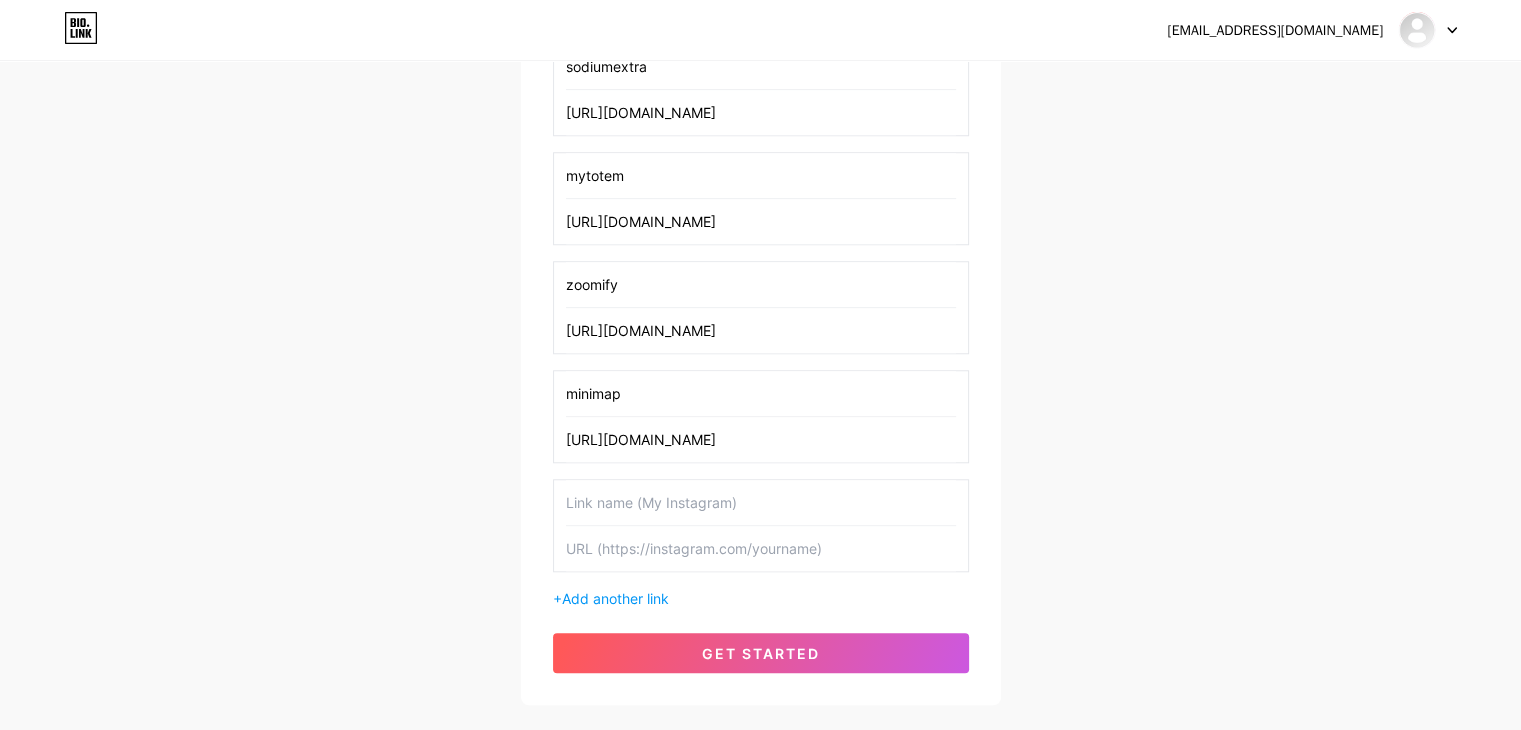 click at bounding box center (761, 502) 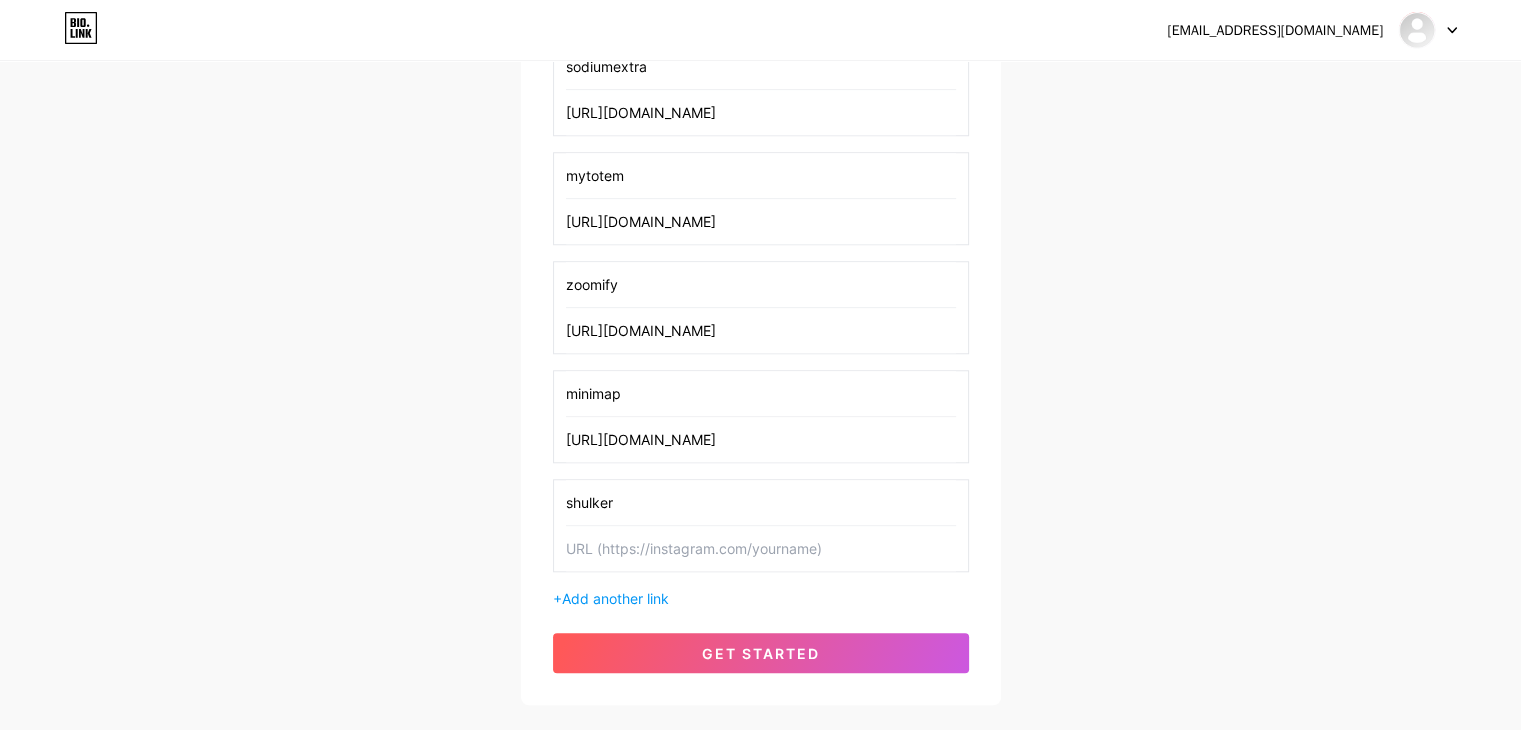 type on "shulker" 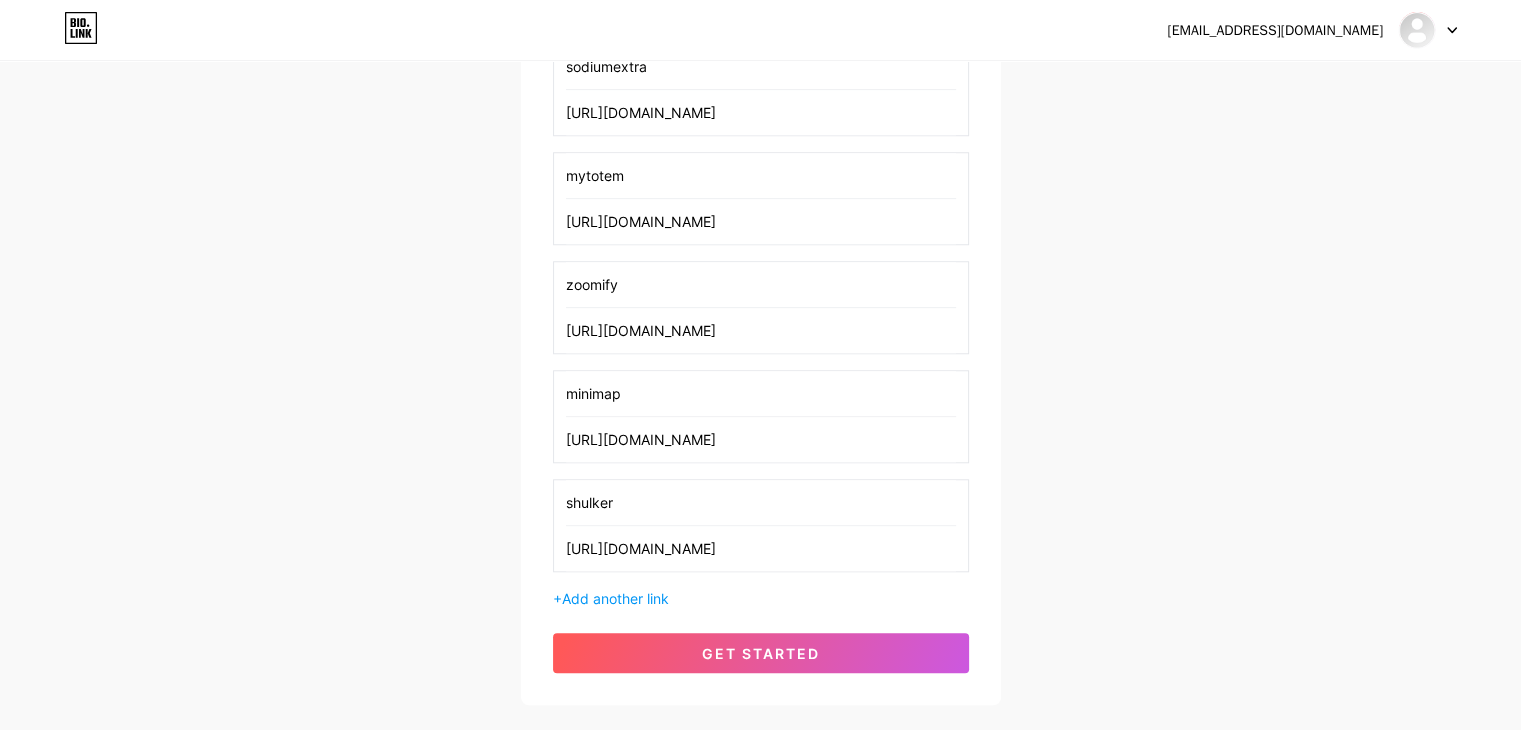scroll, scrollTop: 0, scrollLeft: 82, axis: horizontal 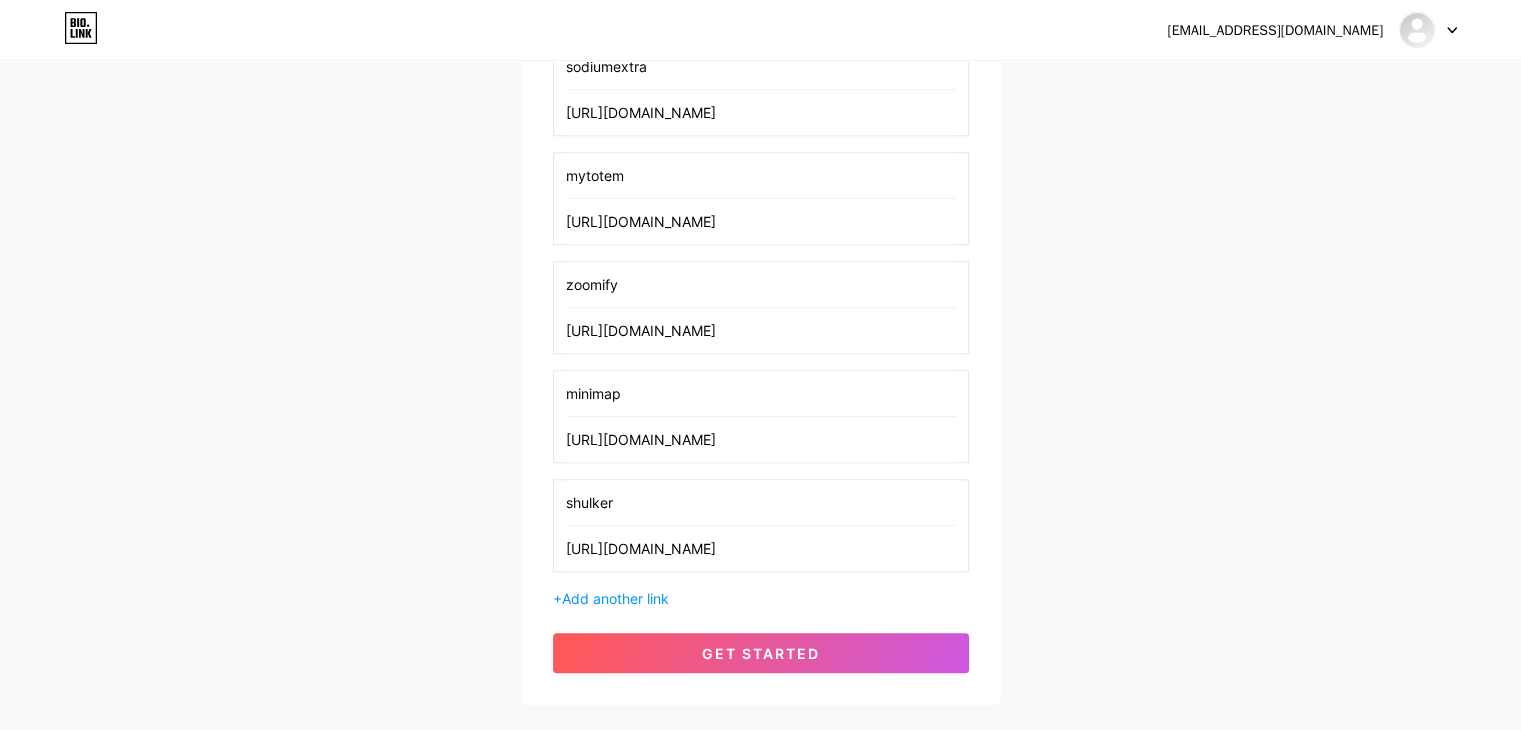 type on "[URL][DOMAIN_NAME]" 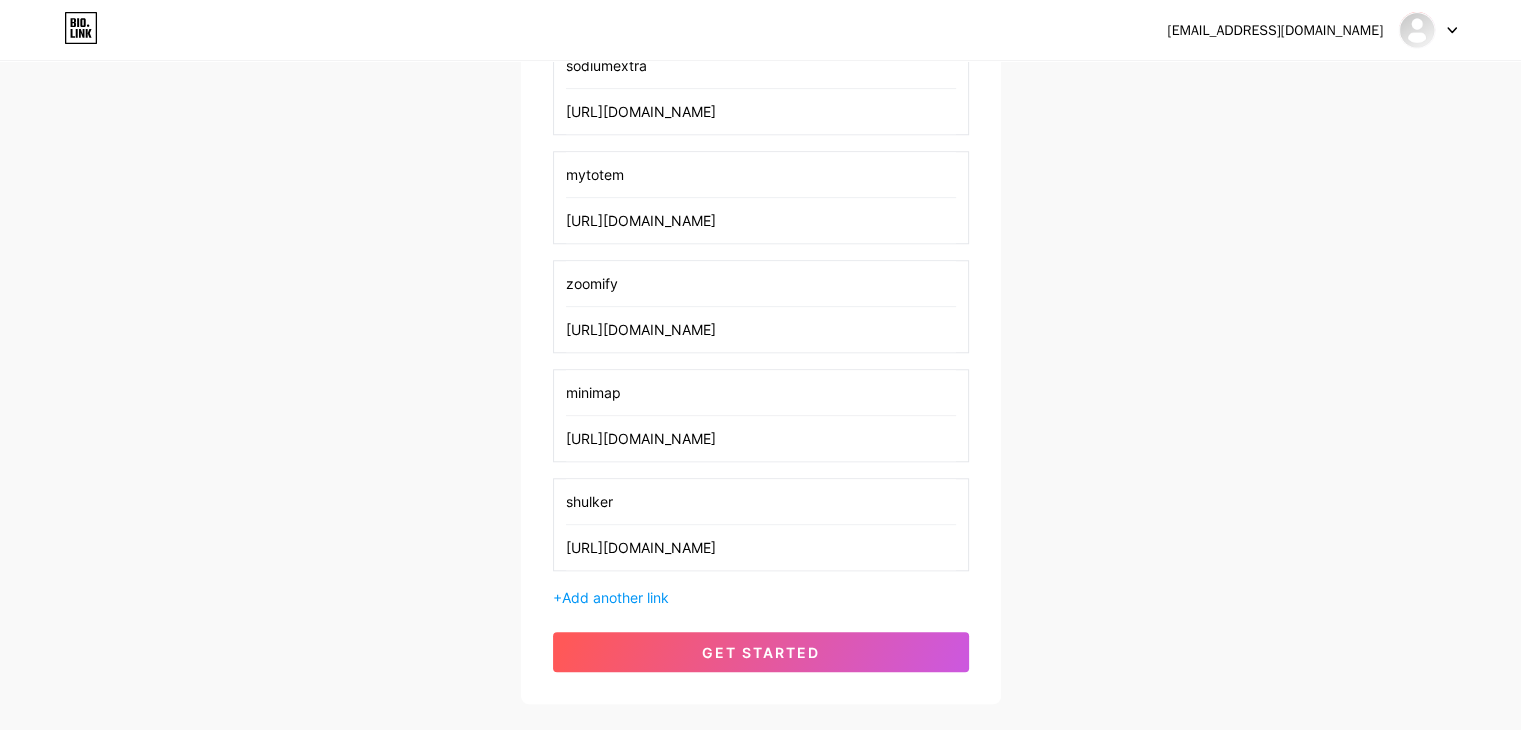 scroll, scrollTop: 1697, scrollLeft: 0, axis: vertical 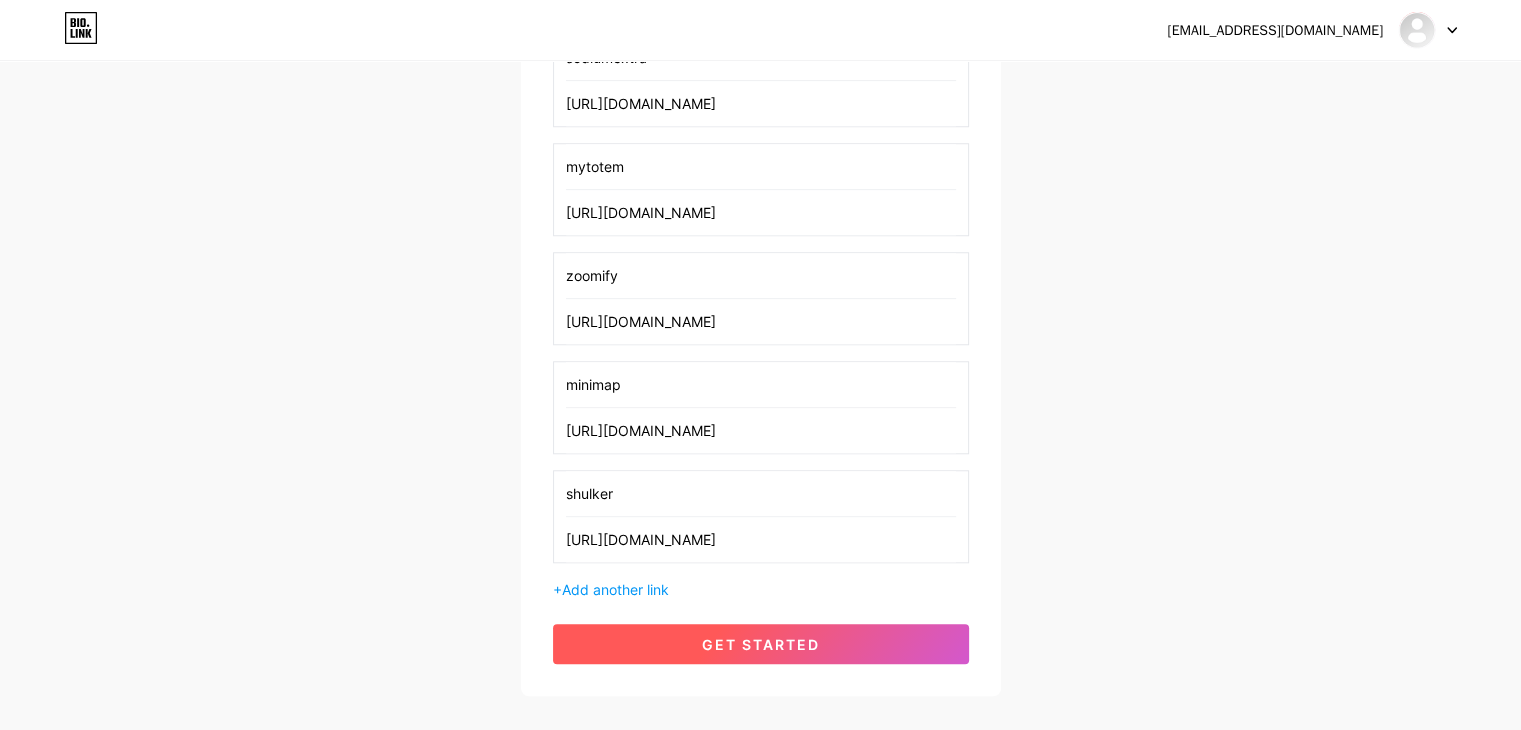 click on "get started" at bounding box center (761, 644) 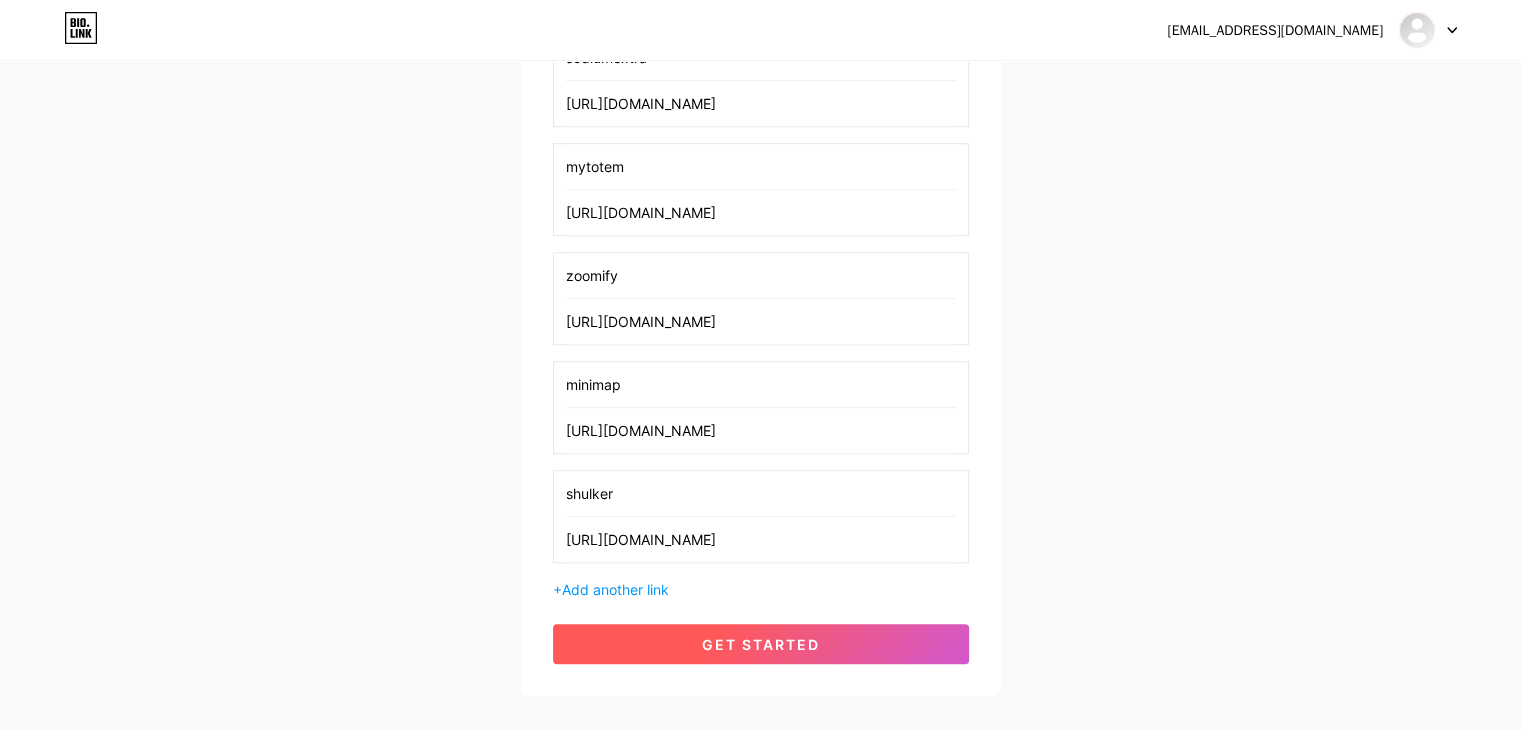 click on "get started" at bounding box center (761, 644) 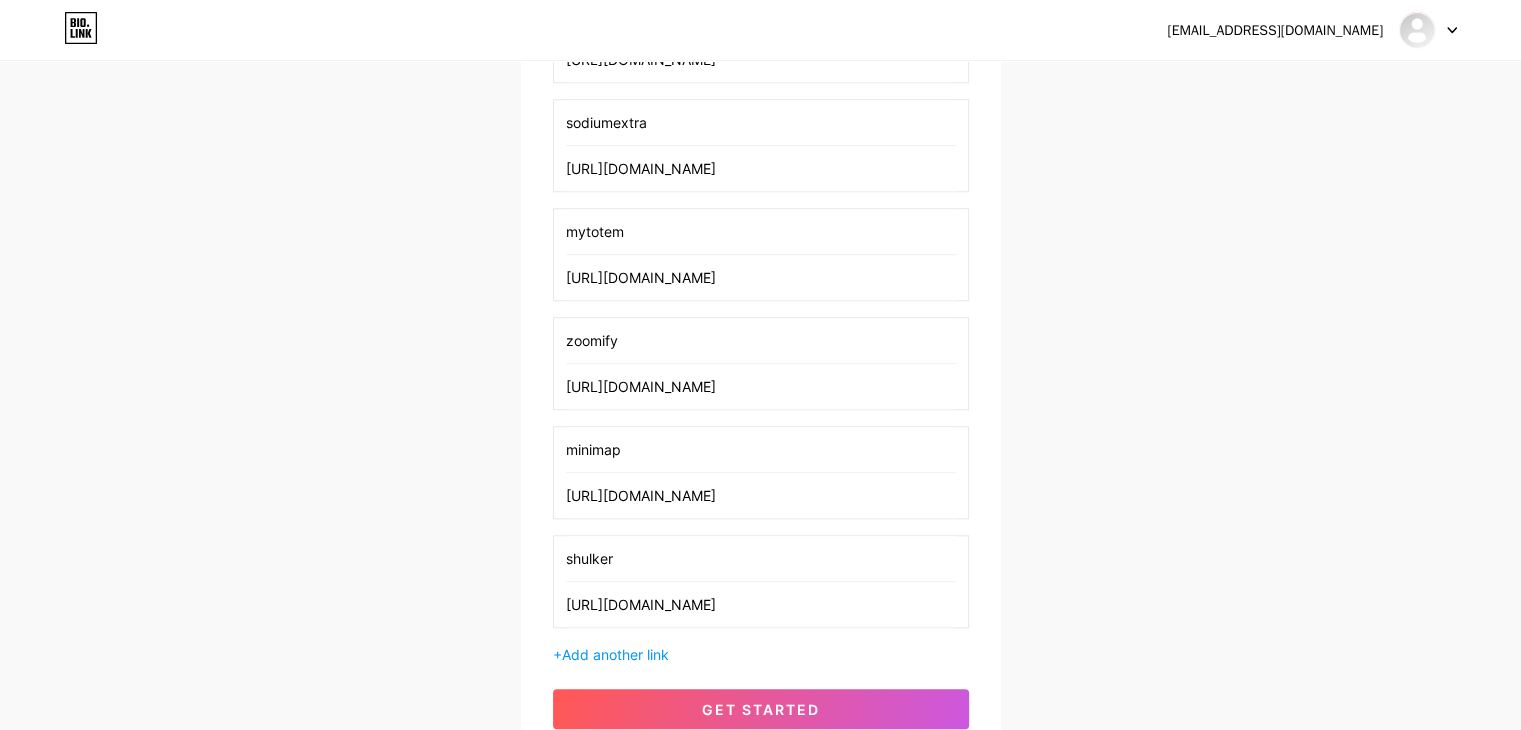 scroll, scrollTop: 1823, scrollLeft: 0, axis: vertical 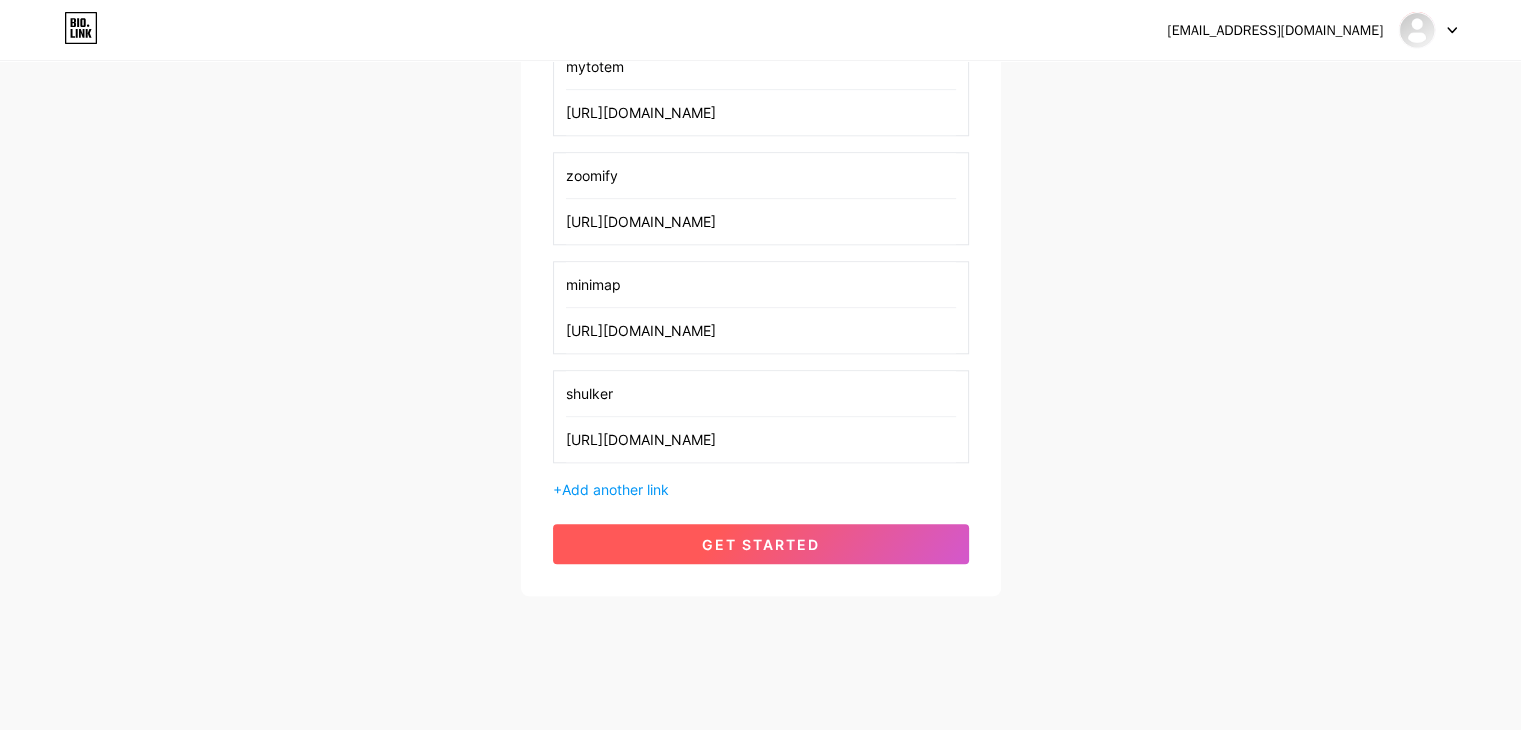 click on "get started" at bounding box center (761, 544) 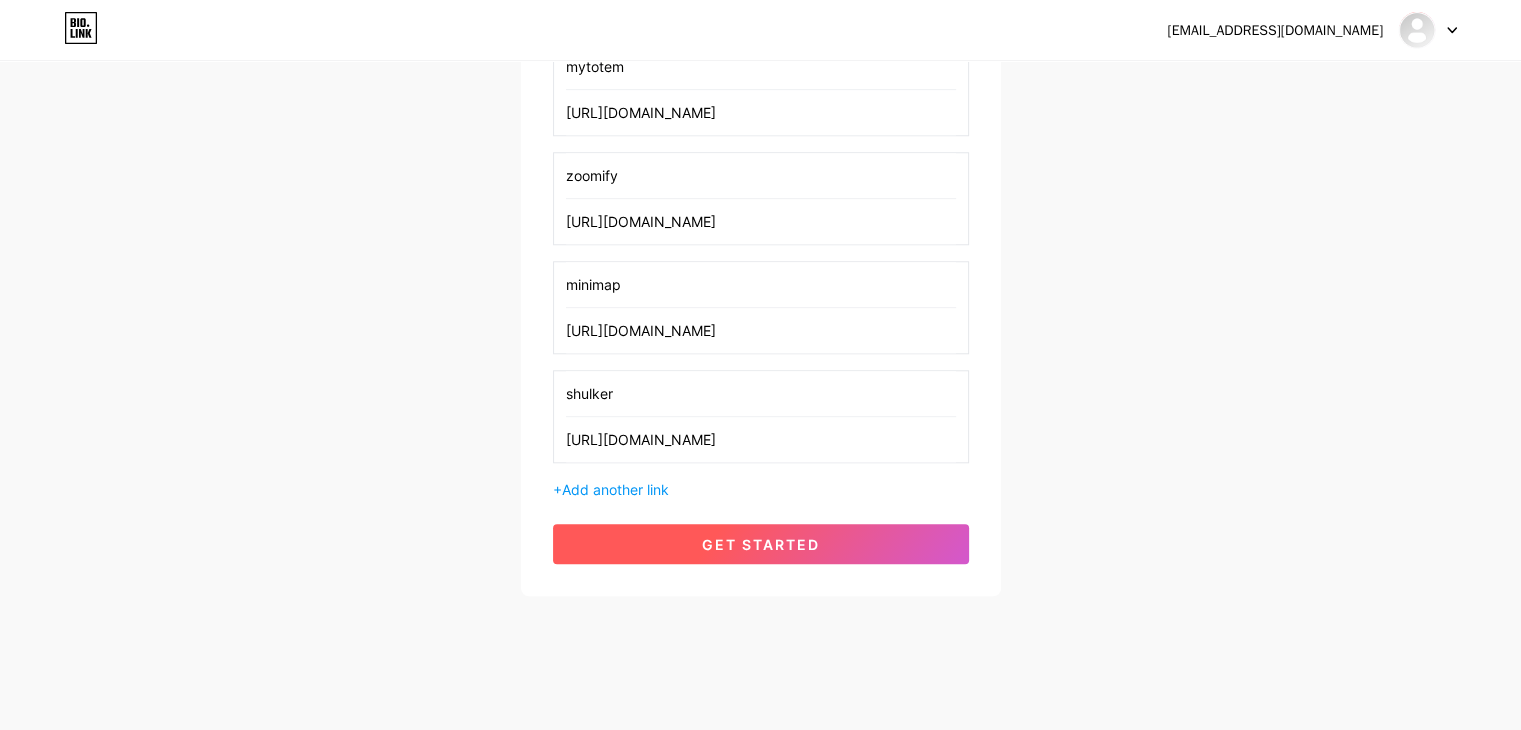 click on "get started" at bounding box center (761, 544) 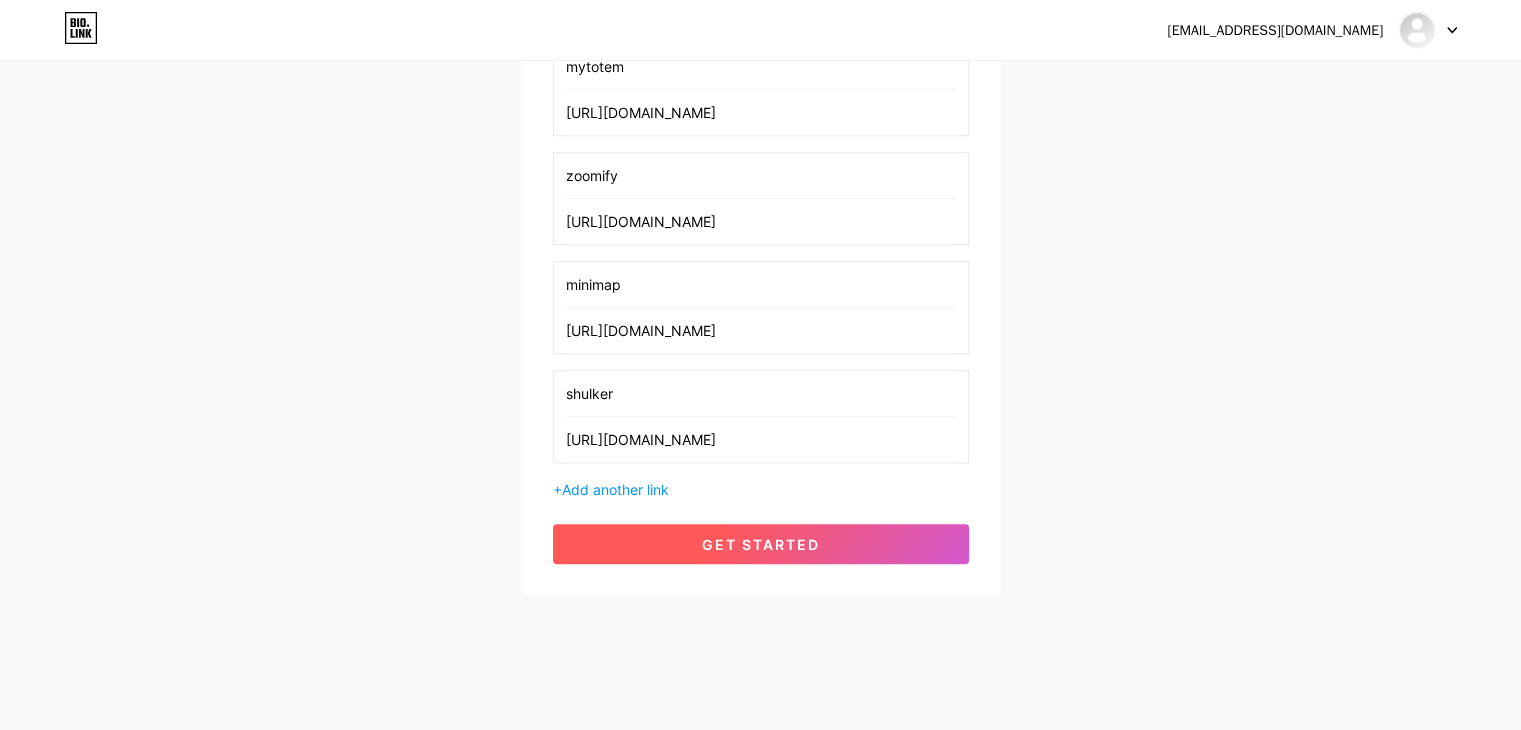 click on "get started" at bounding box center [761, 544] 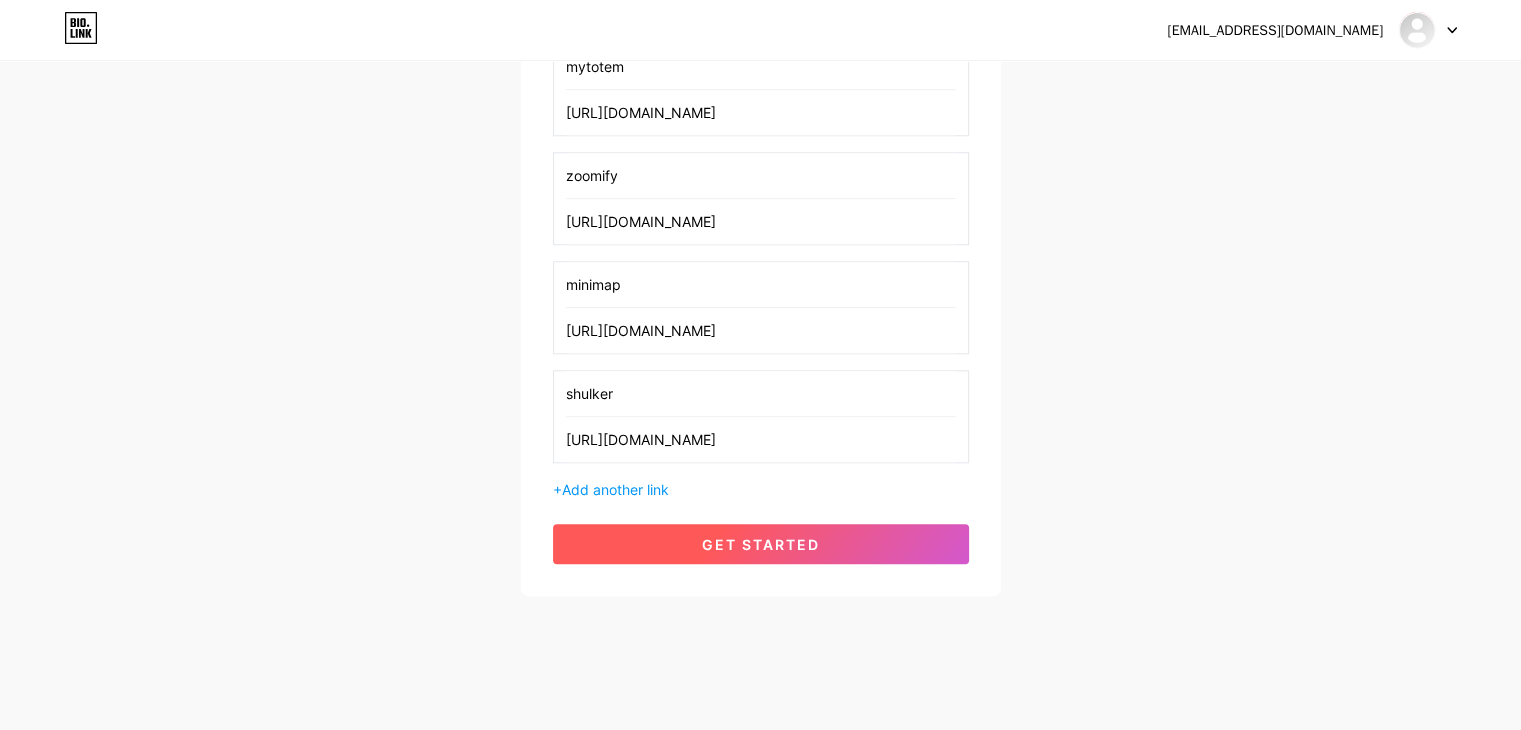 click on "get started" at bounding box center [761, 544] 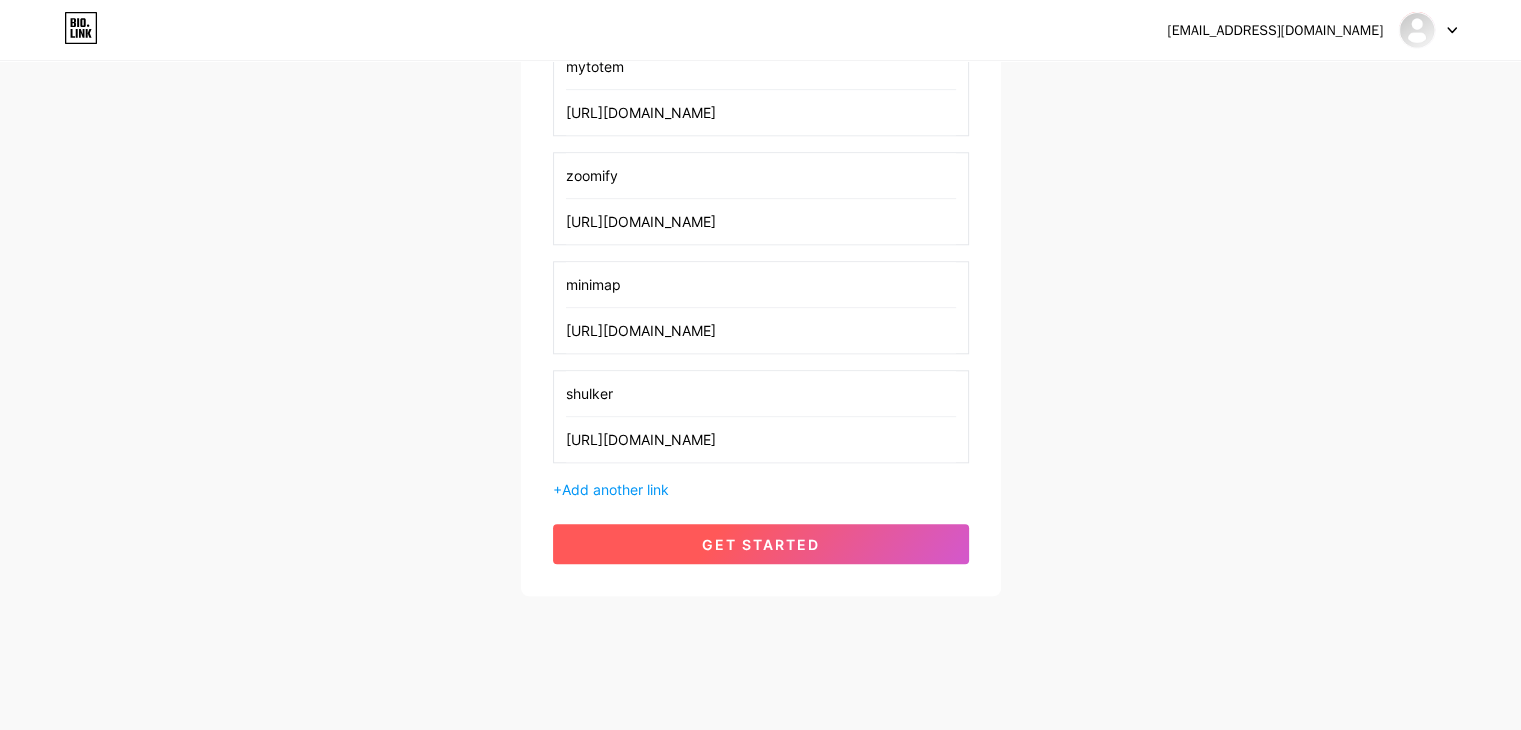 click on "get started" at bounding box center [761, 544] 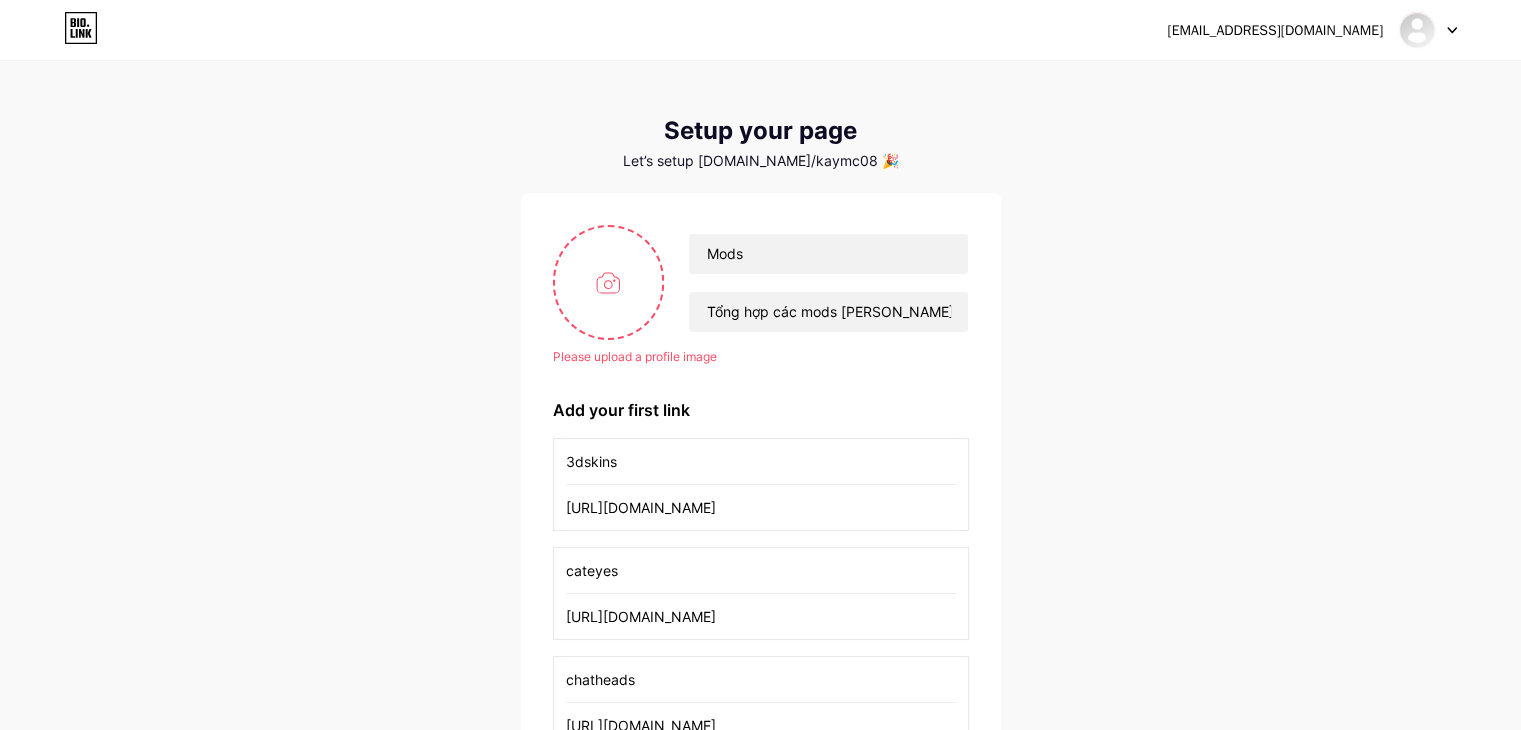 scroll, scrollTop: 2, scrollLeft: 0, axis: vertical 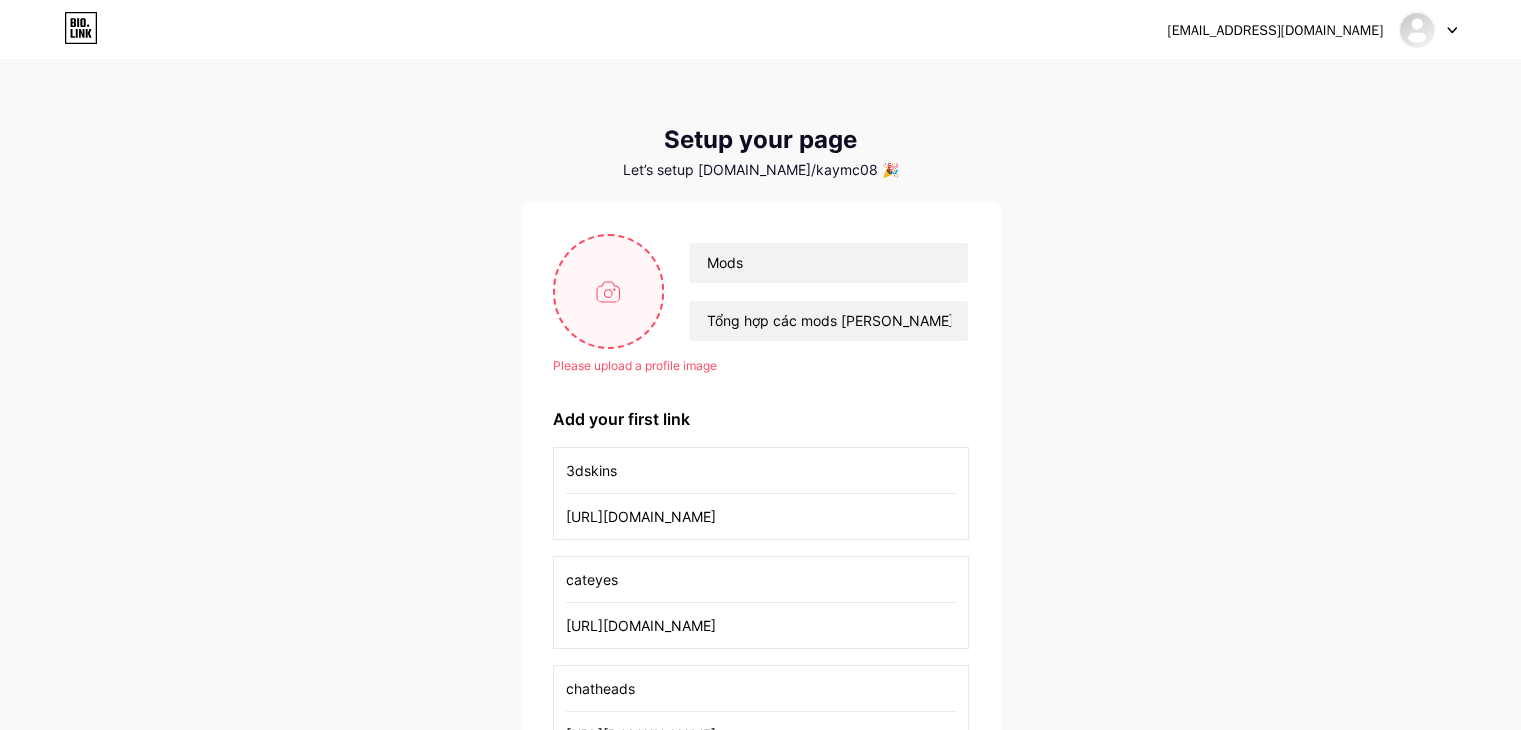 click at bounding box center [609, 291] 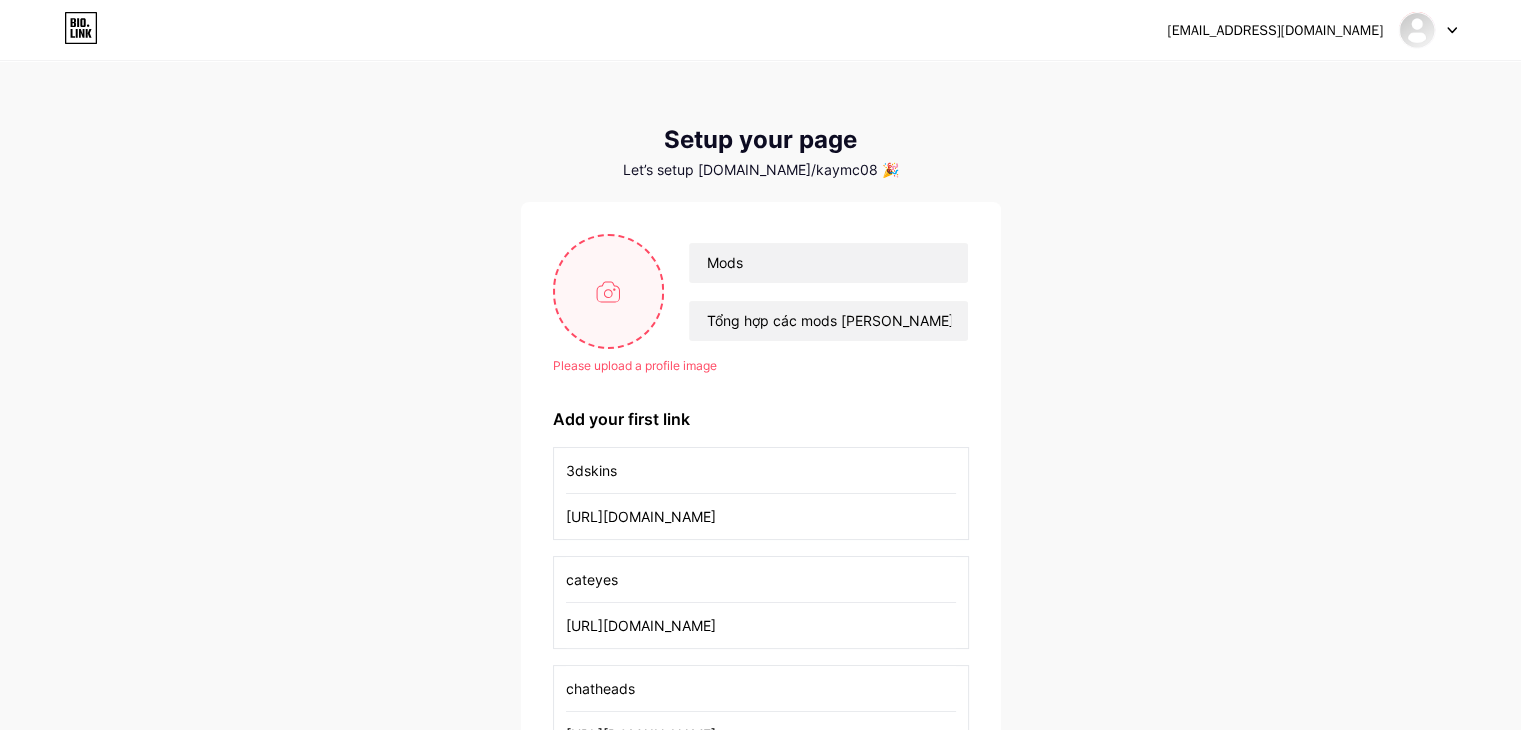 type on "C:\fakepath\file_00000000038c62308a49937378baa545_1.png" 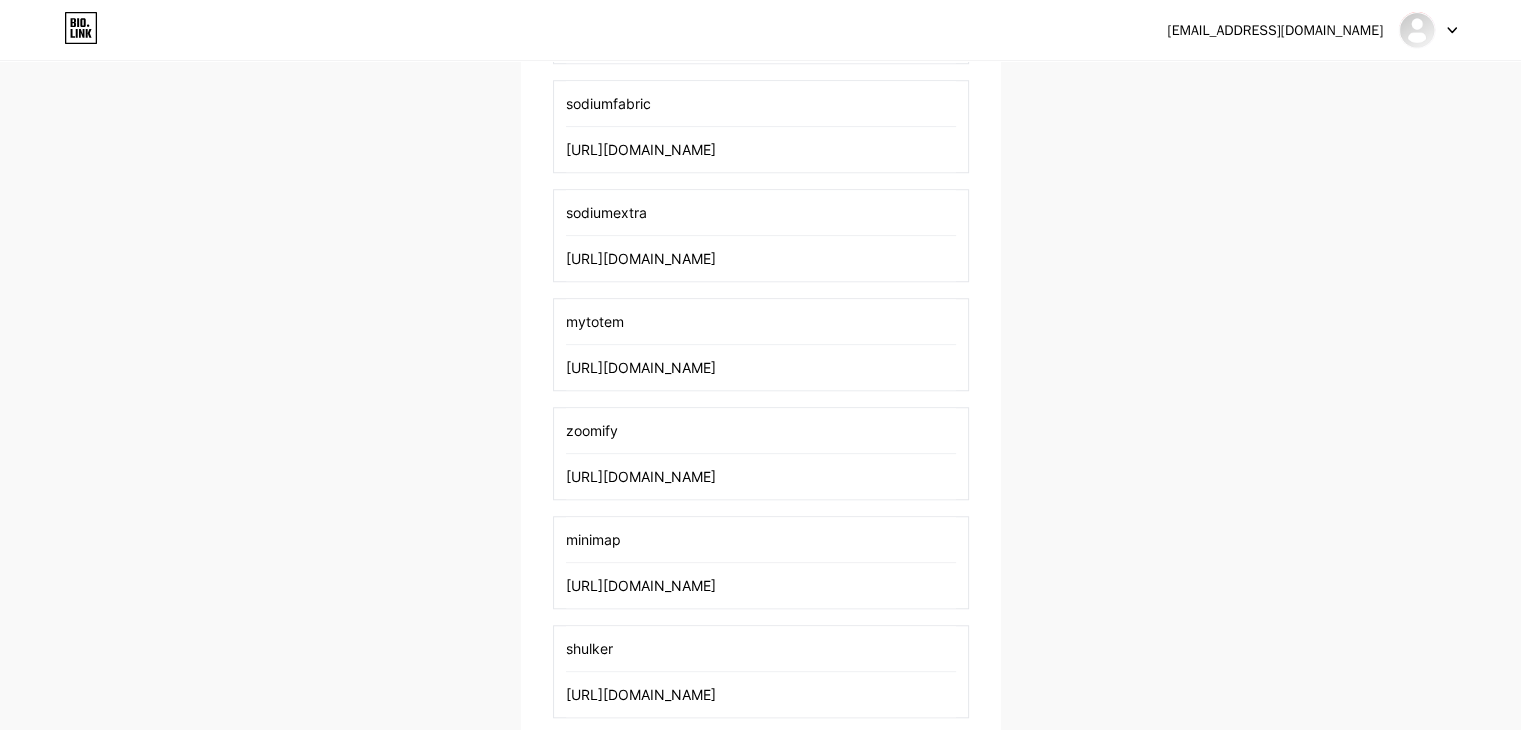 scroll, scrollTop: 1797, scrollLeft: 0, axis: vertical 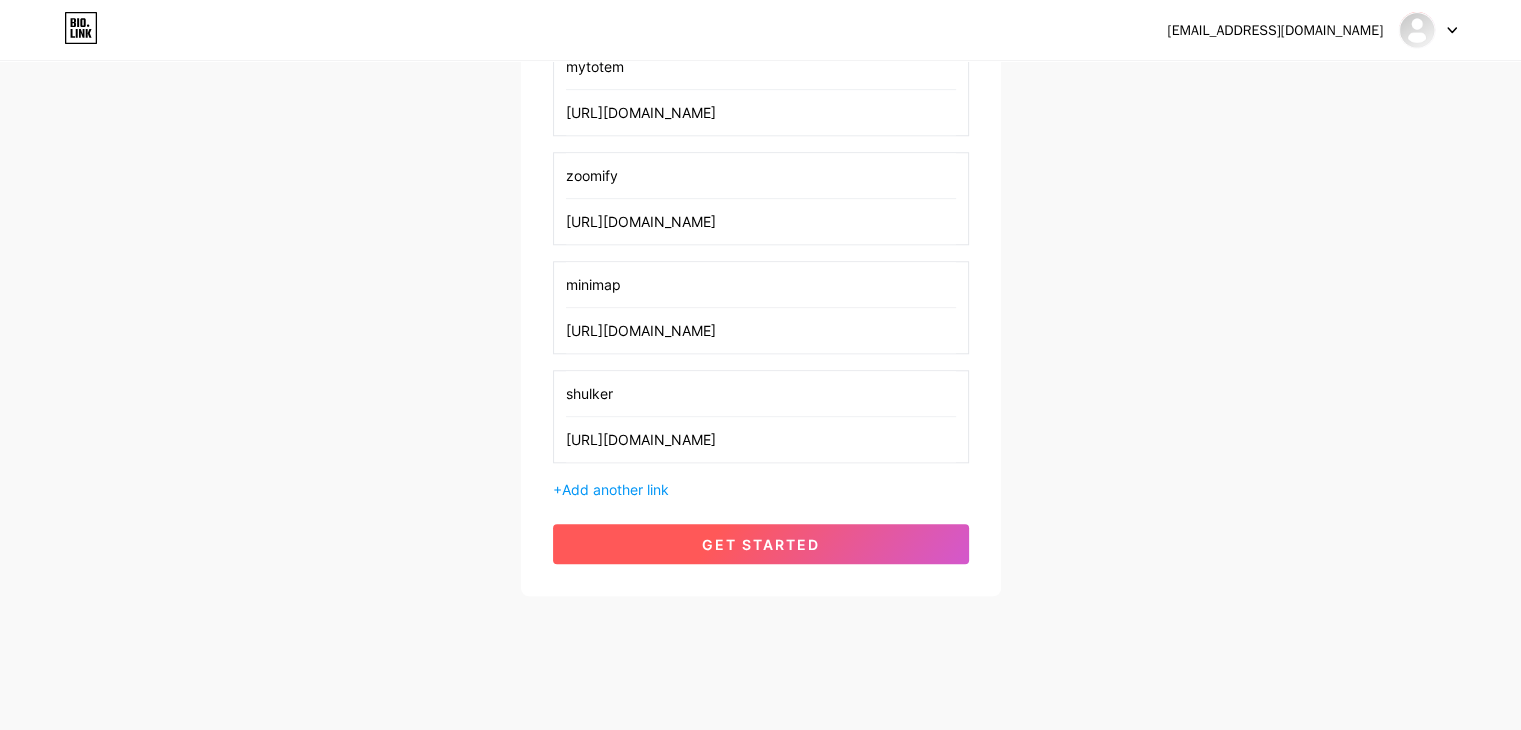 click on "get started" at bounding box center (761, 544) 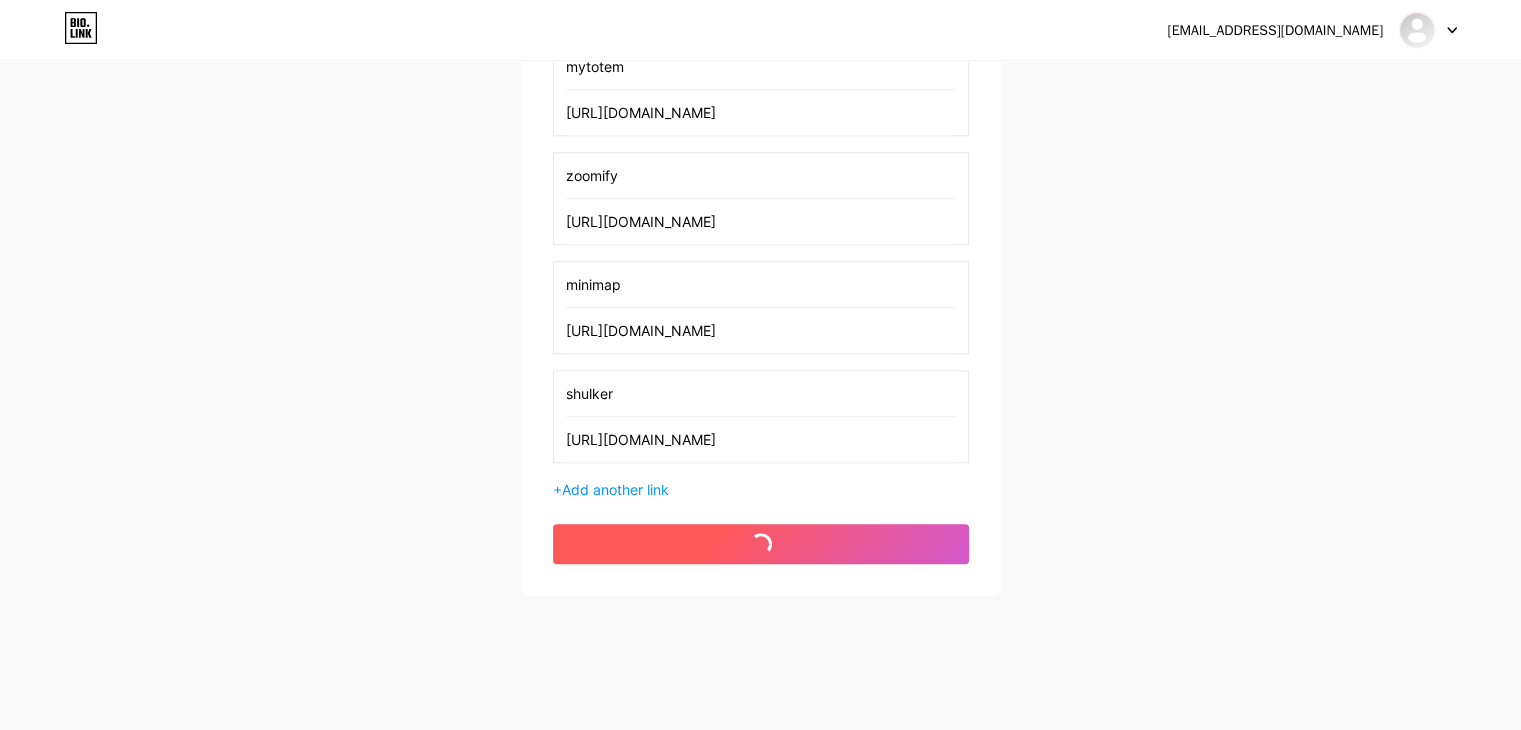 scroll, scrollTop: 0, scrollLeft: 0, axis: both 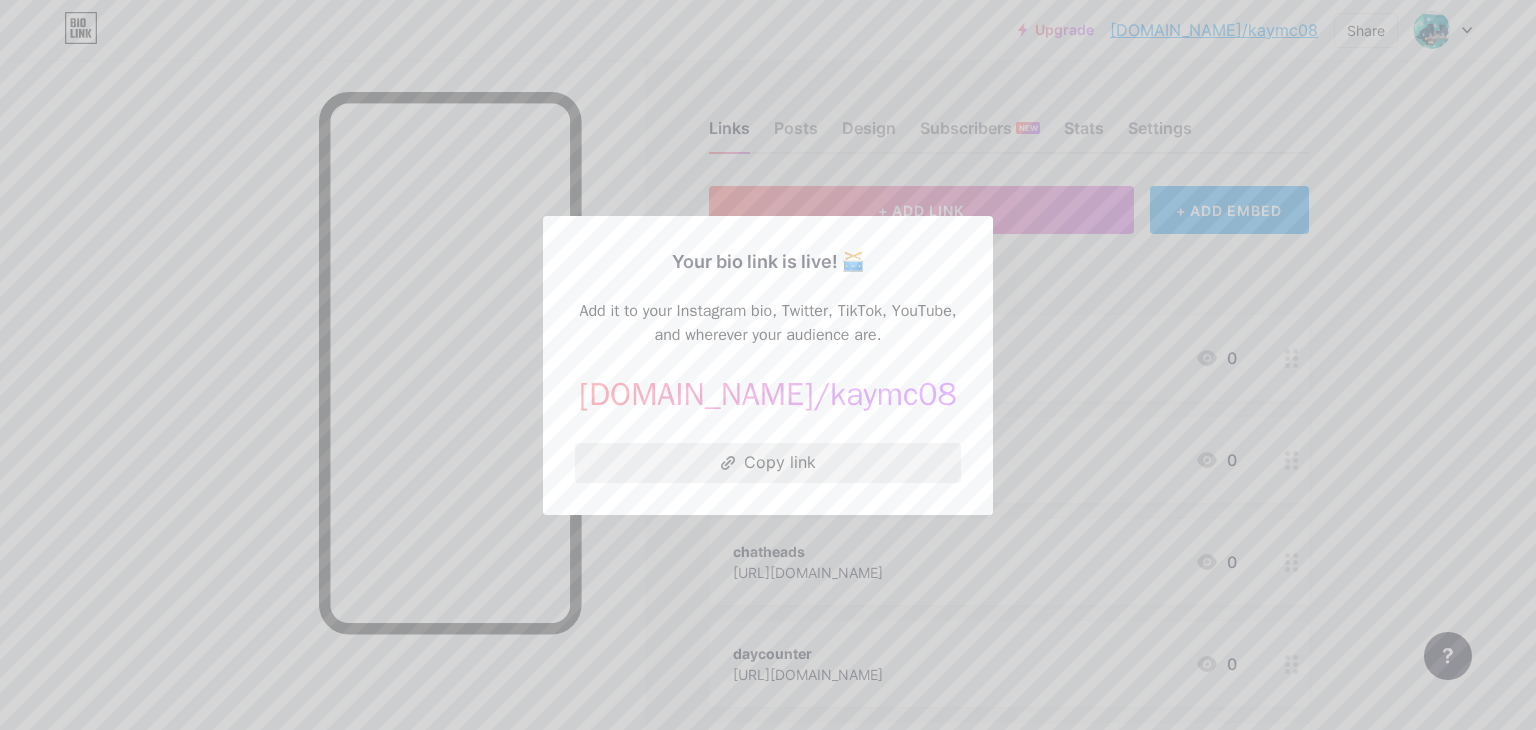 click 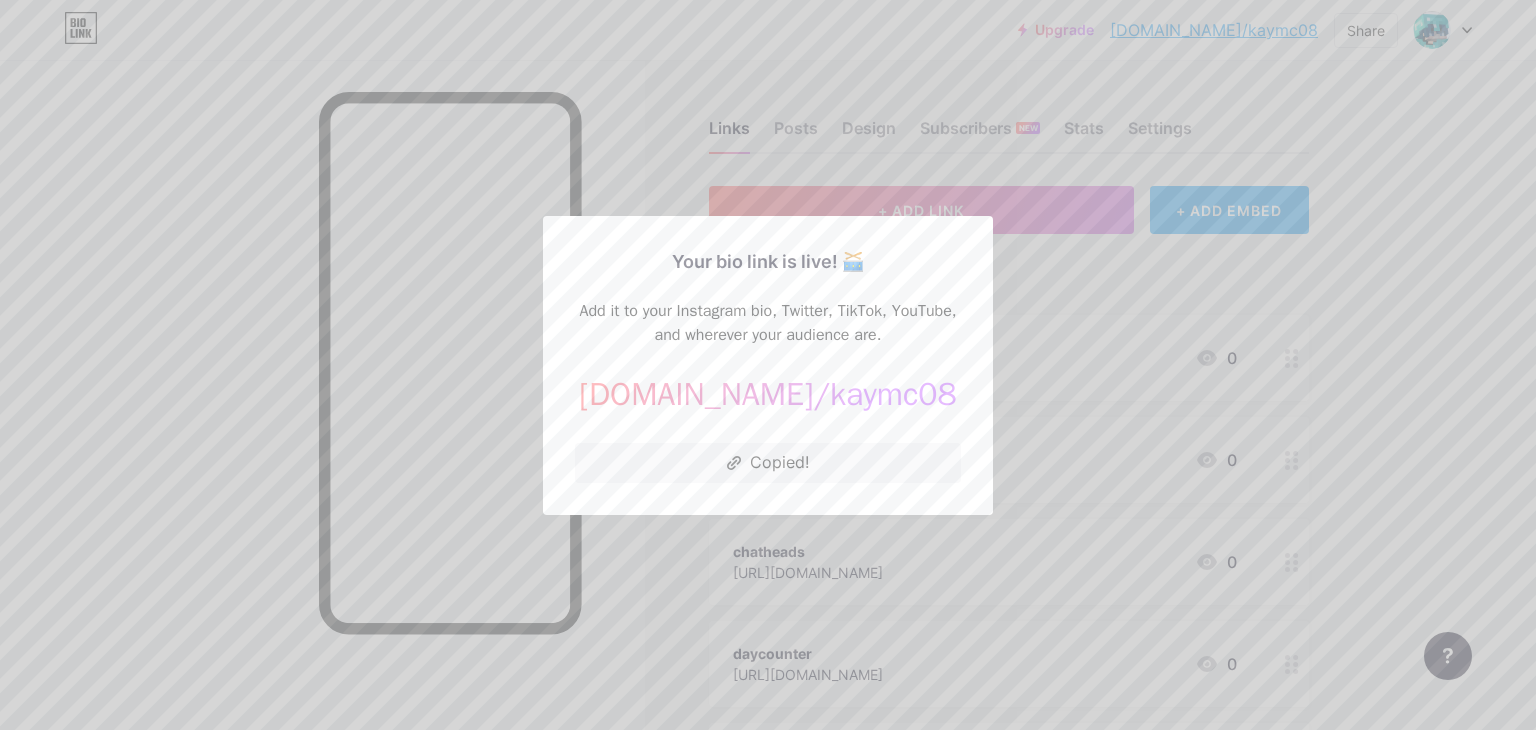 click at bounding box center (768, 365) 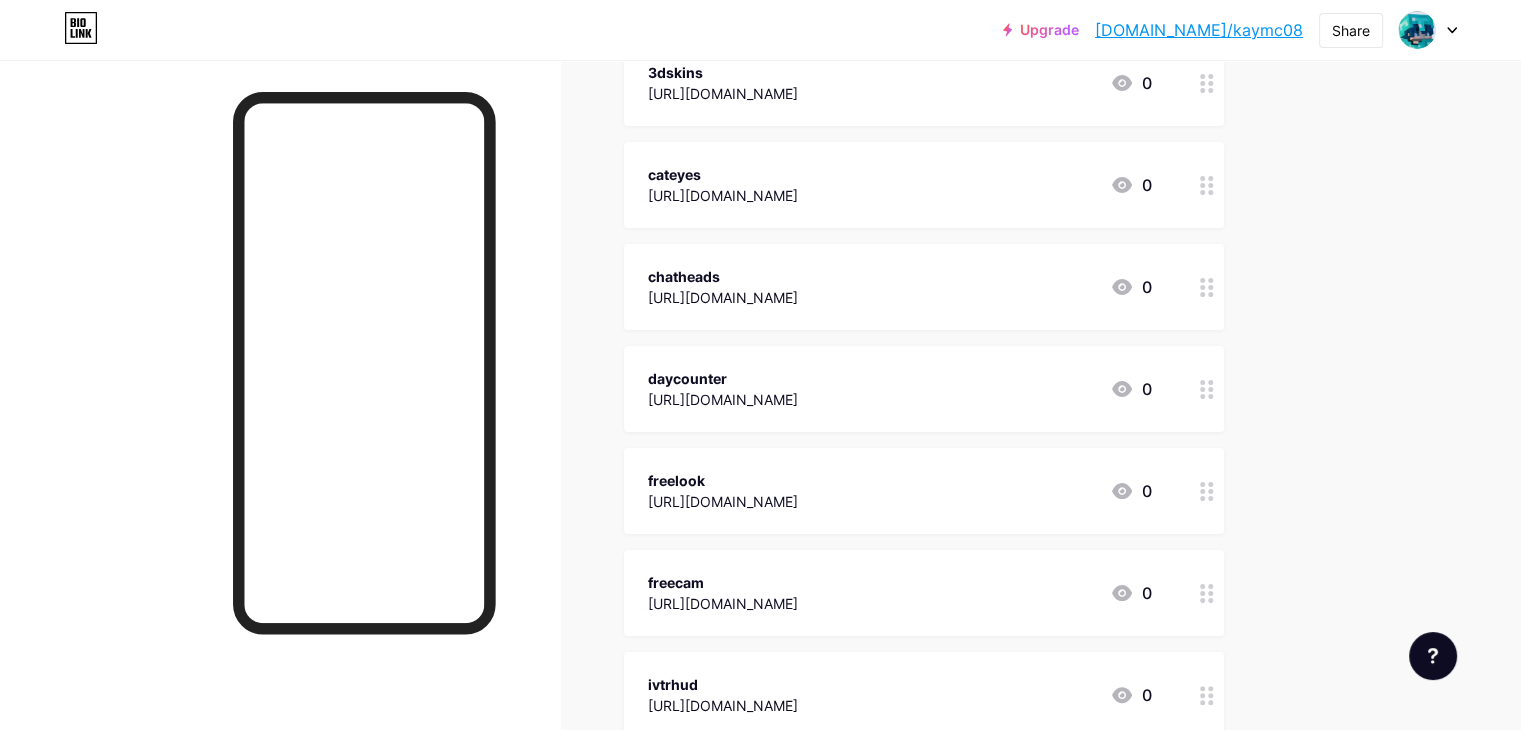 scroll, scrollTop: 400, scrollLeft: 0, axis: vertical 